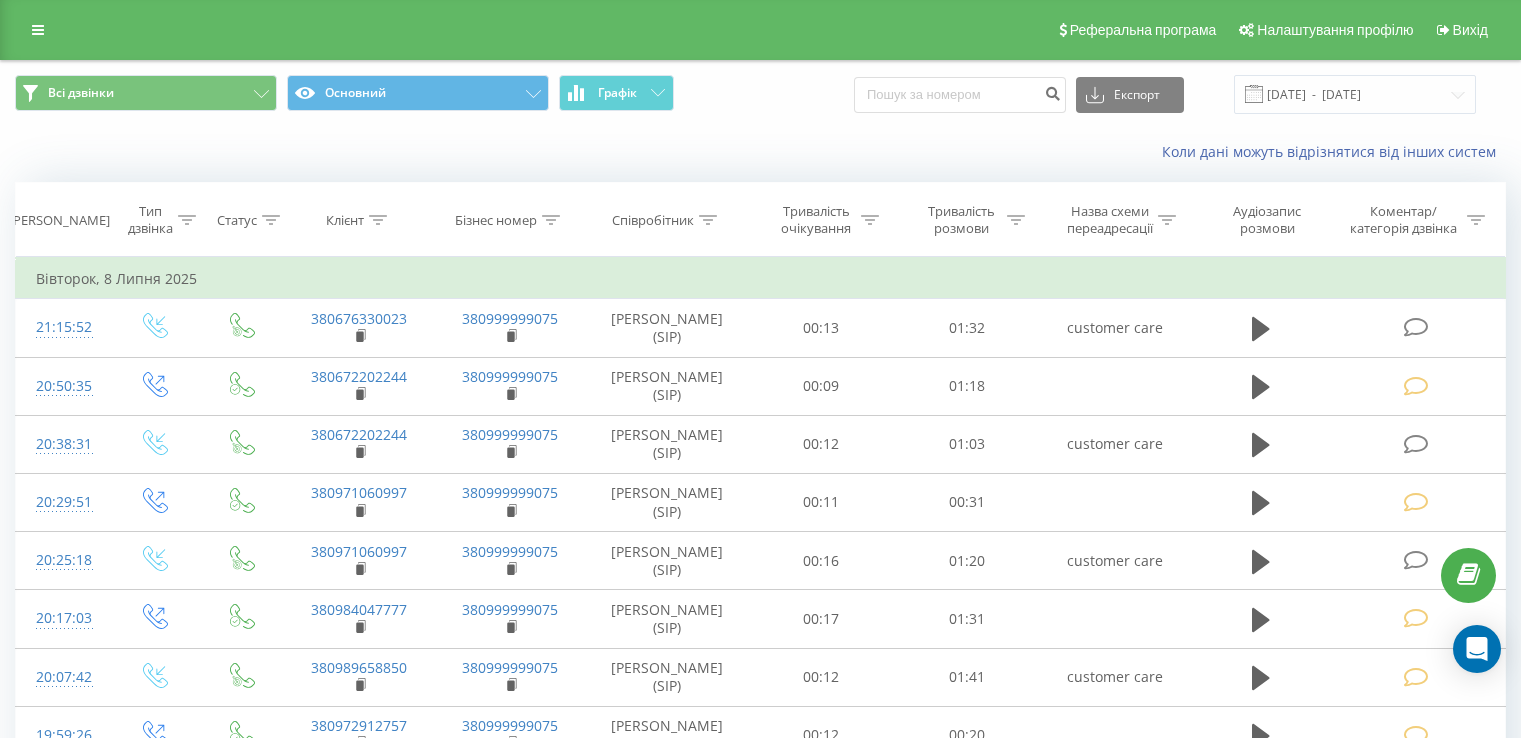 scroll, scrollTop: 0, scrollLeft: 0, axis: both 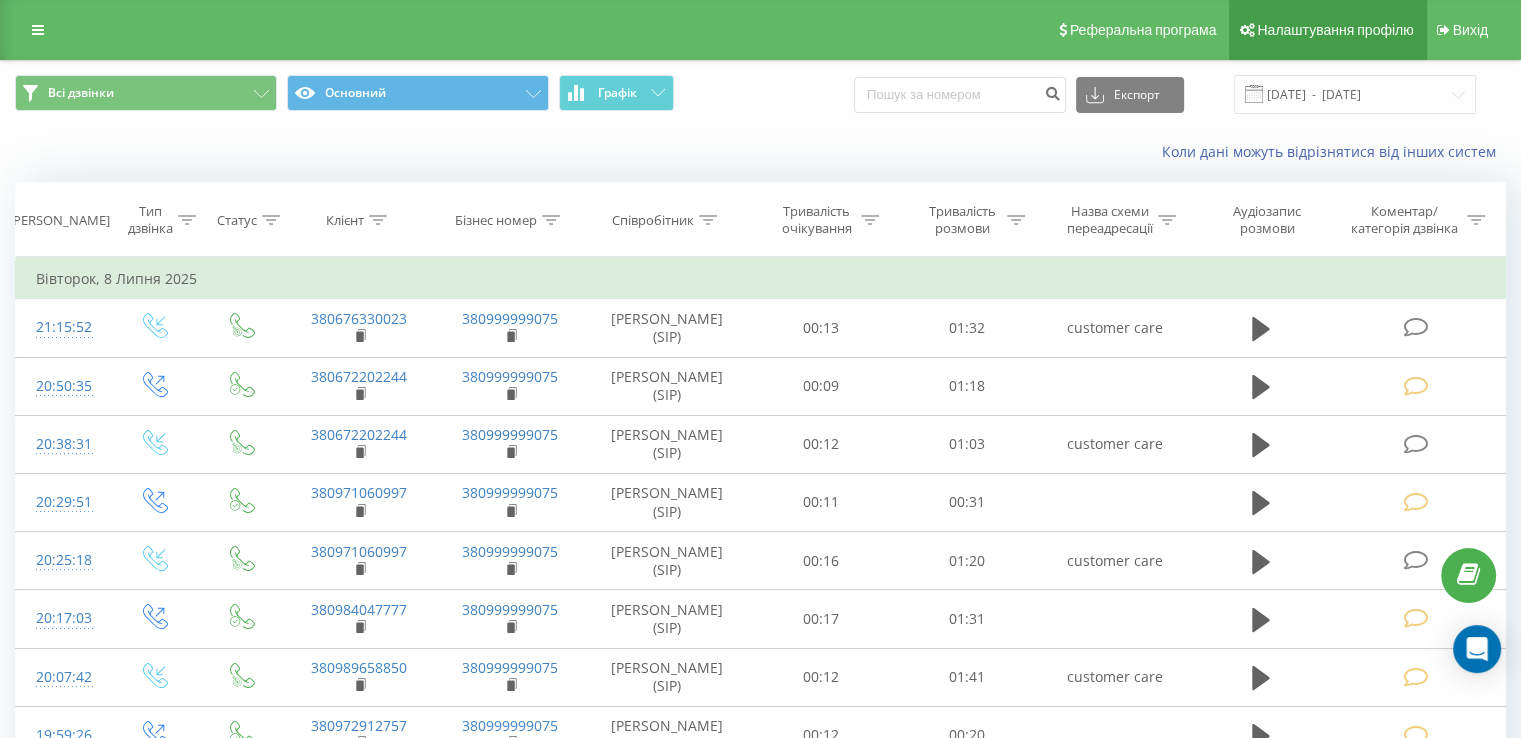 click on "Налаштування профілю" at bounding box center (1327, 30) 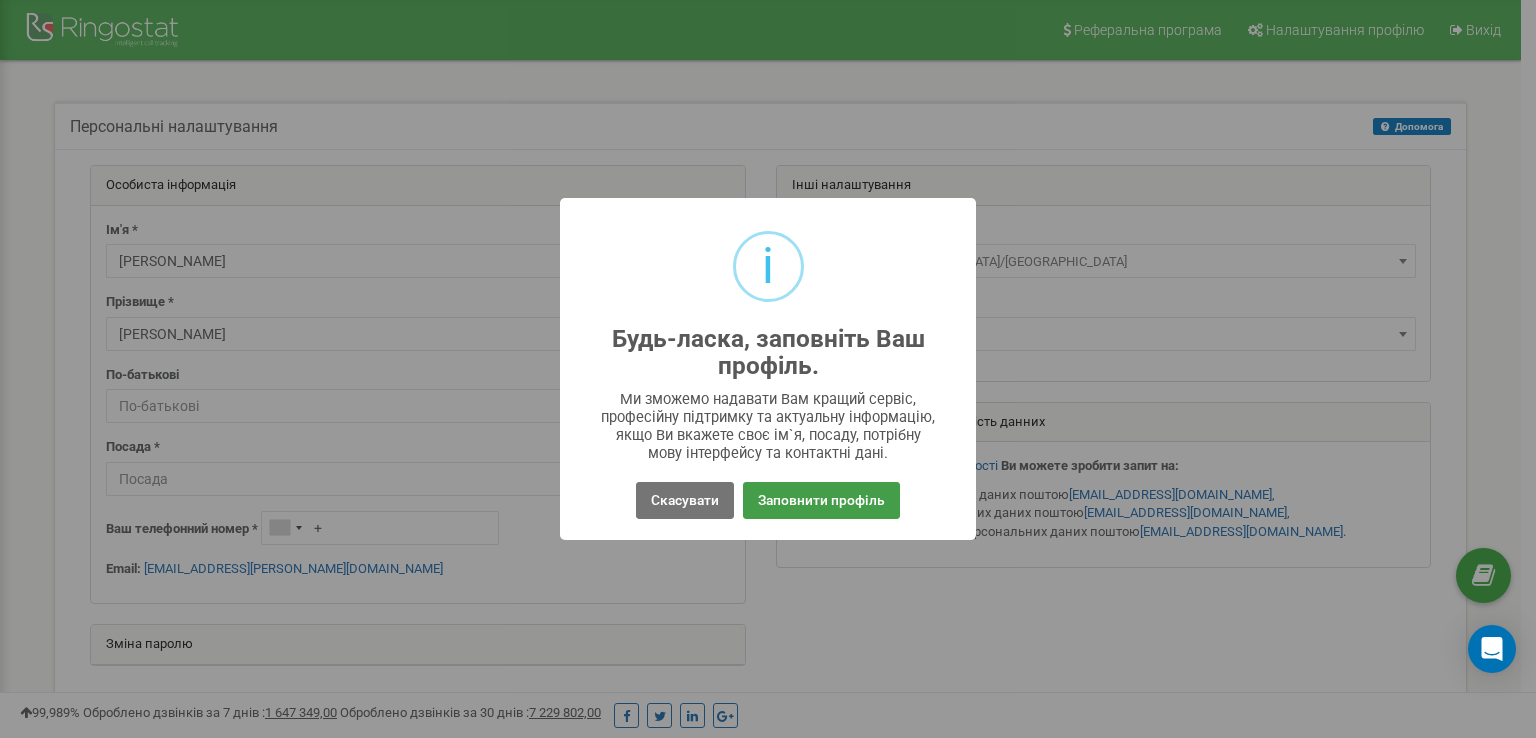 scroll, scrollTop: 0, scrollLeft: 0, axis: both 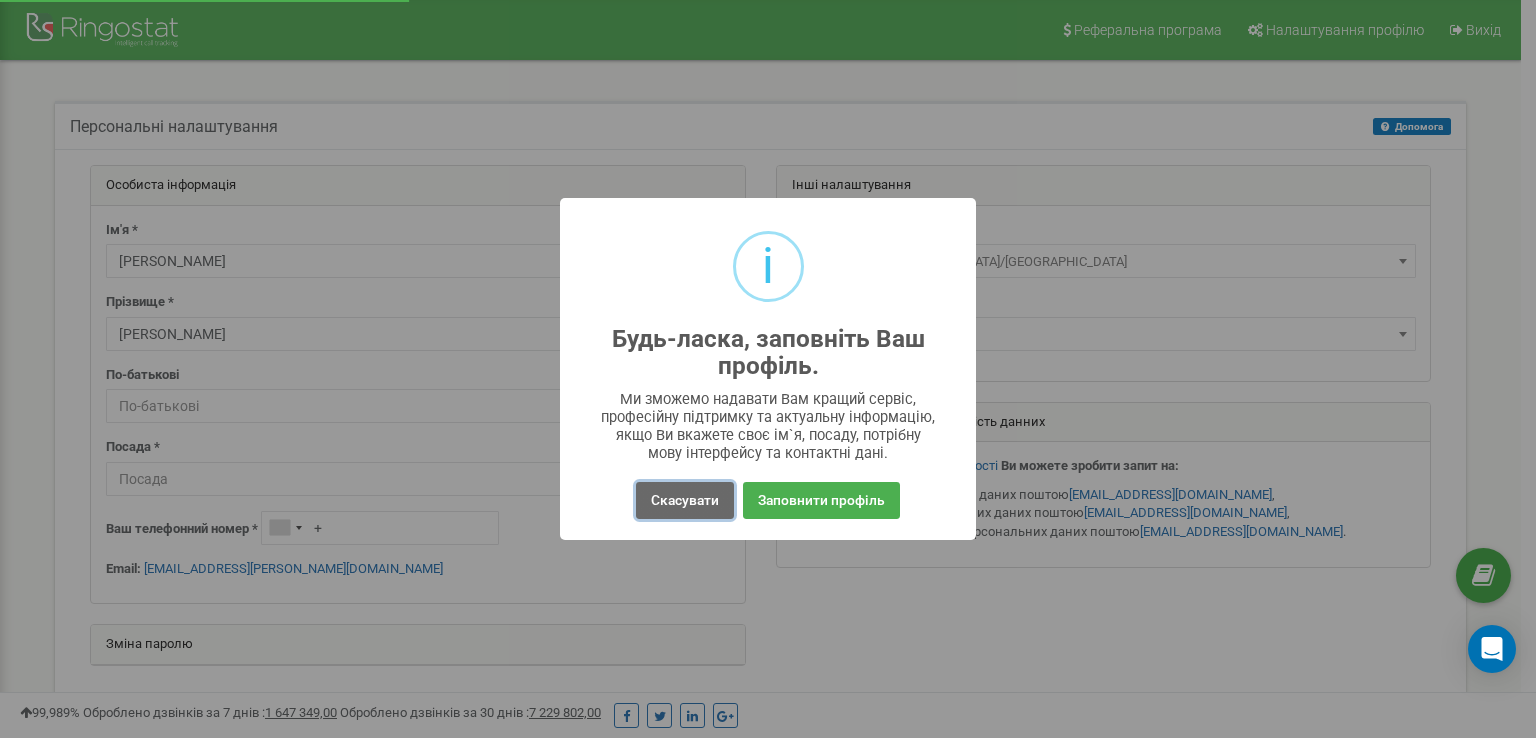 click on "Скасувати" at bounding box center [685, 500] 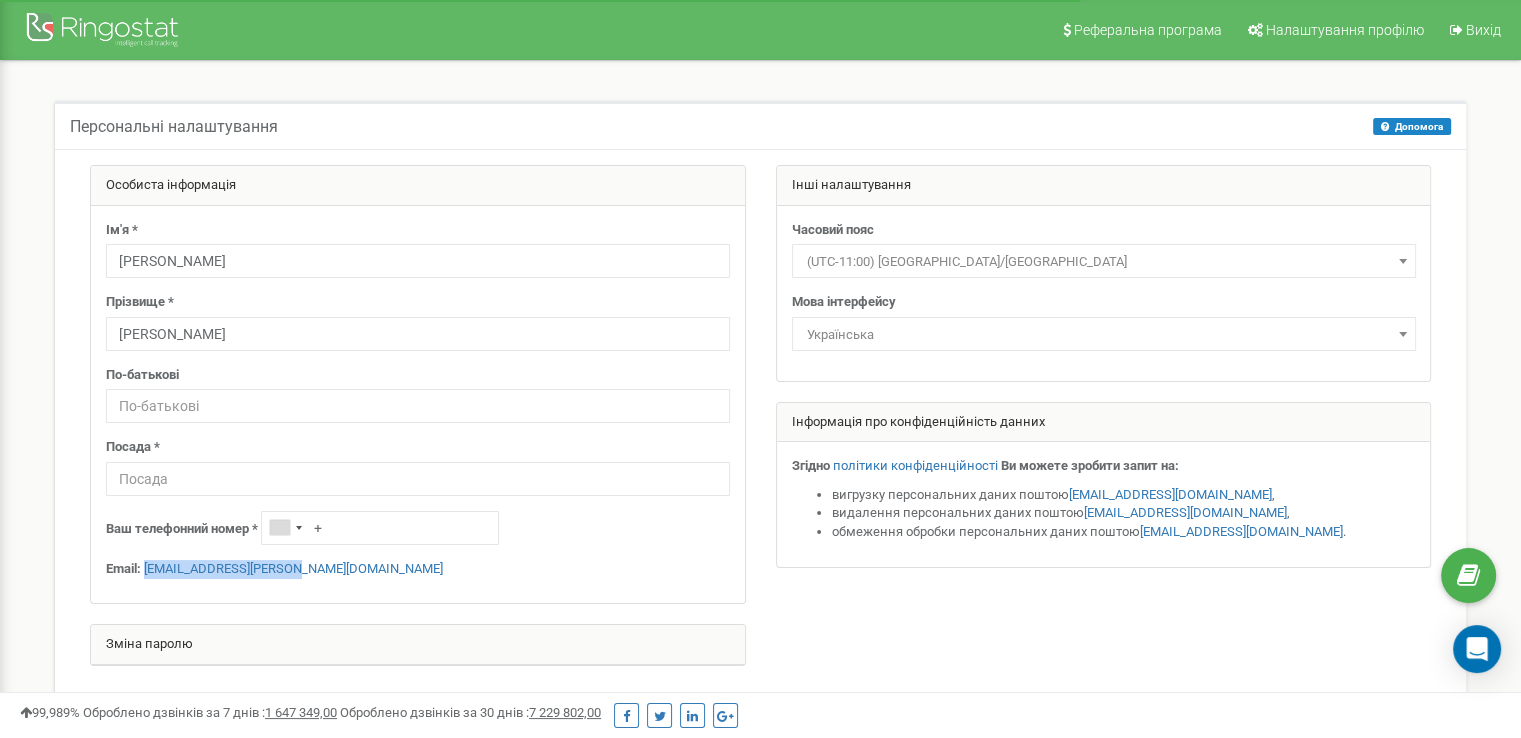 drag, startPoint x: 304, startPoint y: 569, endPoint x: 144, endPoint y: 577, distance: 160.19987 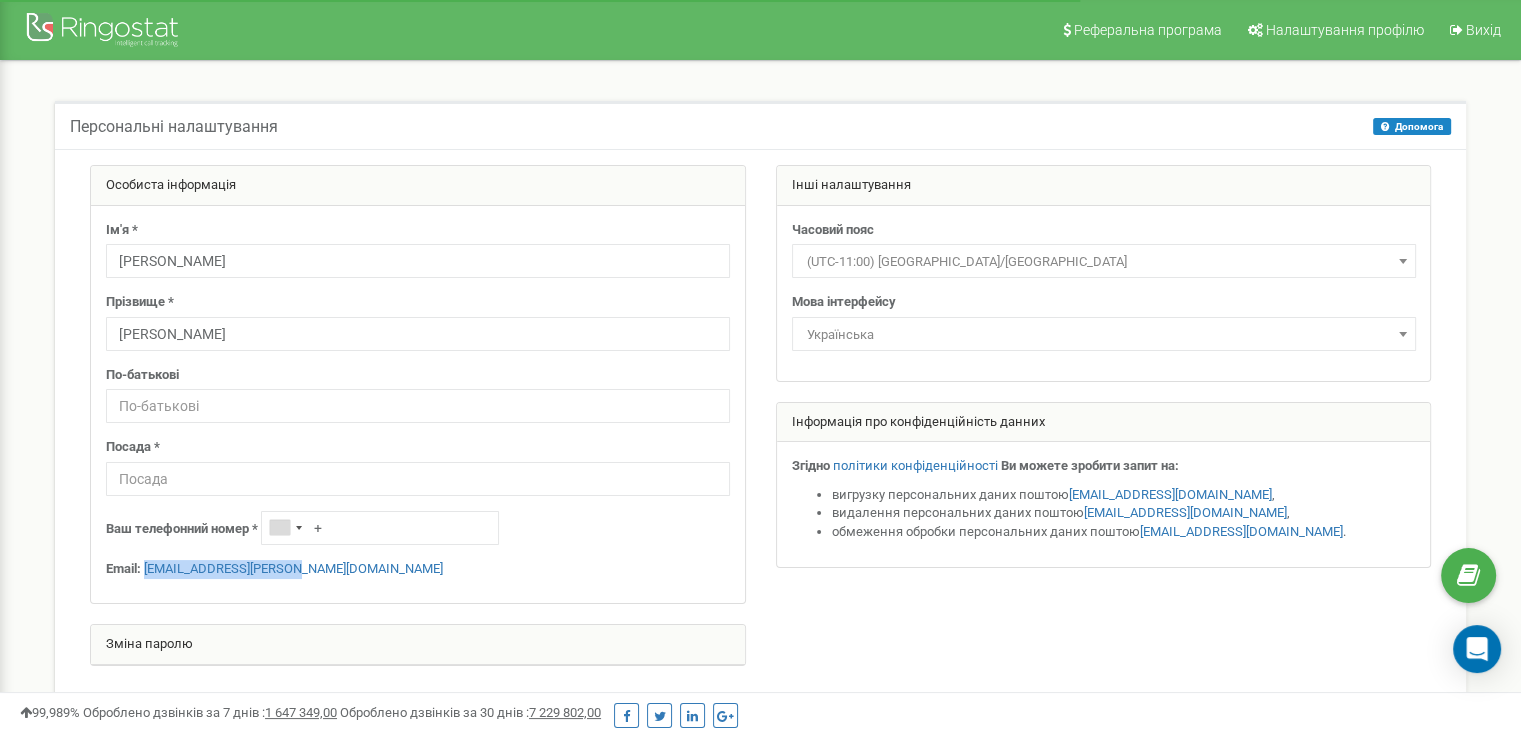 click on "Ім'я *
Тарасова
Прізвище *
Анна
По-батькові
Посада *
Ваш телефонний номер *
+
Email:   tarasova.a@goodwine.ua" at bounding box center [418, 405] 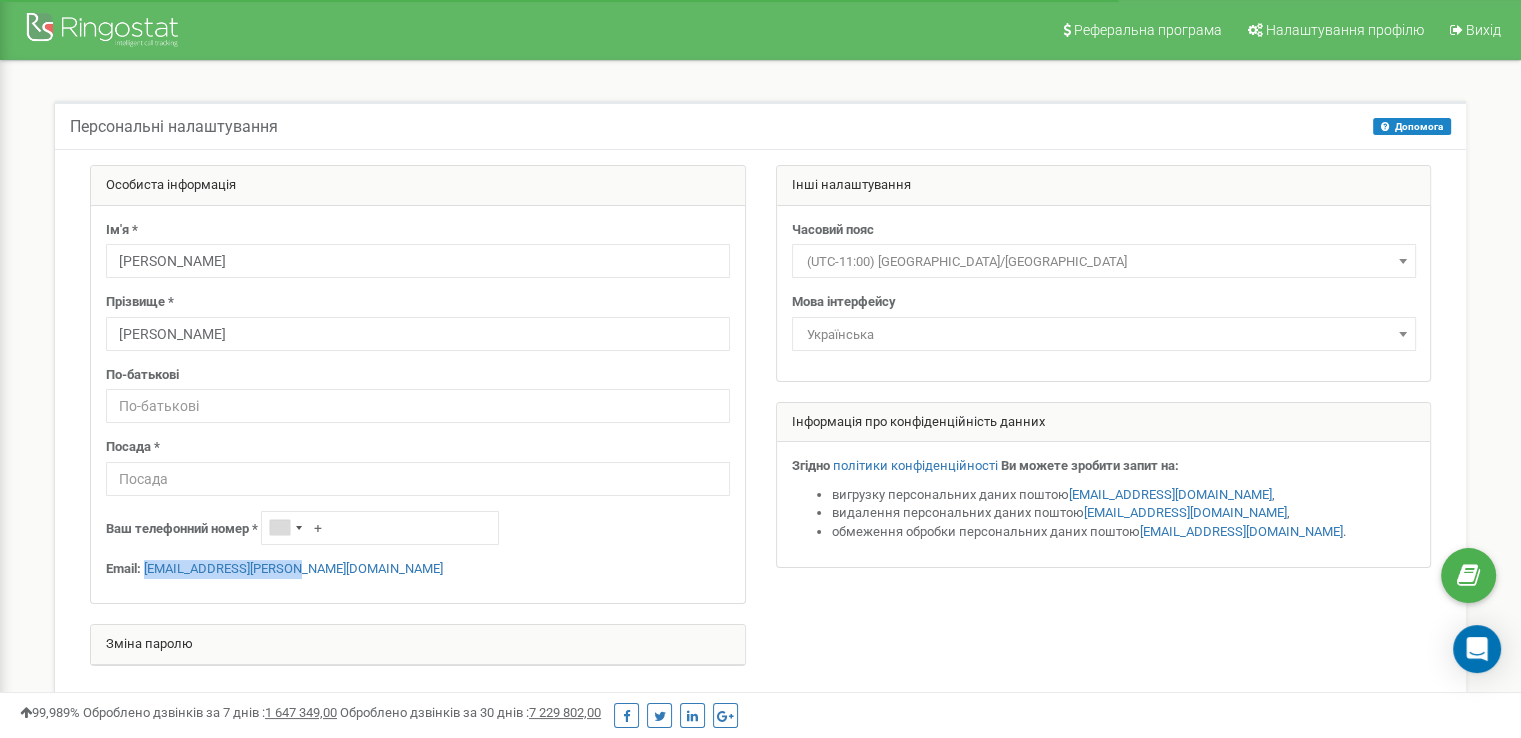 copy on "tarasova.a@goodwine.ua" 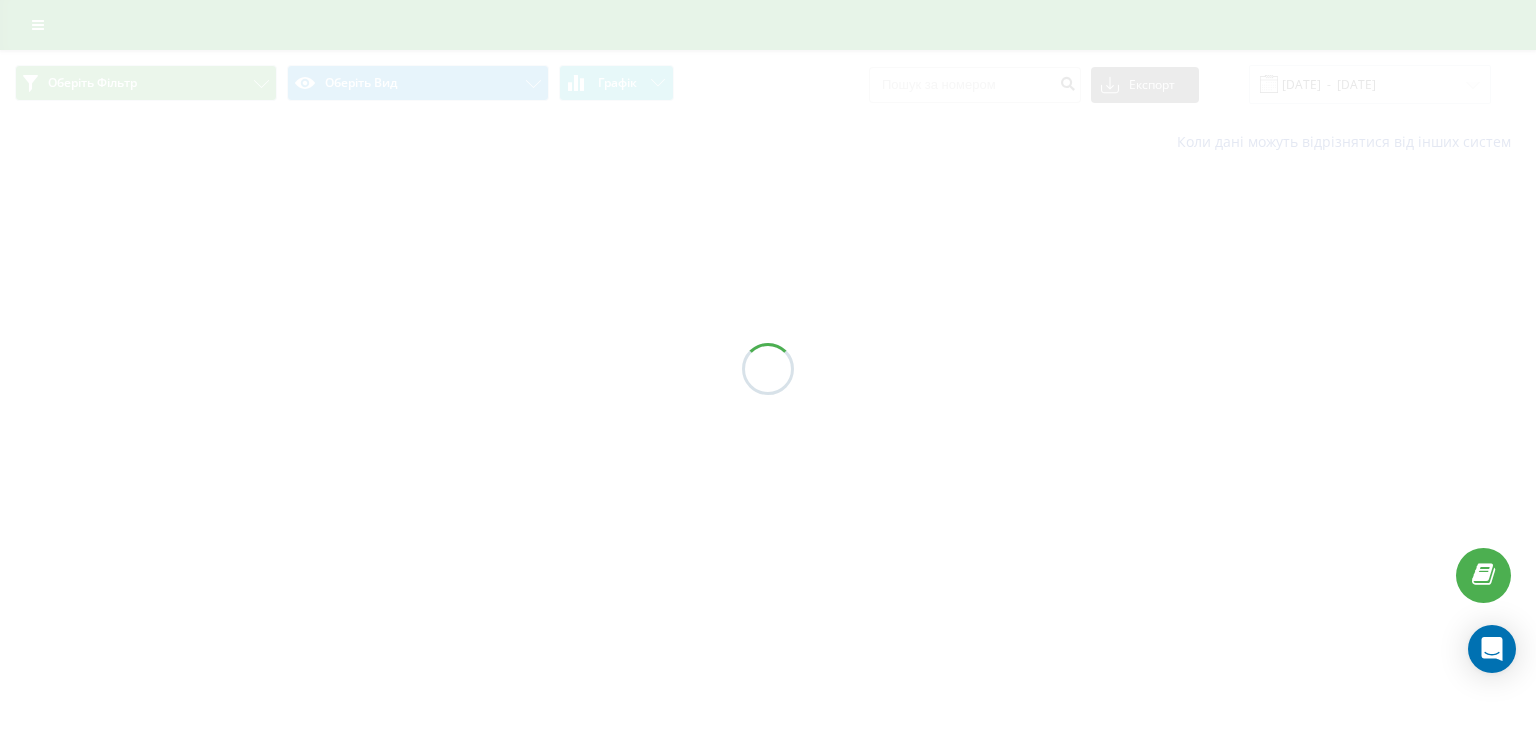 scroll, scrollTop: 0, scrollLeft: 0, axis: both 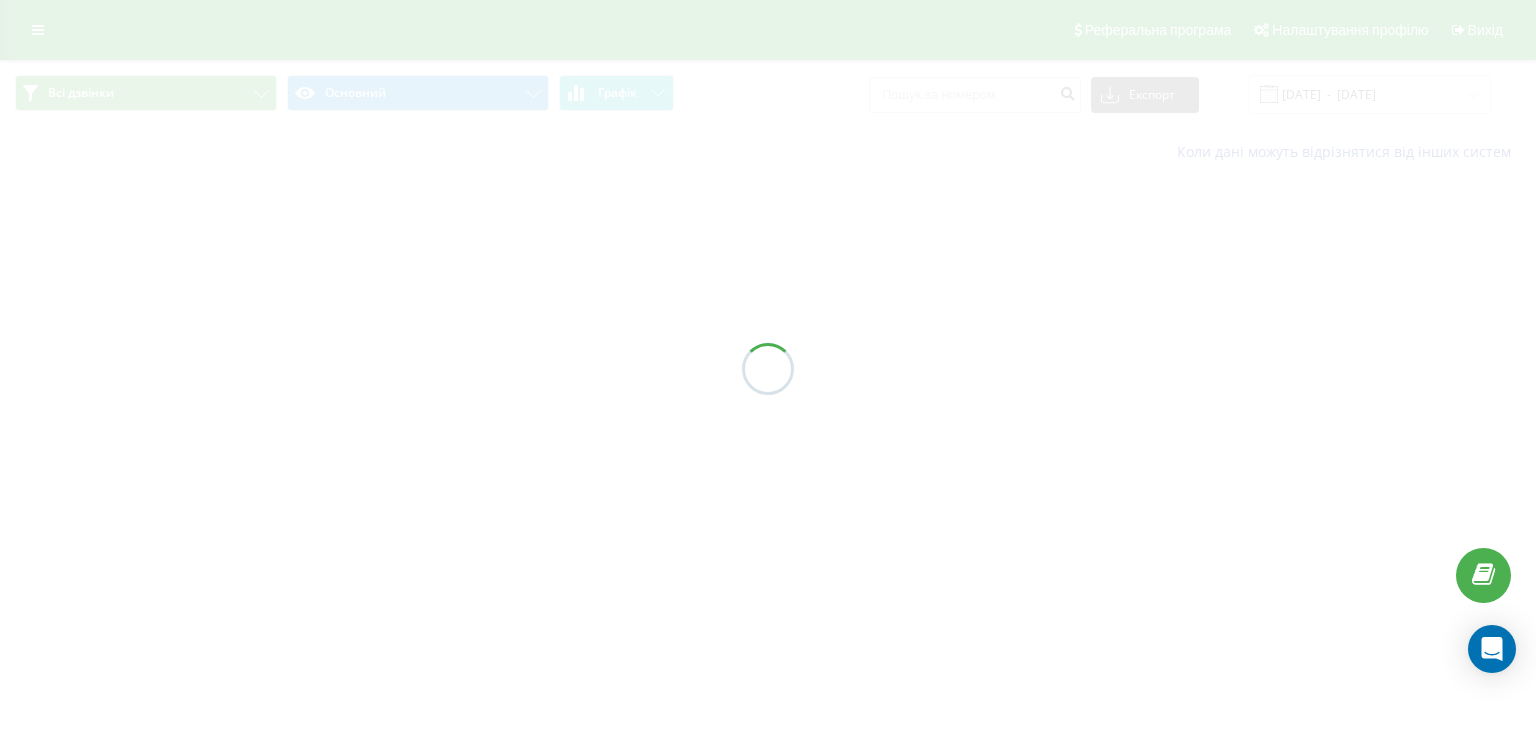 click at bounding box center [768, 369] 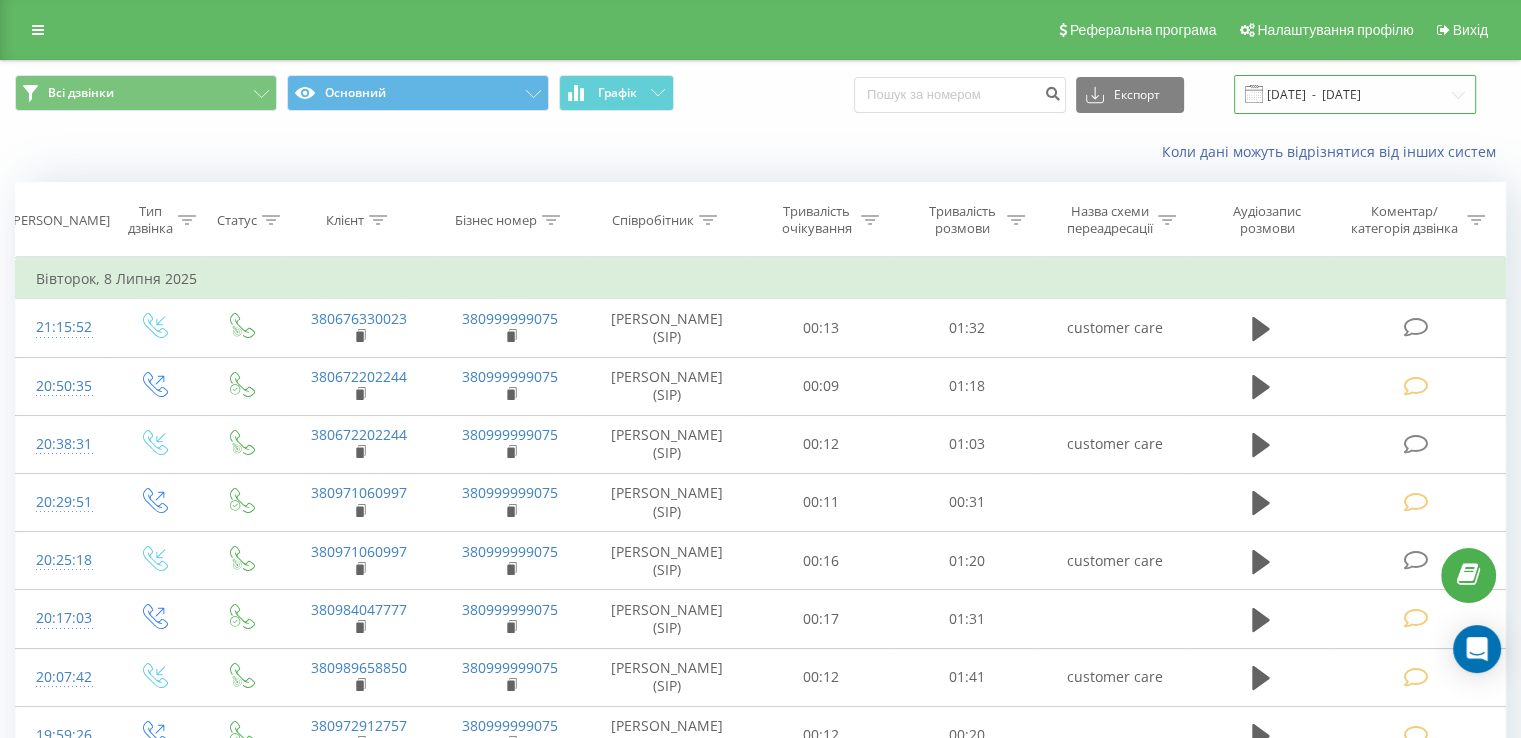 click on "[DATE]  -  [DATE]" at bounding box center [1355, 94] 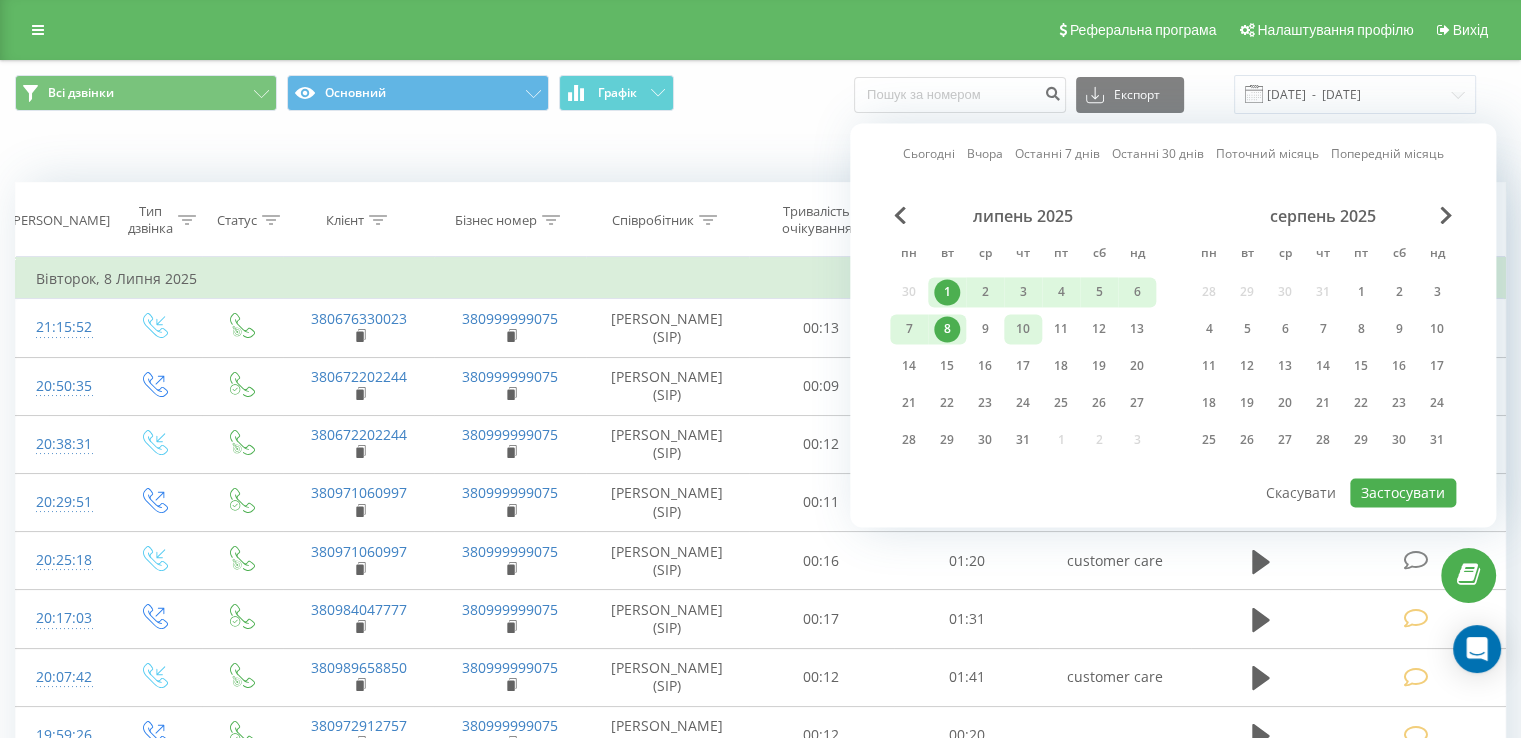 click on "10" at bounding box center [1023, 329] 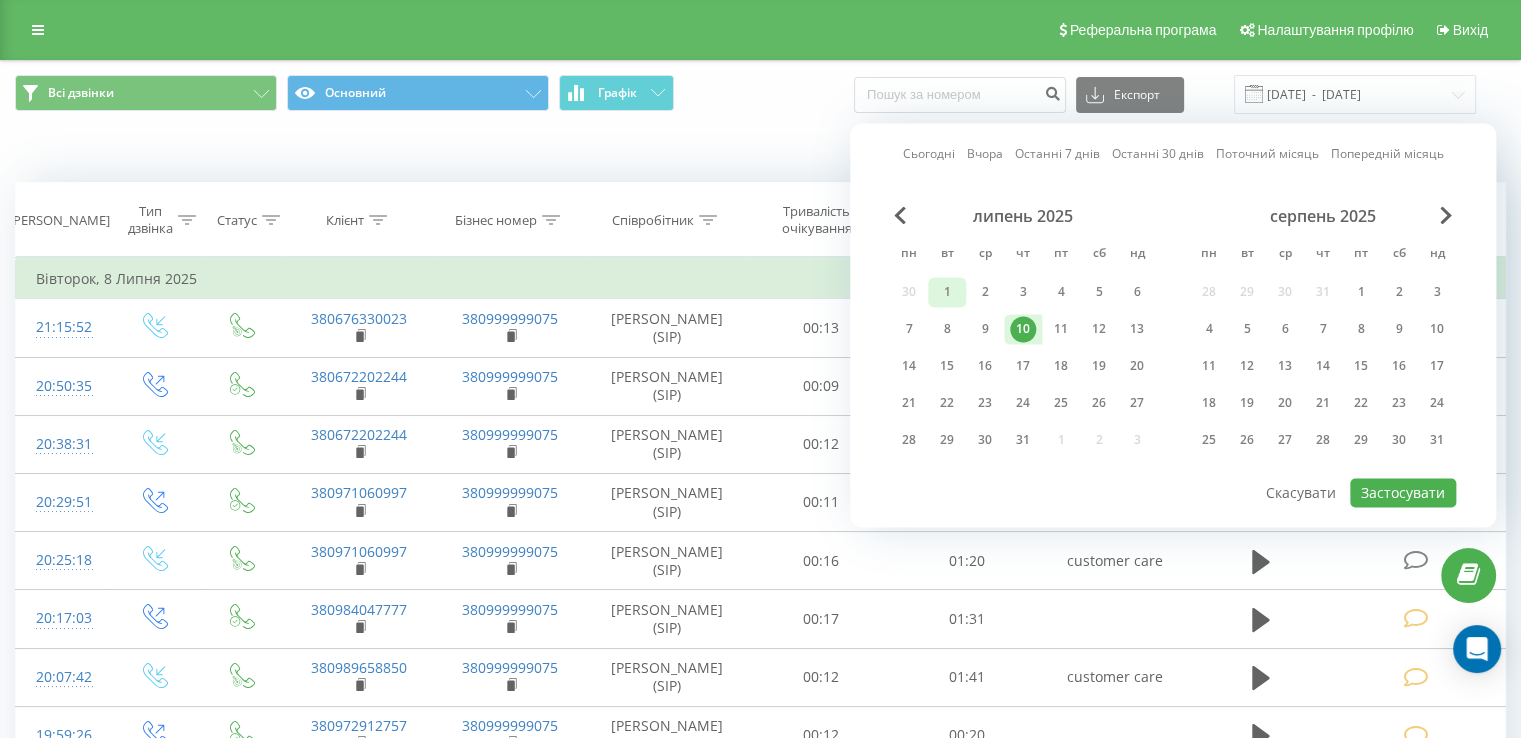 drag, startPoint x: 946, startPoint y: 296, endPoint x: 956, endPoint y: 293, distance: 10.440307 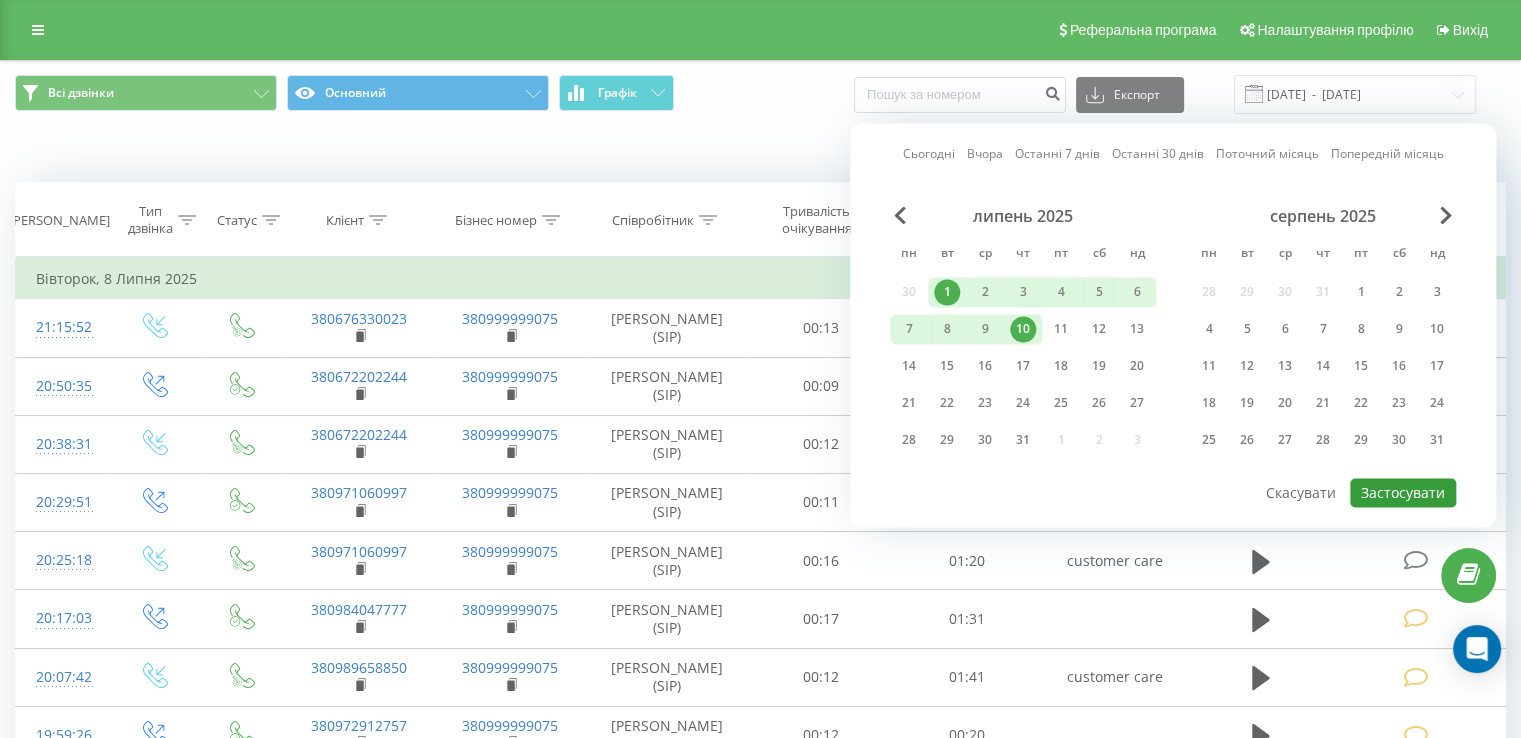 click on "Застосувати" at bounding box center [1403, 492] 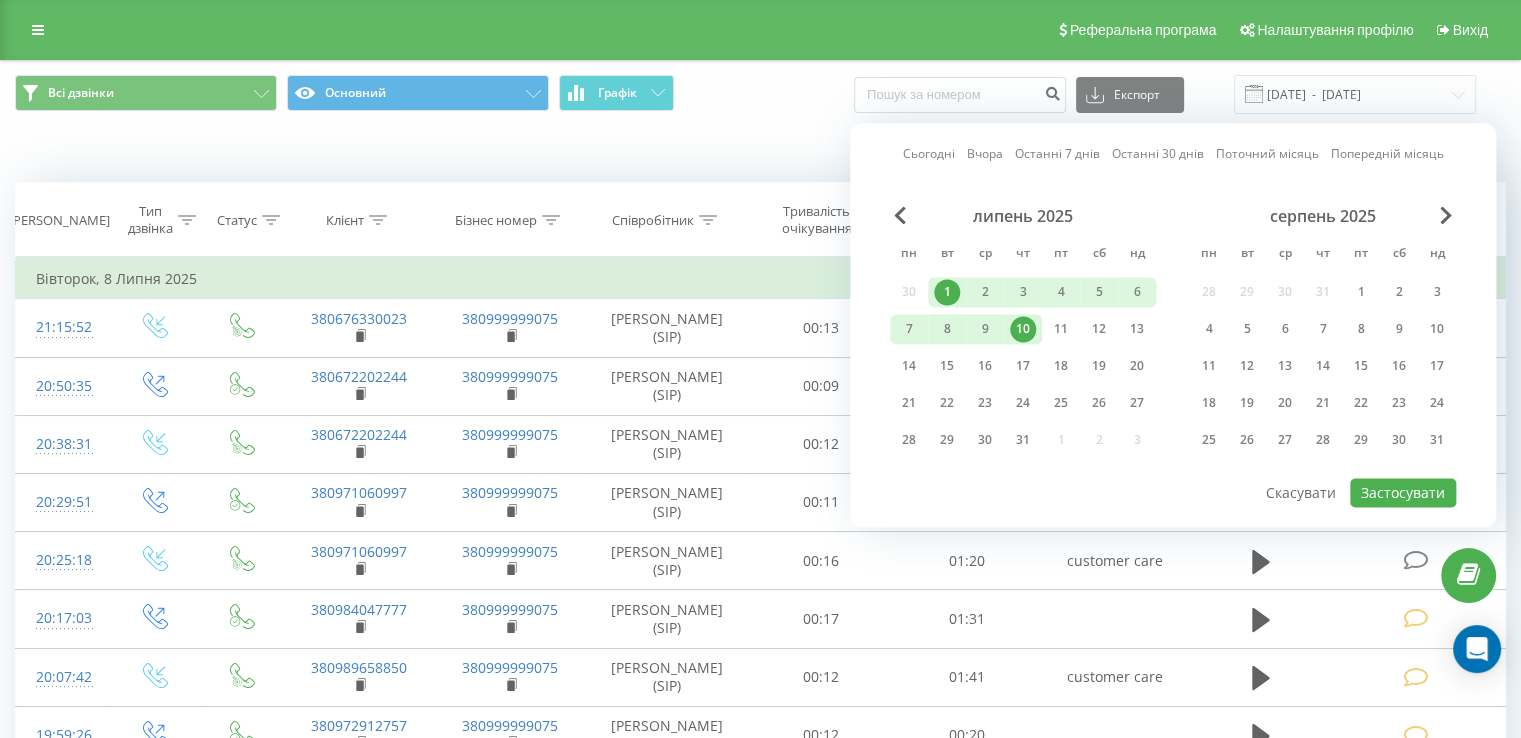 type on "[DATE]  -  [DATE]" 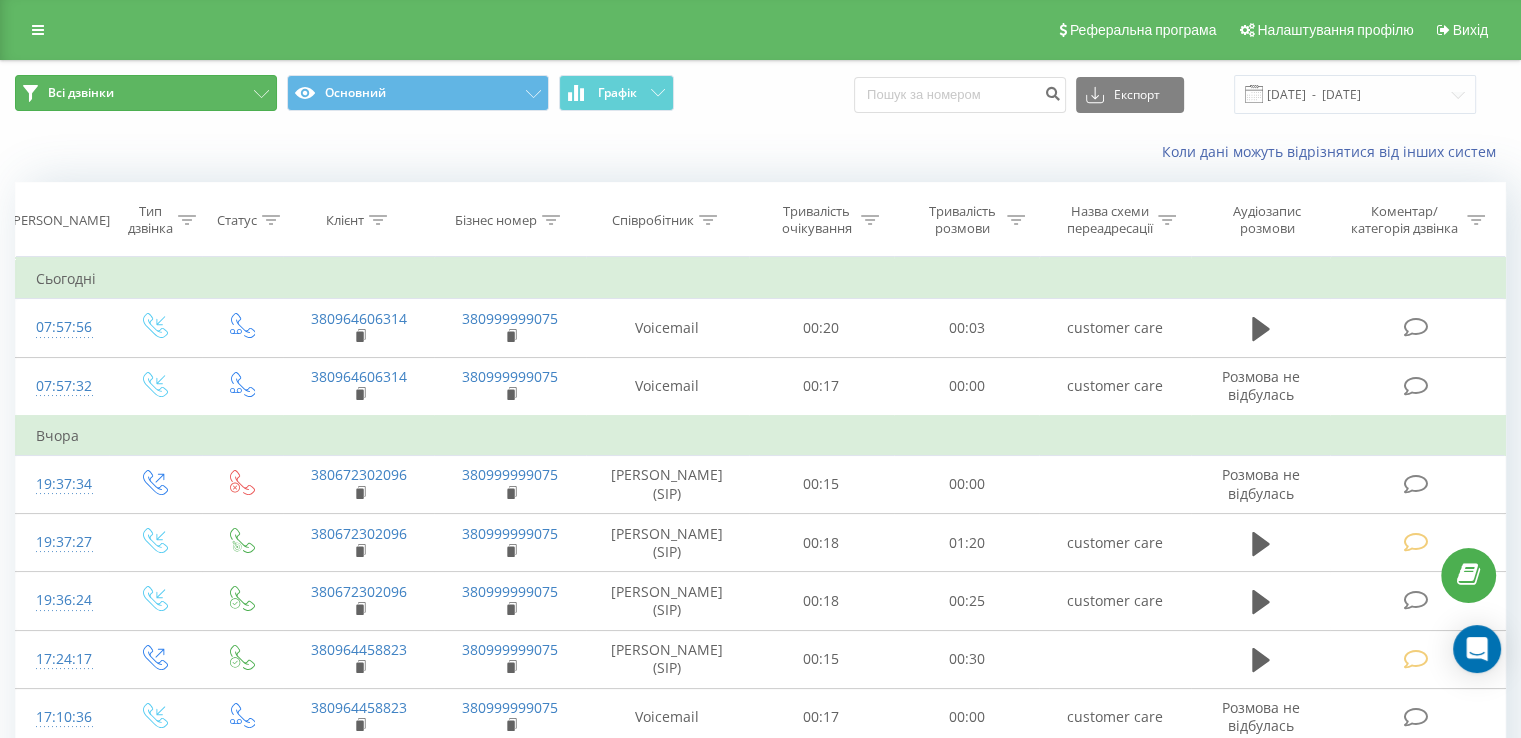 drag, startPoint x: 233, startPoint y: 104, endPoint x: 241, endPoint y: 127, distance: 24.351591 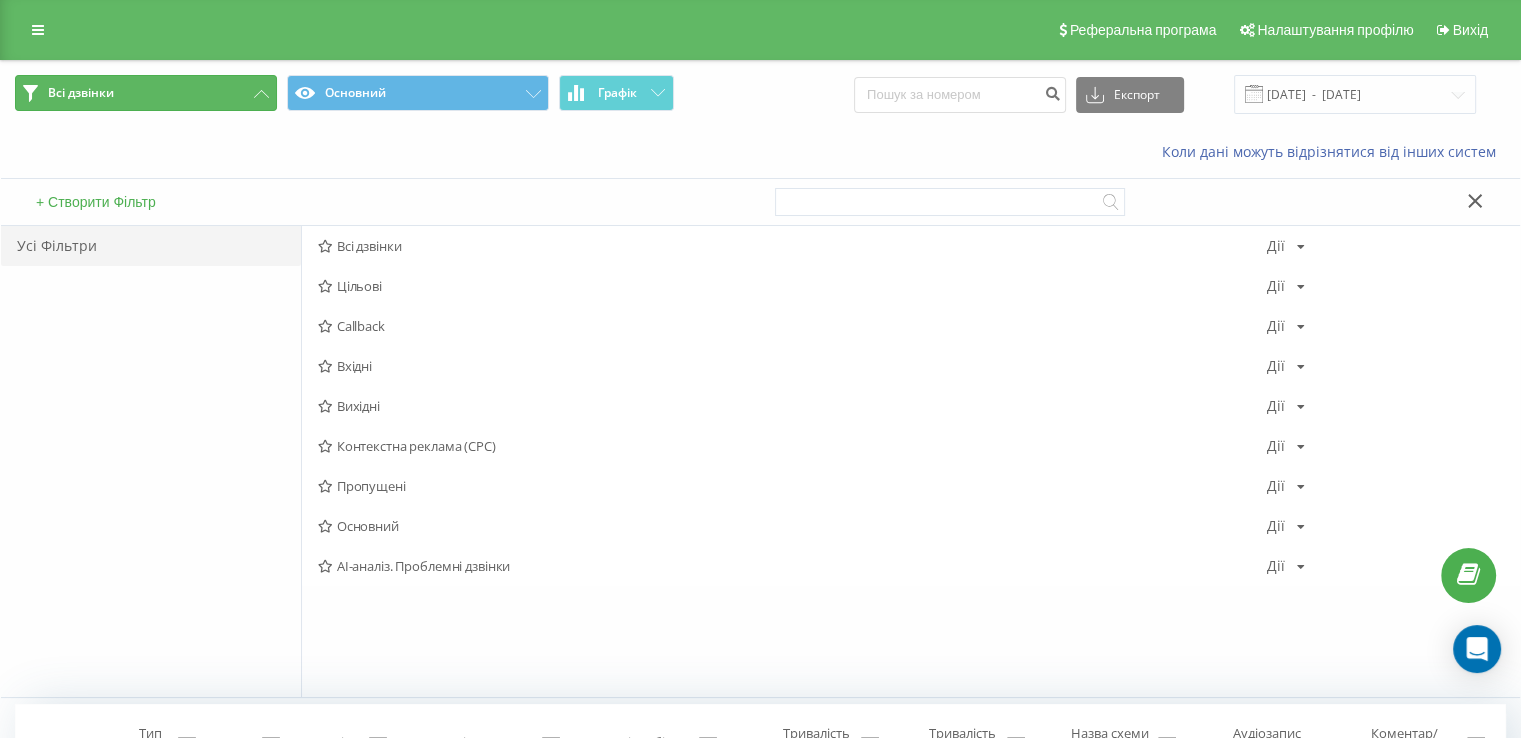 click on "Всі дзвінки" at bounding box center (146, 93) 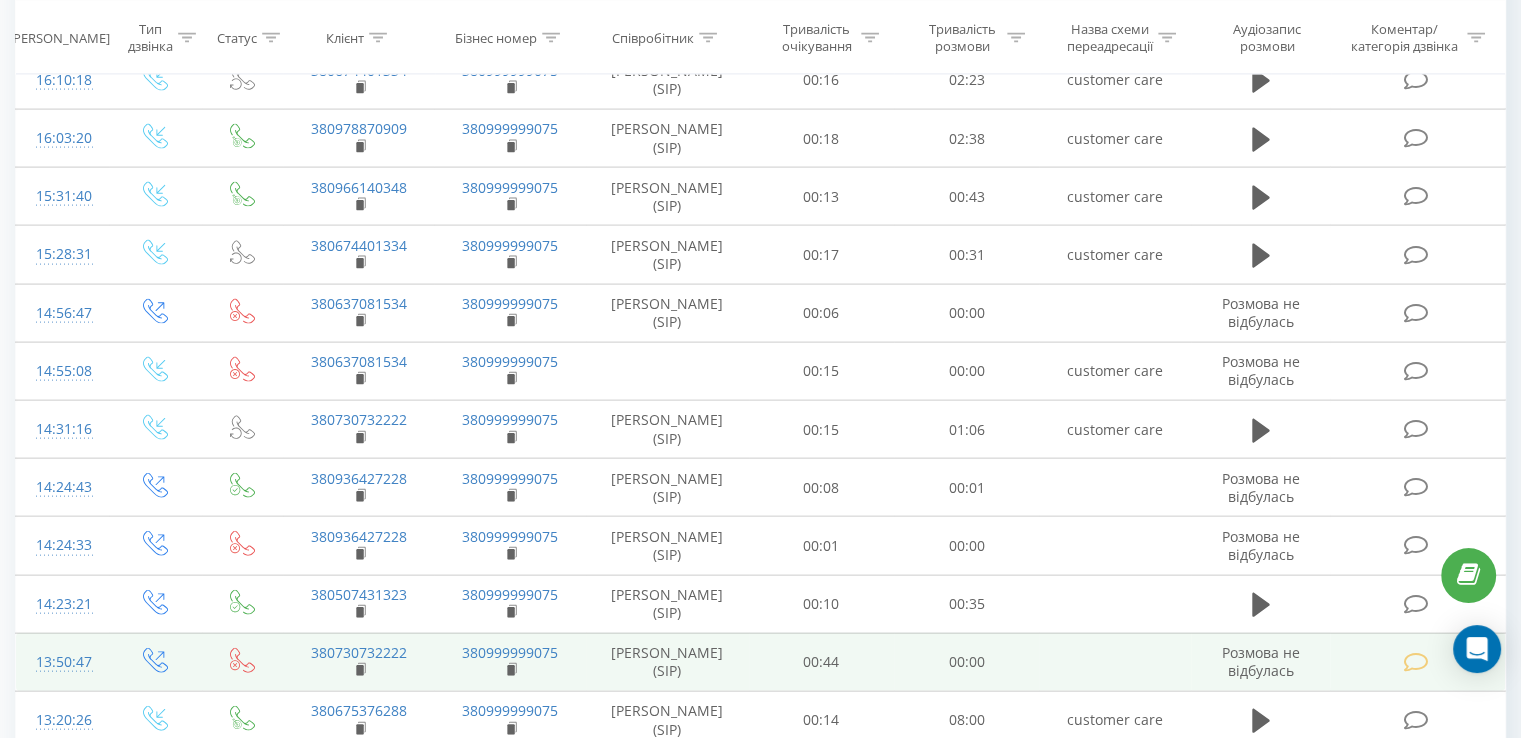 scroll, scrollTop: 4400, scrollLeft: 0, axis: vertical 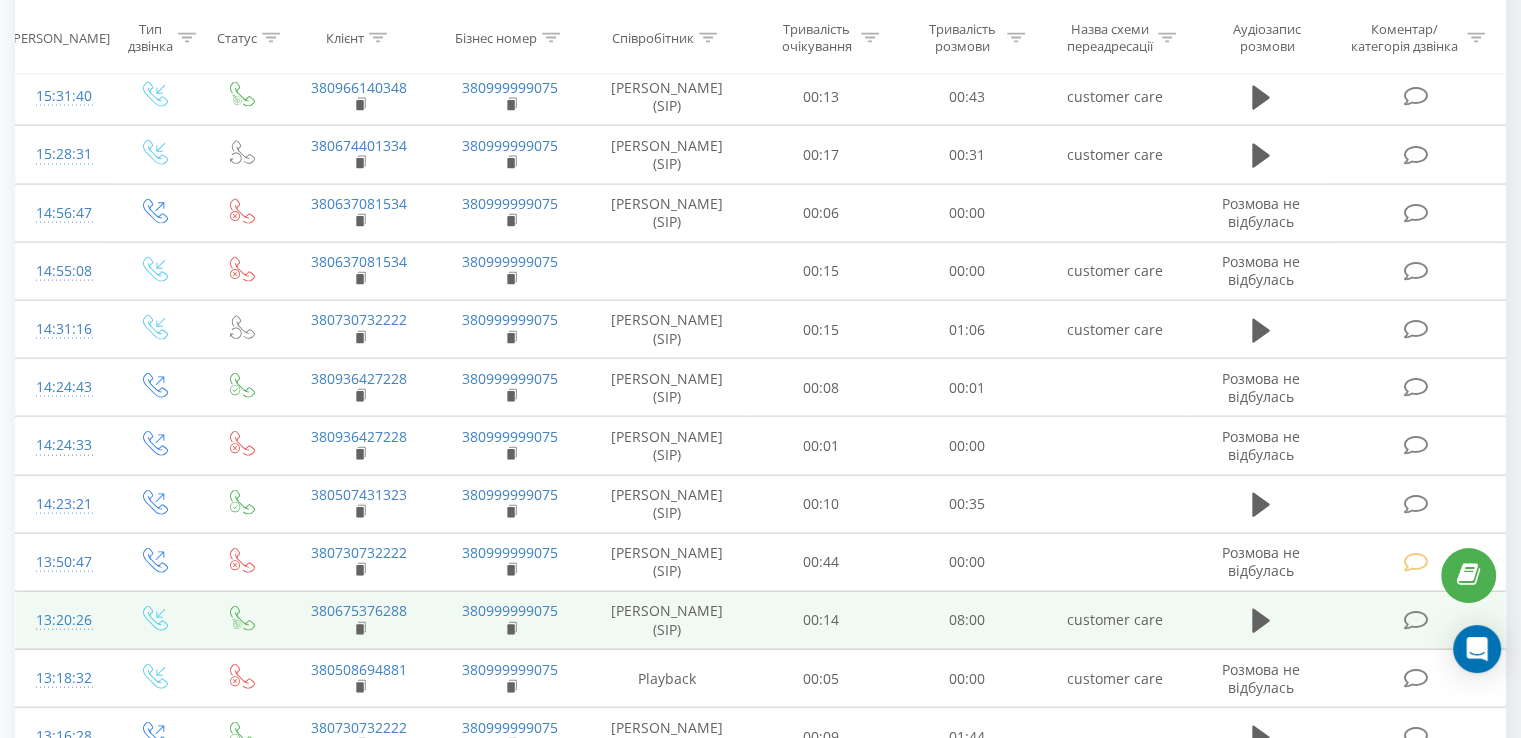click 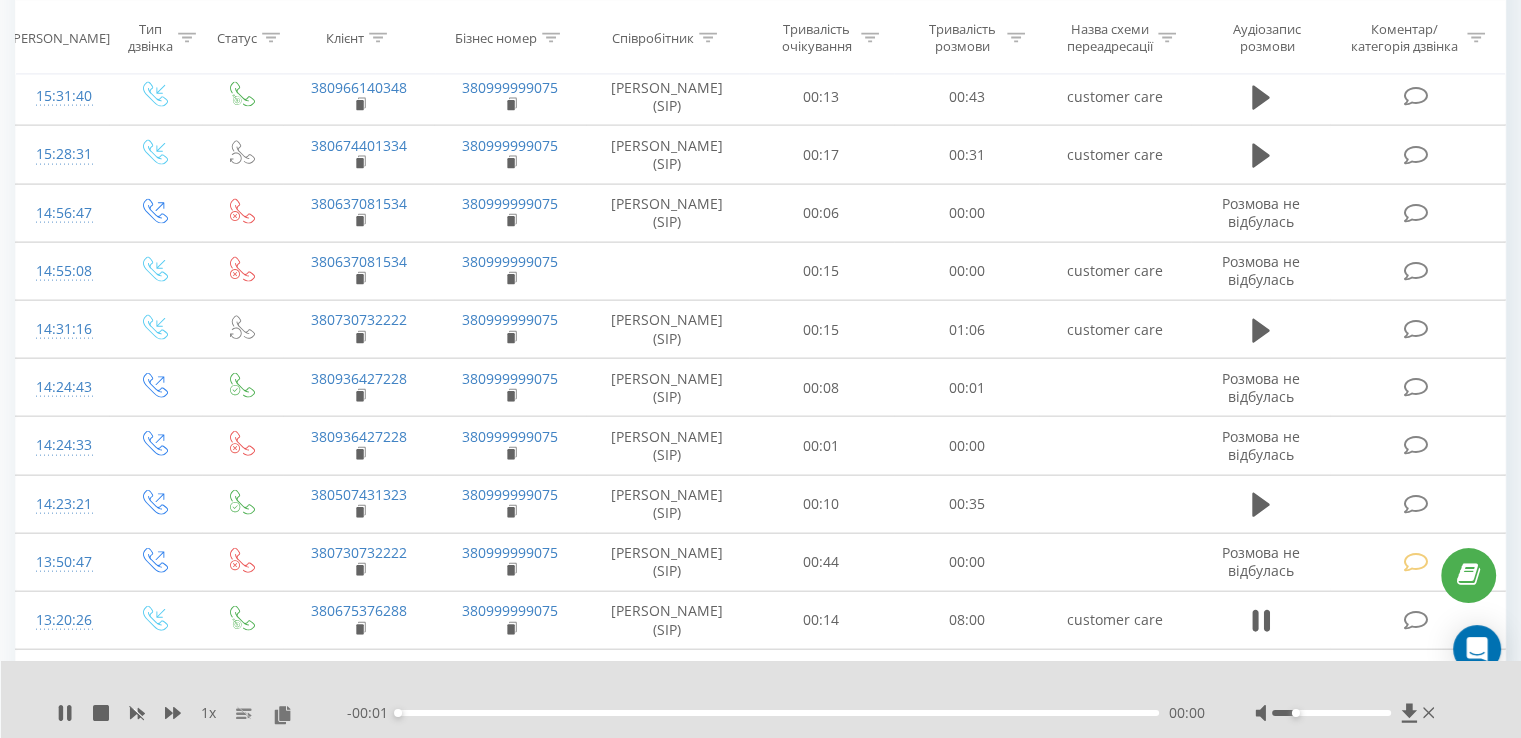 click at bounding box center [1331, 713] 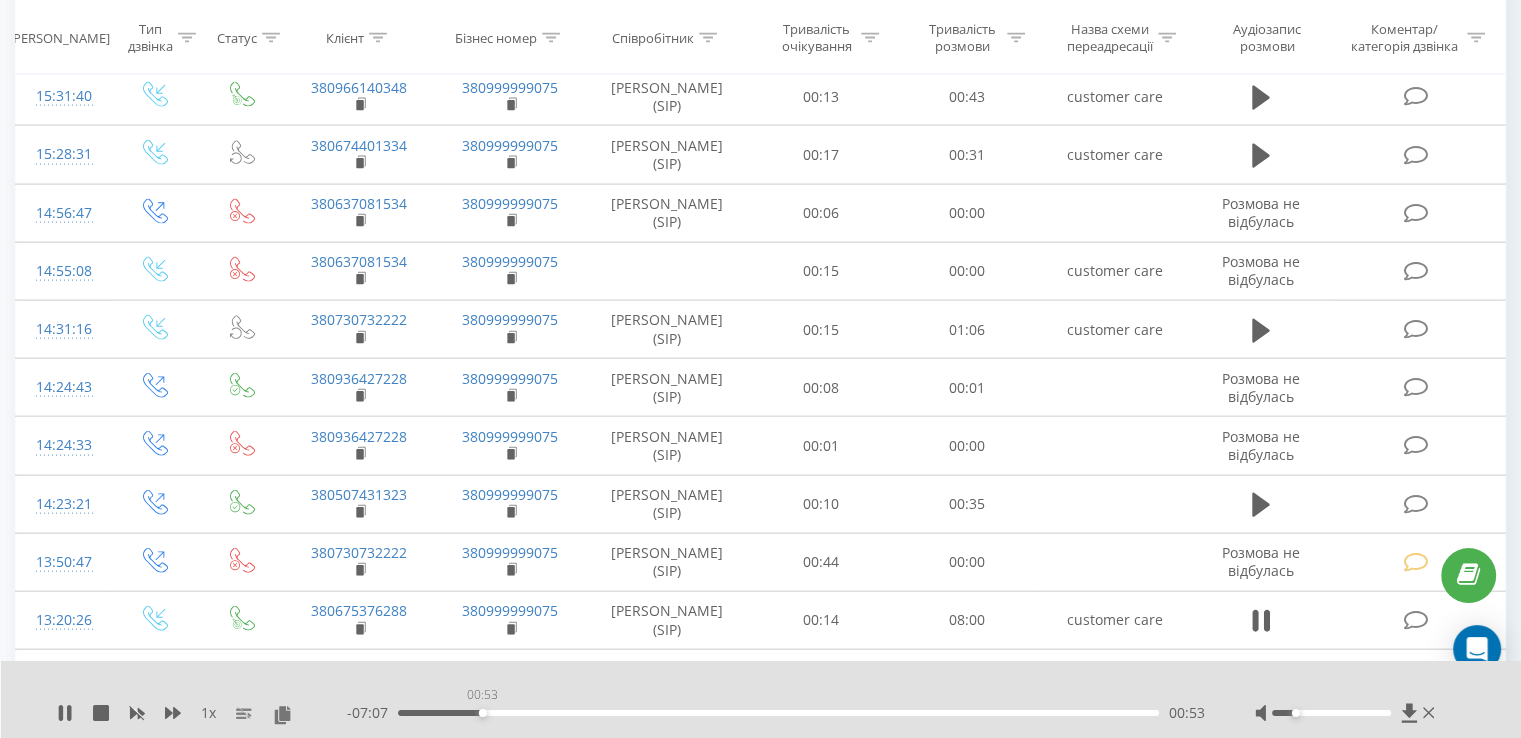click on "00:53" at bounding box center (778, 713) 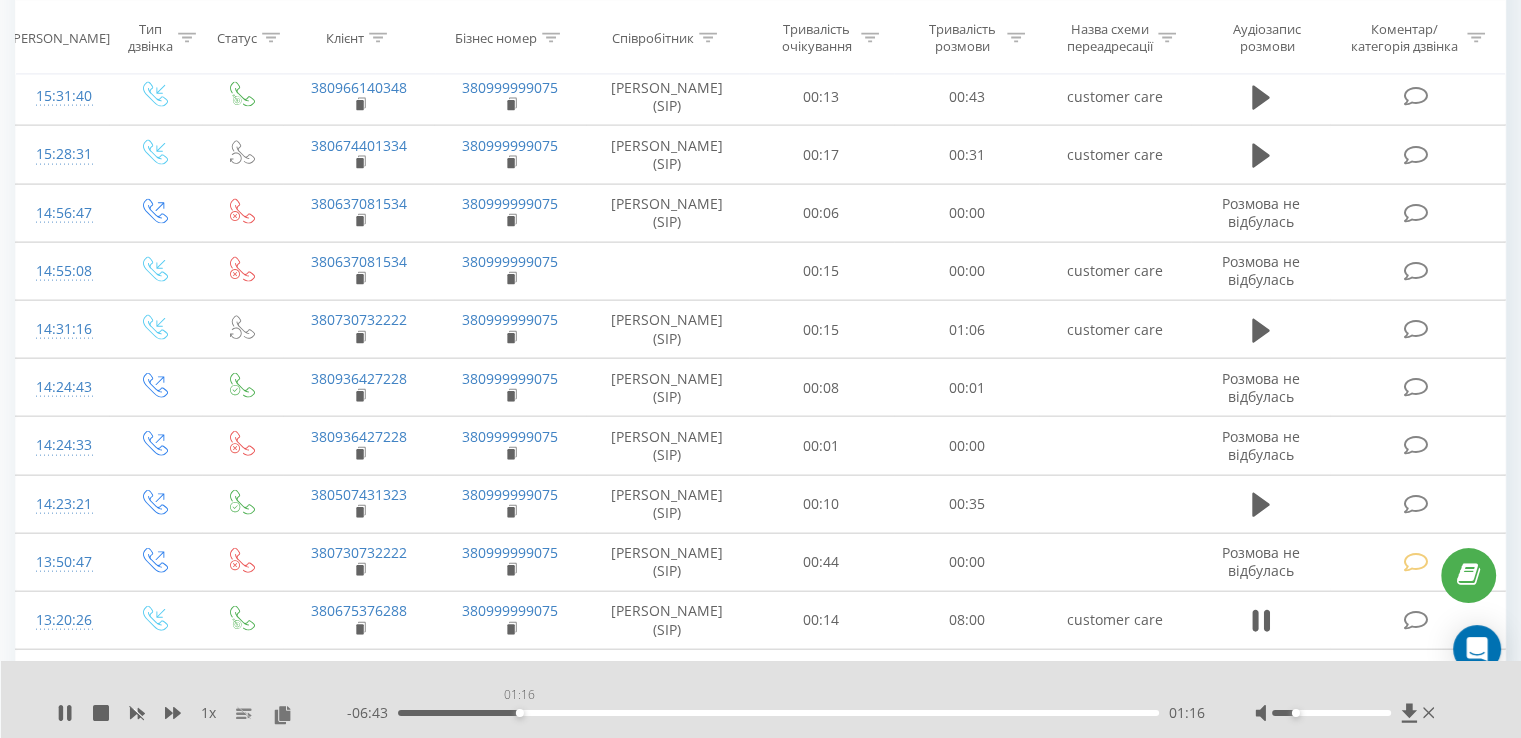 click on "01:16" at bounding box center (778, 713) 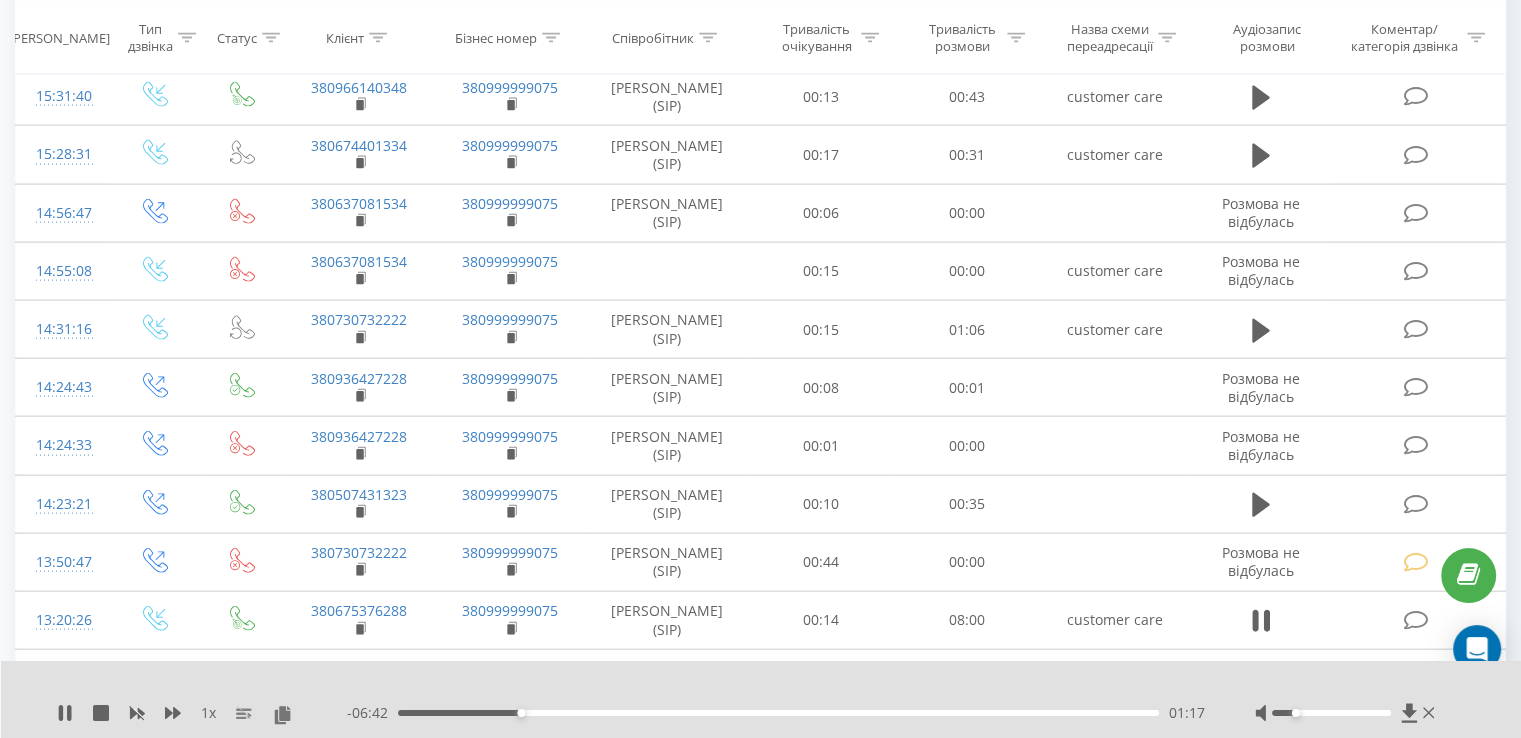 click at bounding box center [1331, 713] 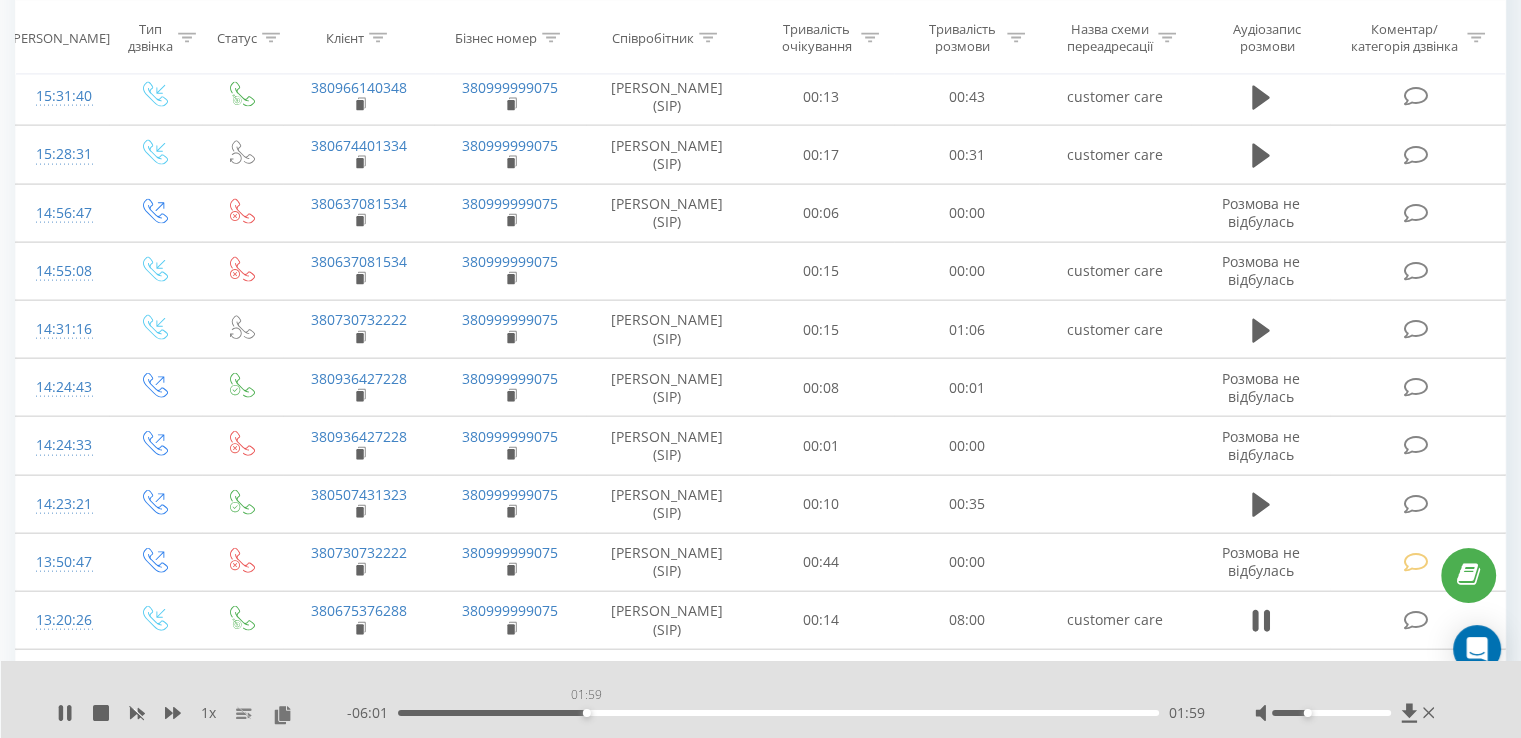 drag, startPoint x: 586, startPoint y: 715, endPoint x: 613, endPoint y: 715, distance: 27 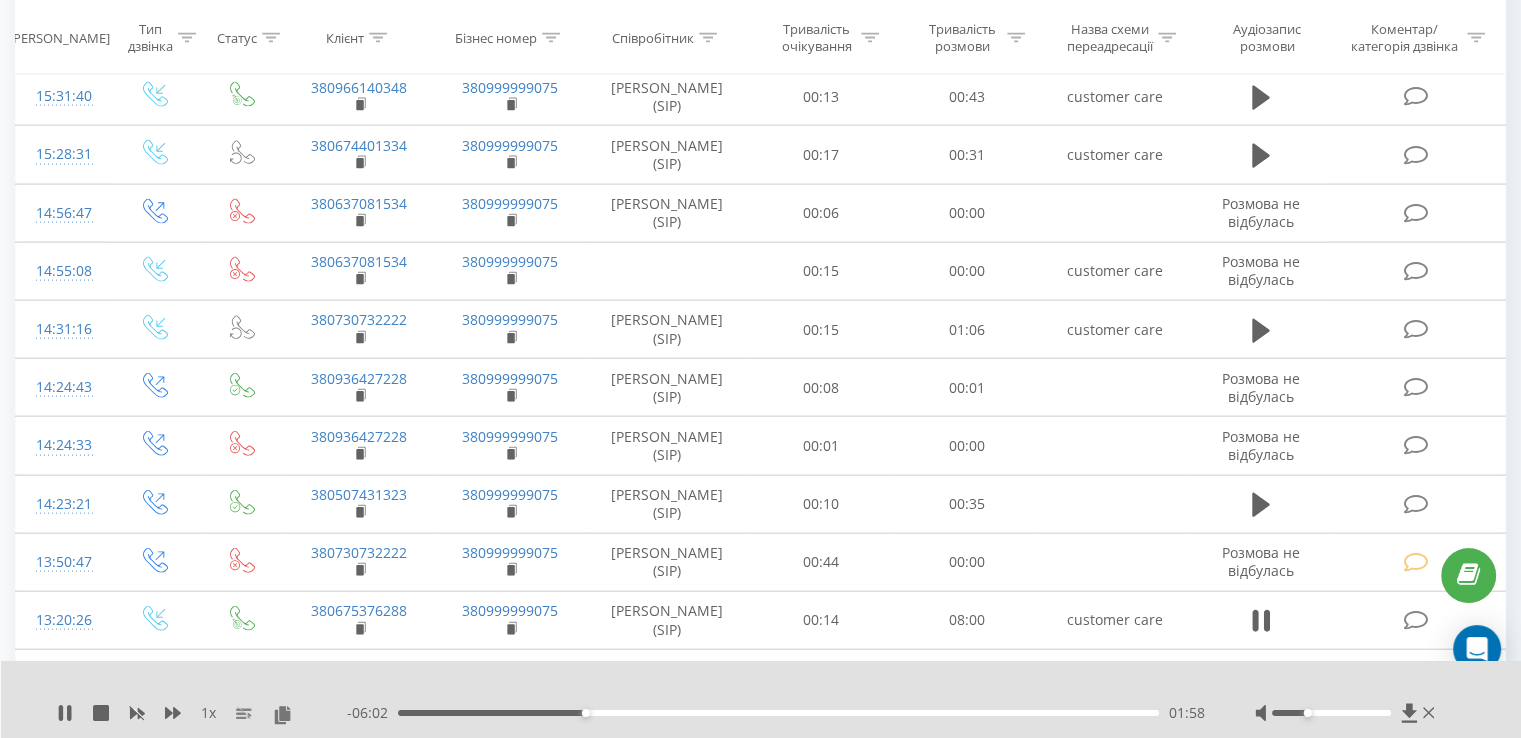 drag, startPoint x: 1345, startPoint y: 713, endPoint x: 1329, endPoint y: 716, distance: 16.27882 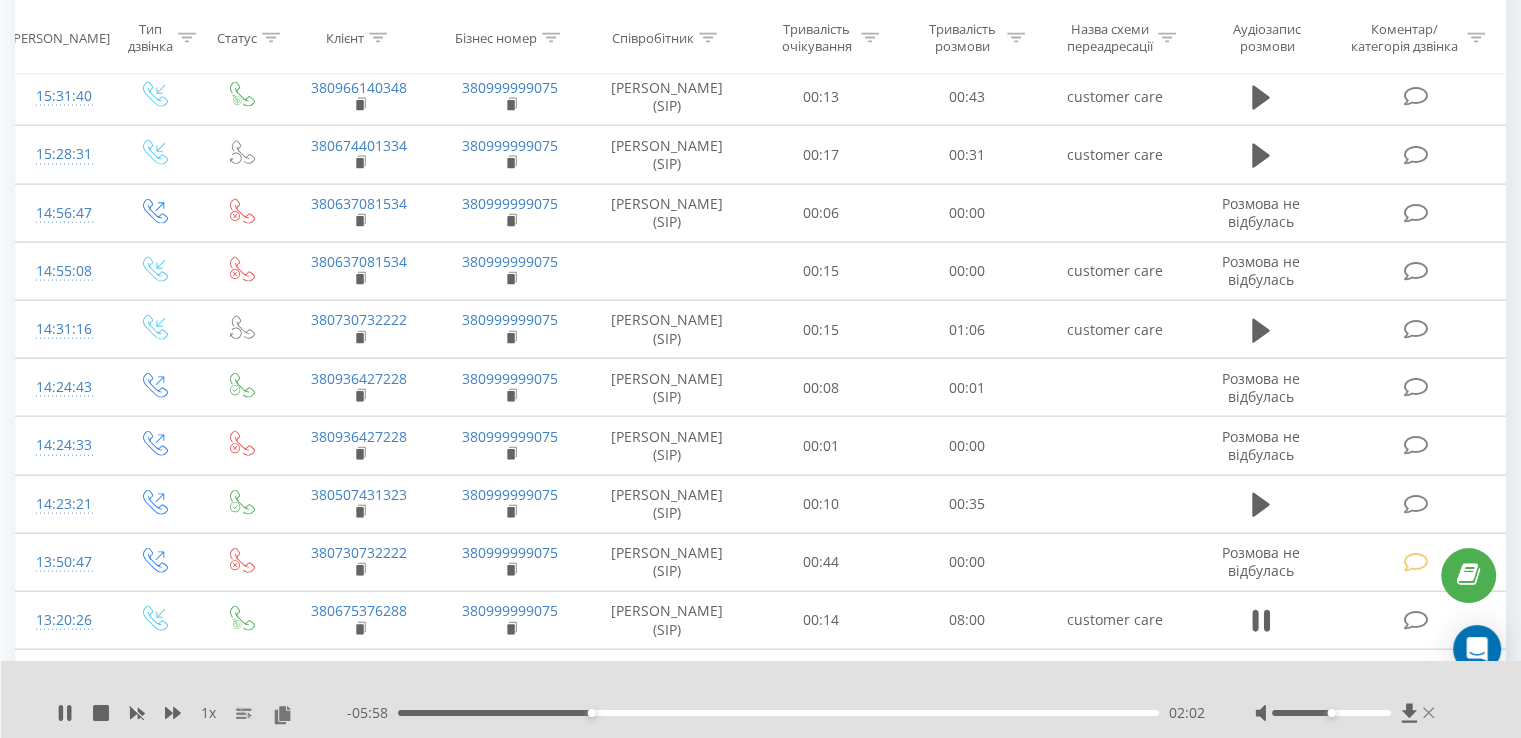 click 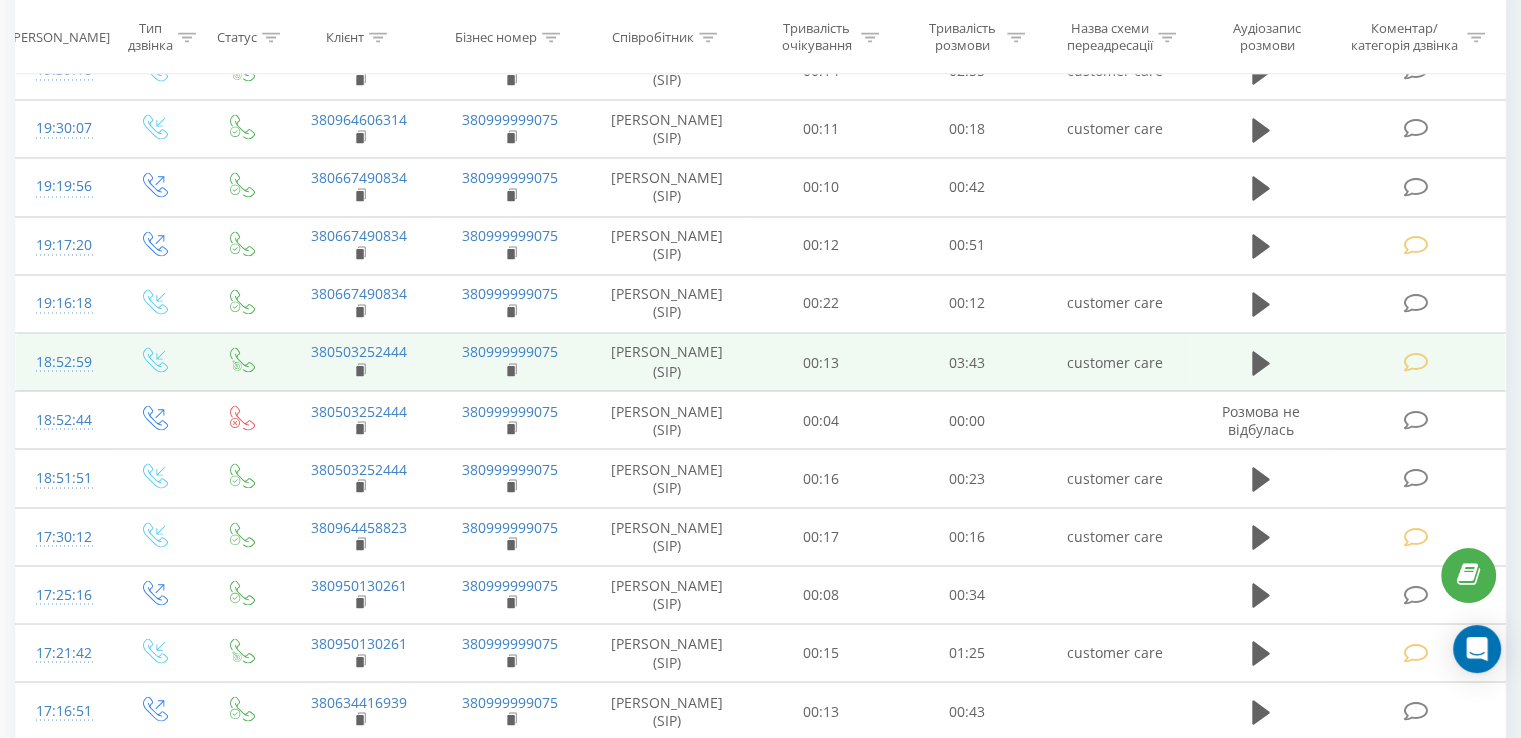 scroll, scrollTop: 3200, scrollLeft: 0, axis: vertical 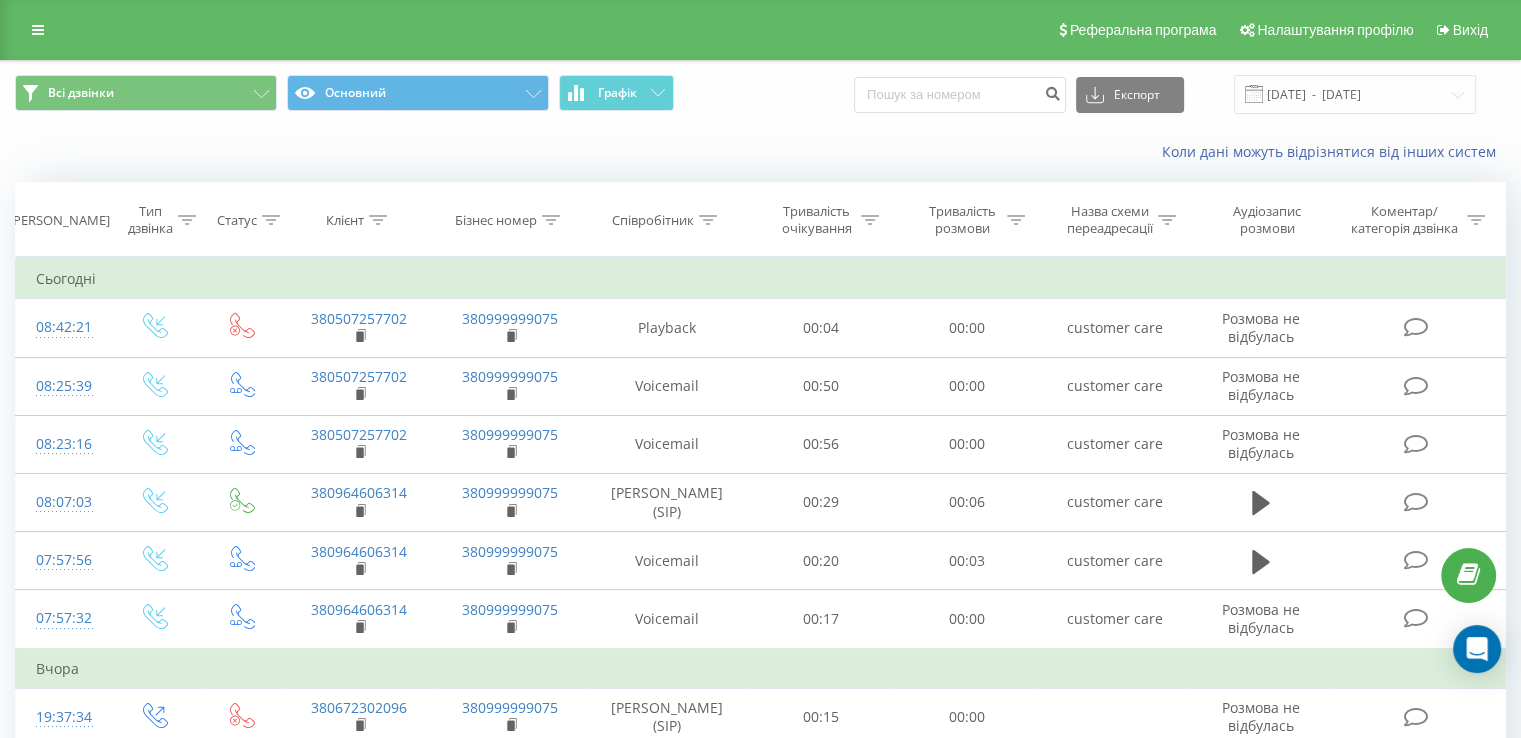 drag, startPoint x: 234, startPoint y: 332, endPoint x: 234, endPoint y: 210, distance: 122 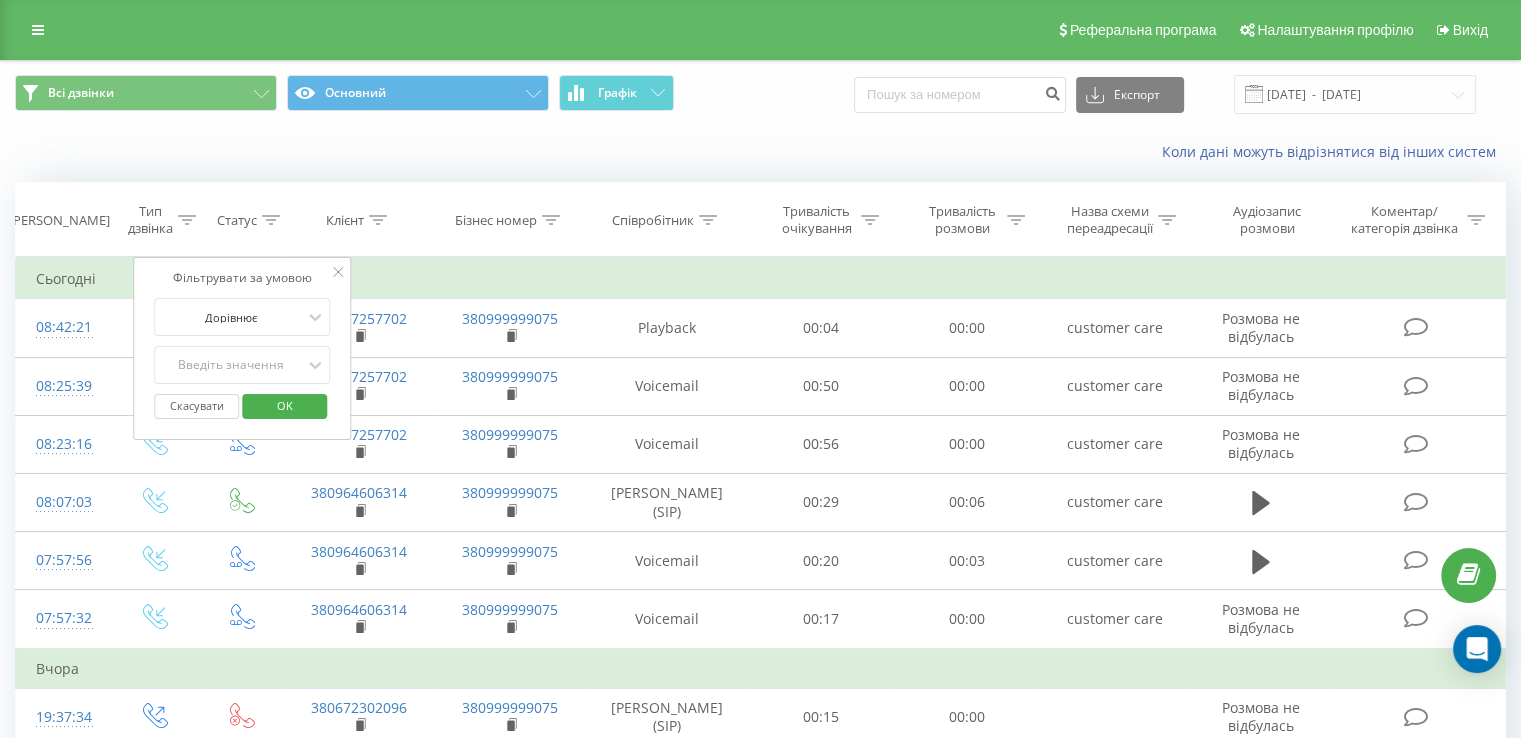 click on "Фільтрувати за умовою Дорівнює Введіть значення Скасувати OK" at bounding box center (243, 348) 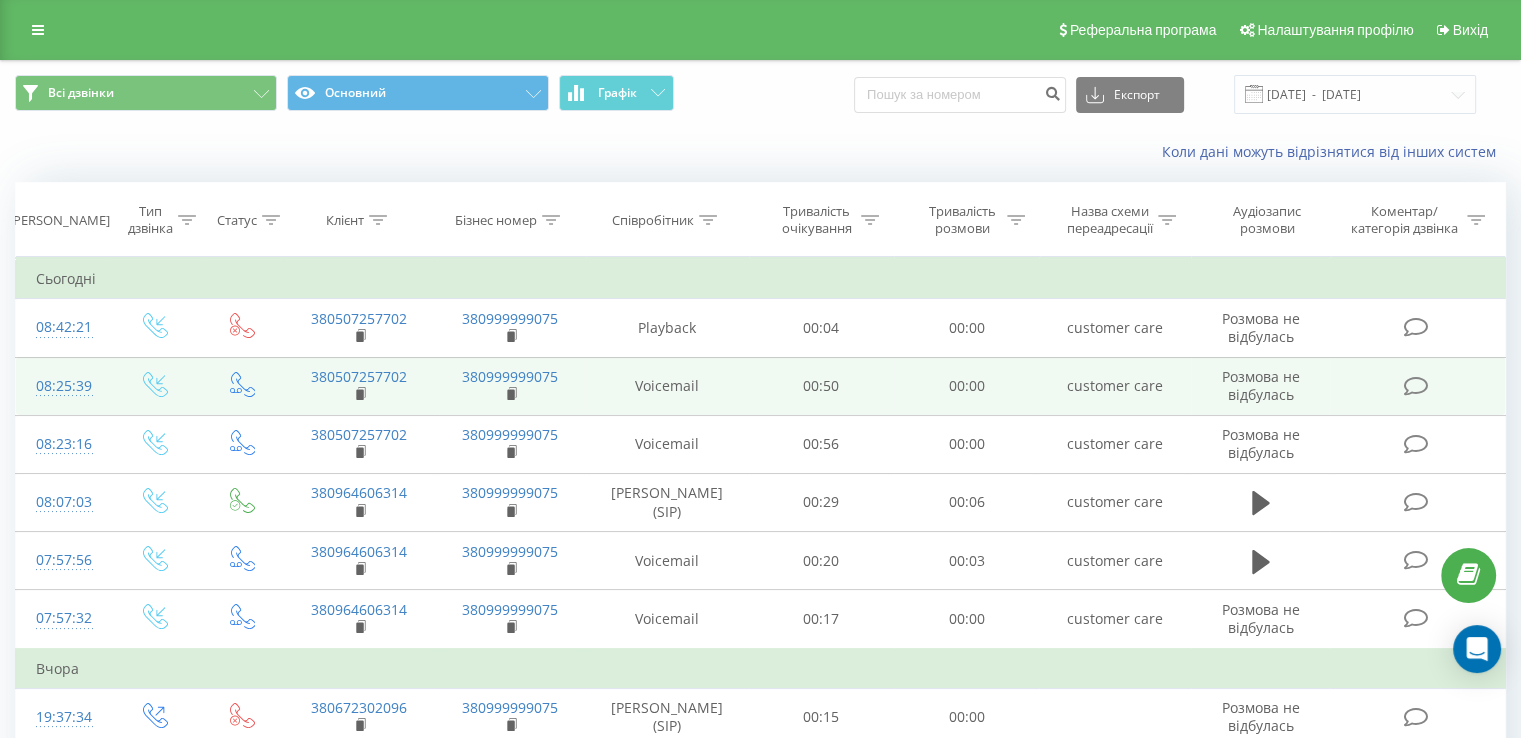 drag, startPoint x: 252, startPoint y: 389, endPoint x: 1278, endPoint y: 389, distance: 1026 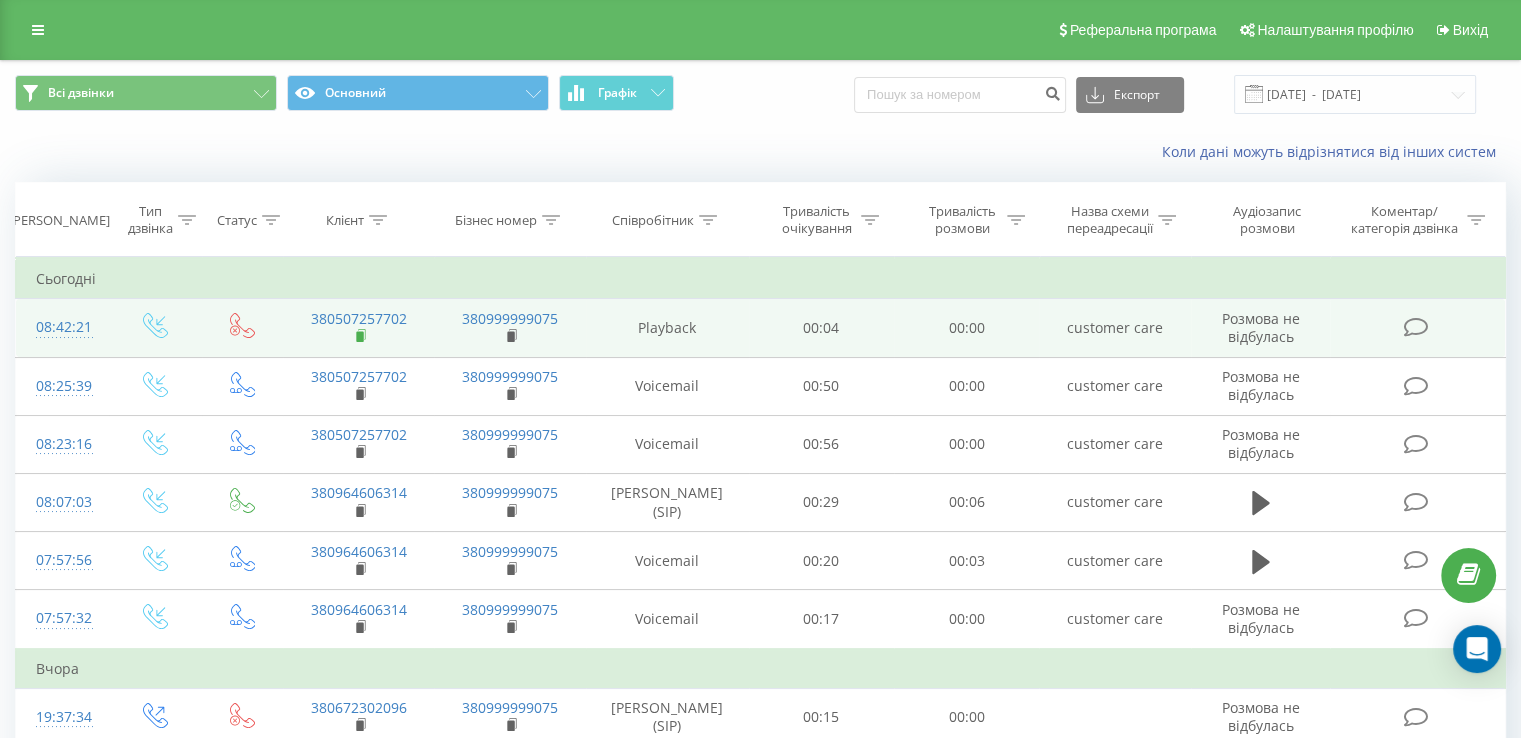 click 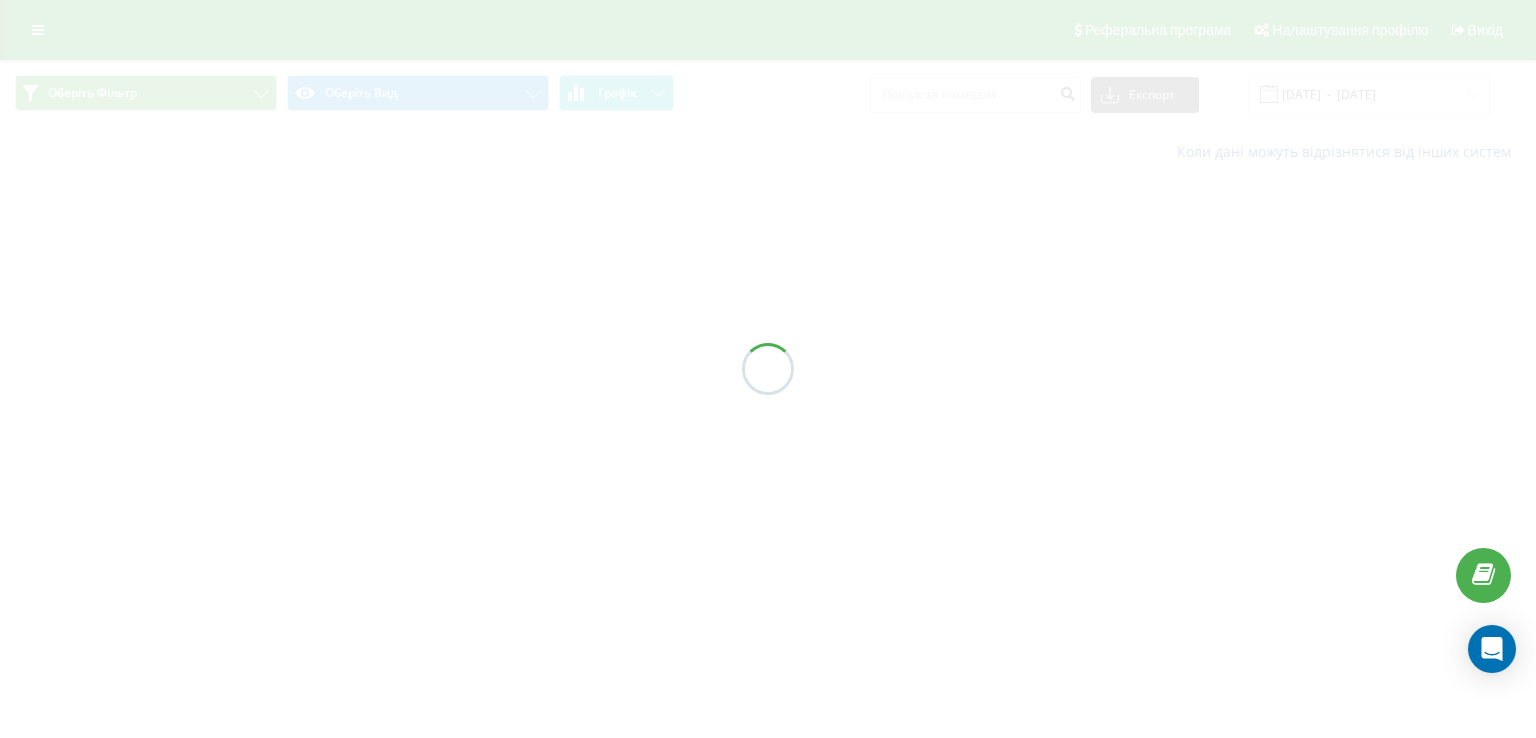 scroll, scrollTop: 0, scrollLeft: 0, axis: both 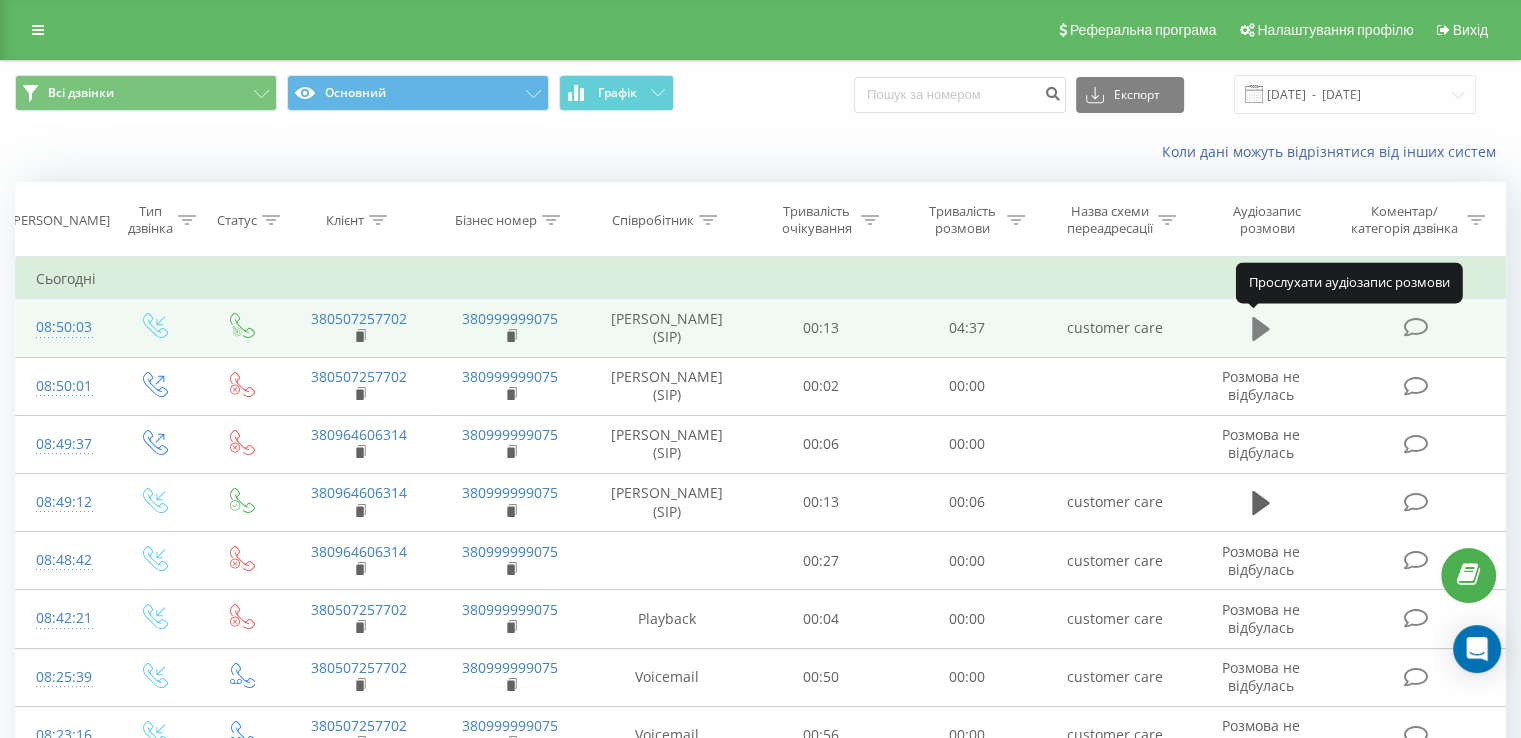 click 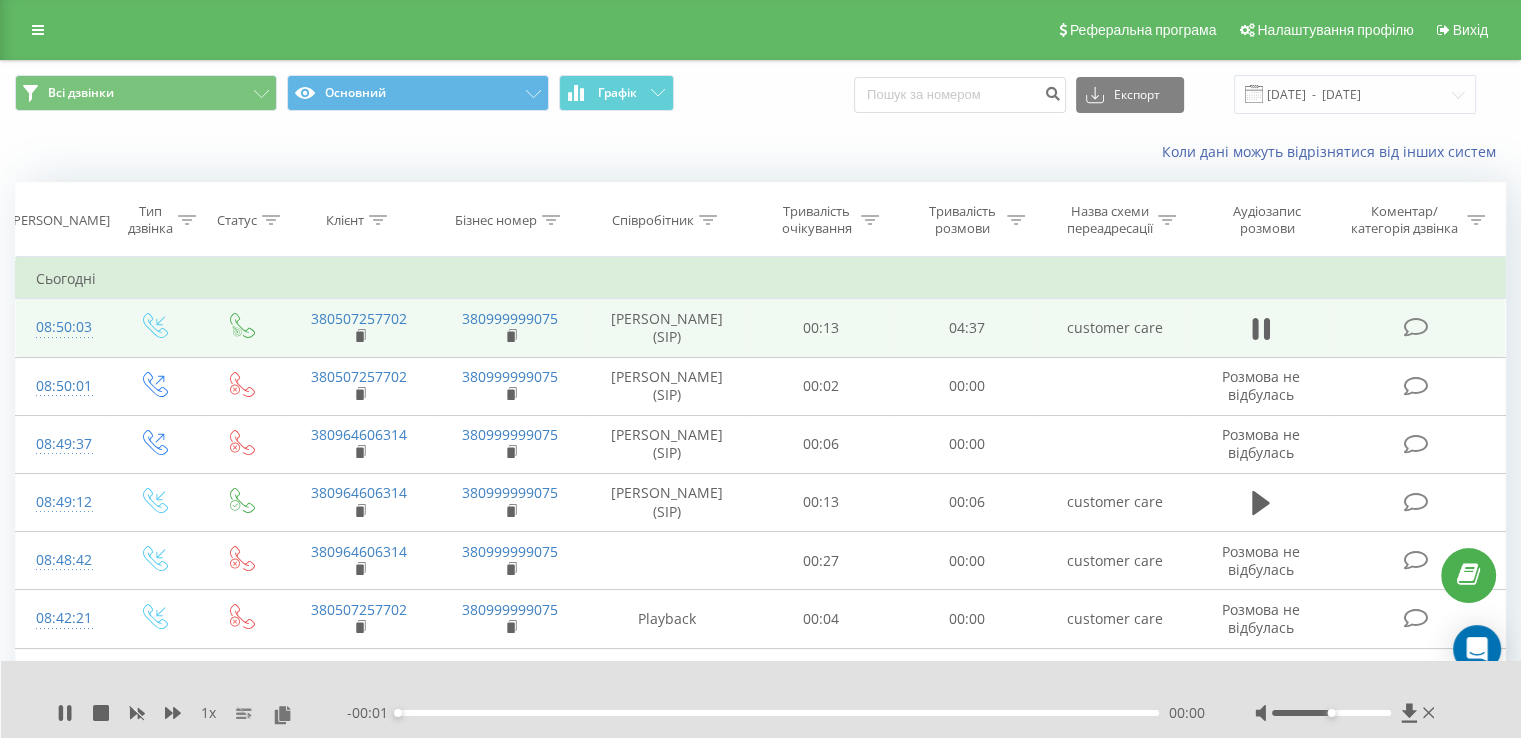 click on "- 00:01 00:00   00:00" at bounding box center (776, 713) 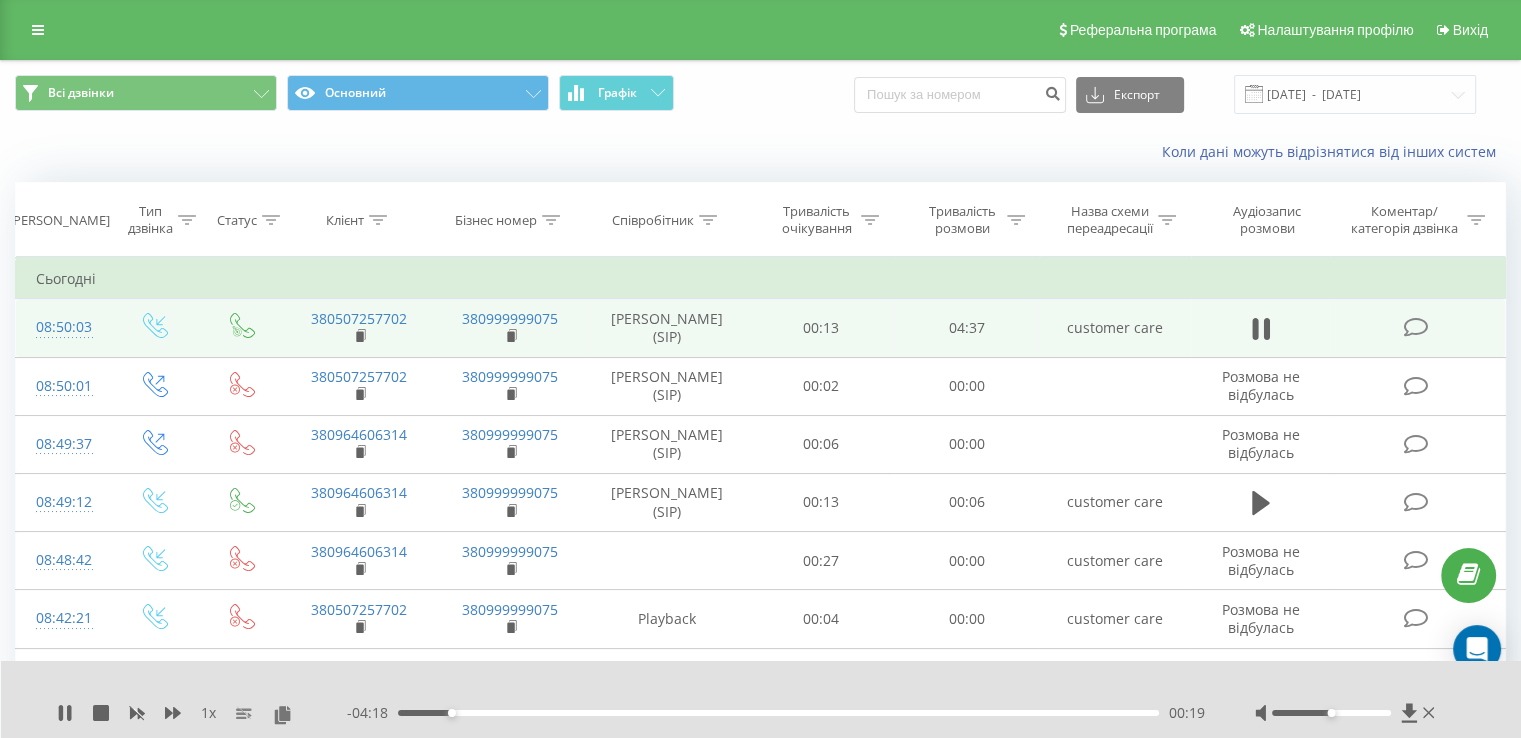 click at bounding box center (1331, 713) 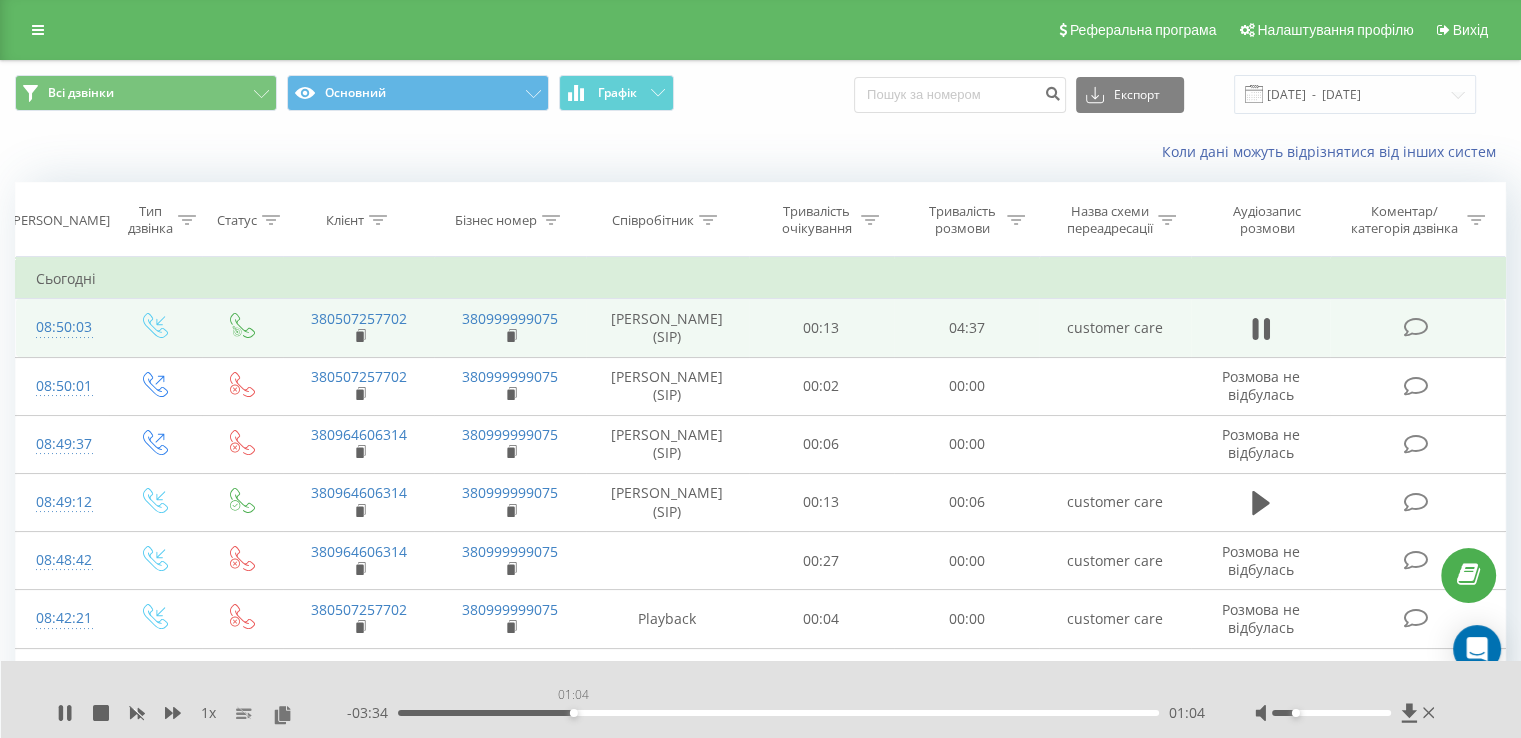 click on "01:04" at bounding box center (778, 713) 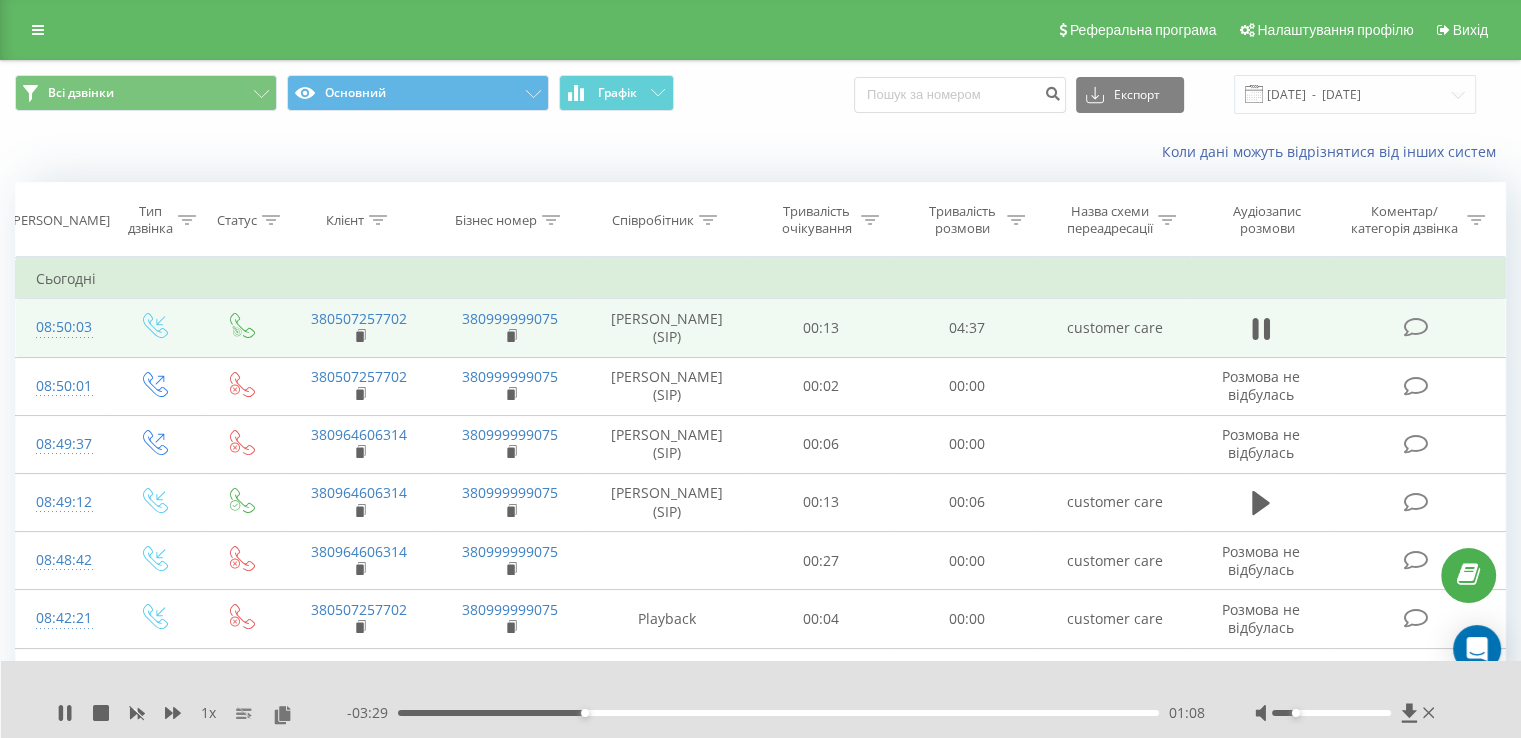 click on "01:08" at bounding box center [778, 713] 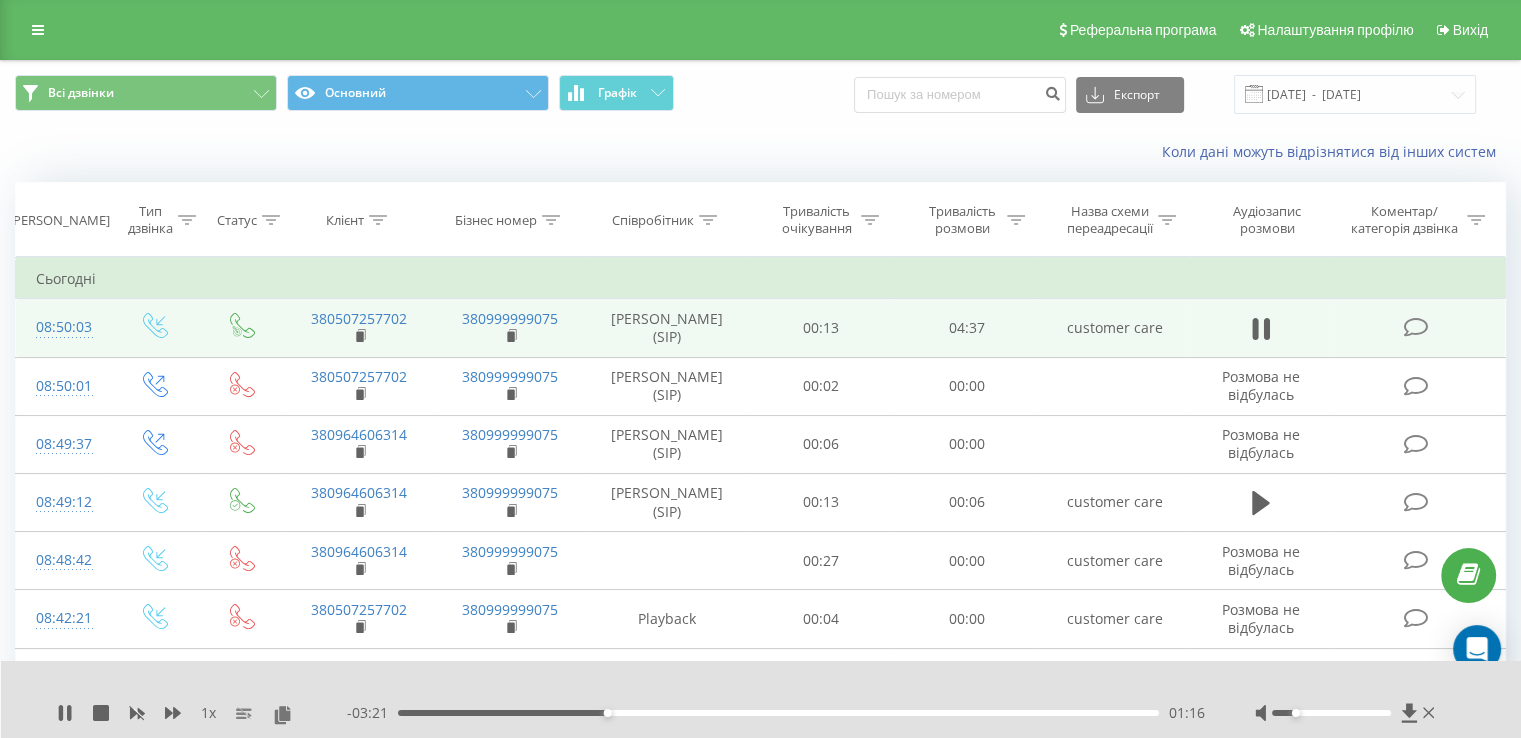 click on "01:16" at bounding box center (778, 713) 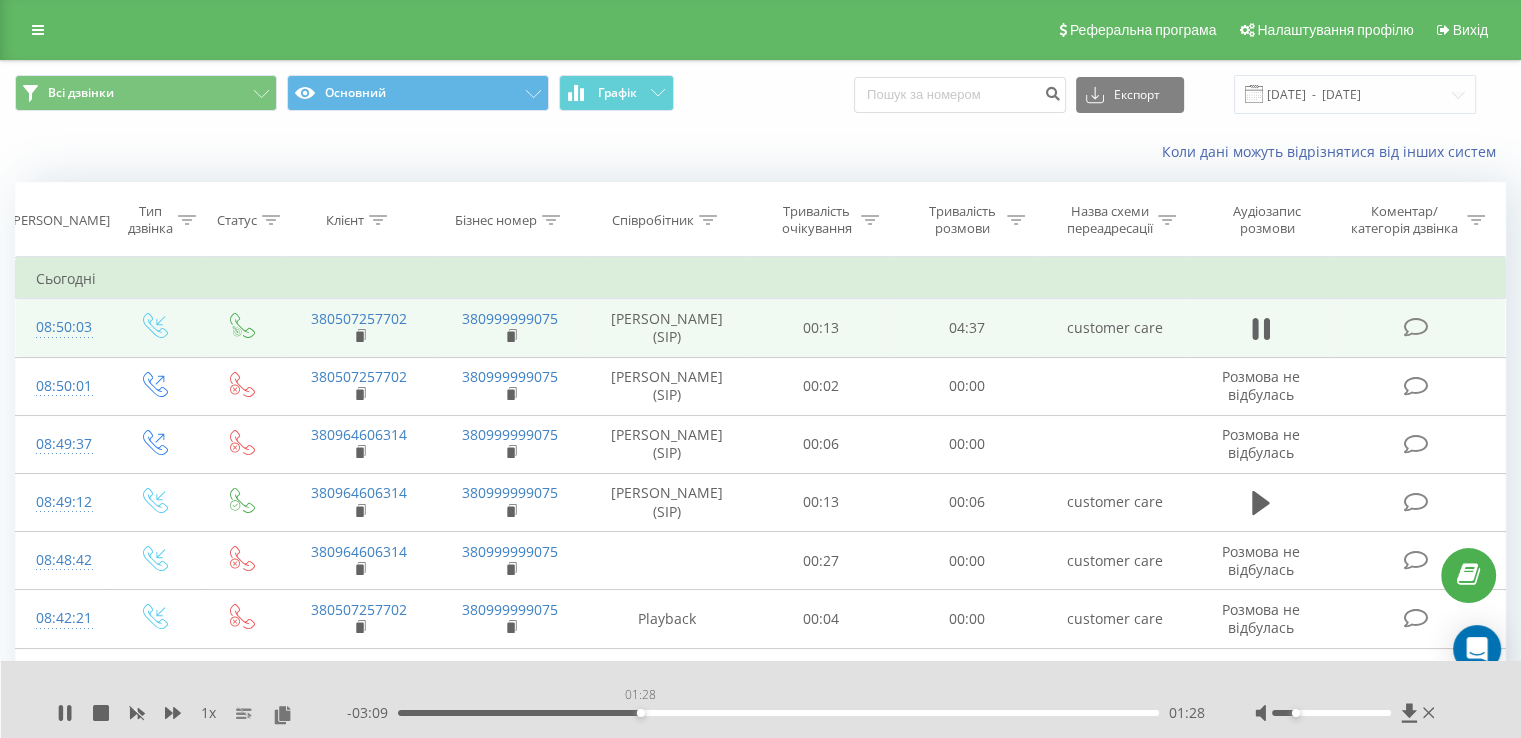 click on "01:28" at bounding box center [778, 713] 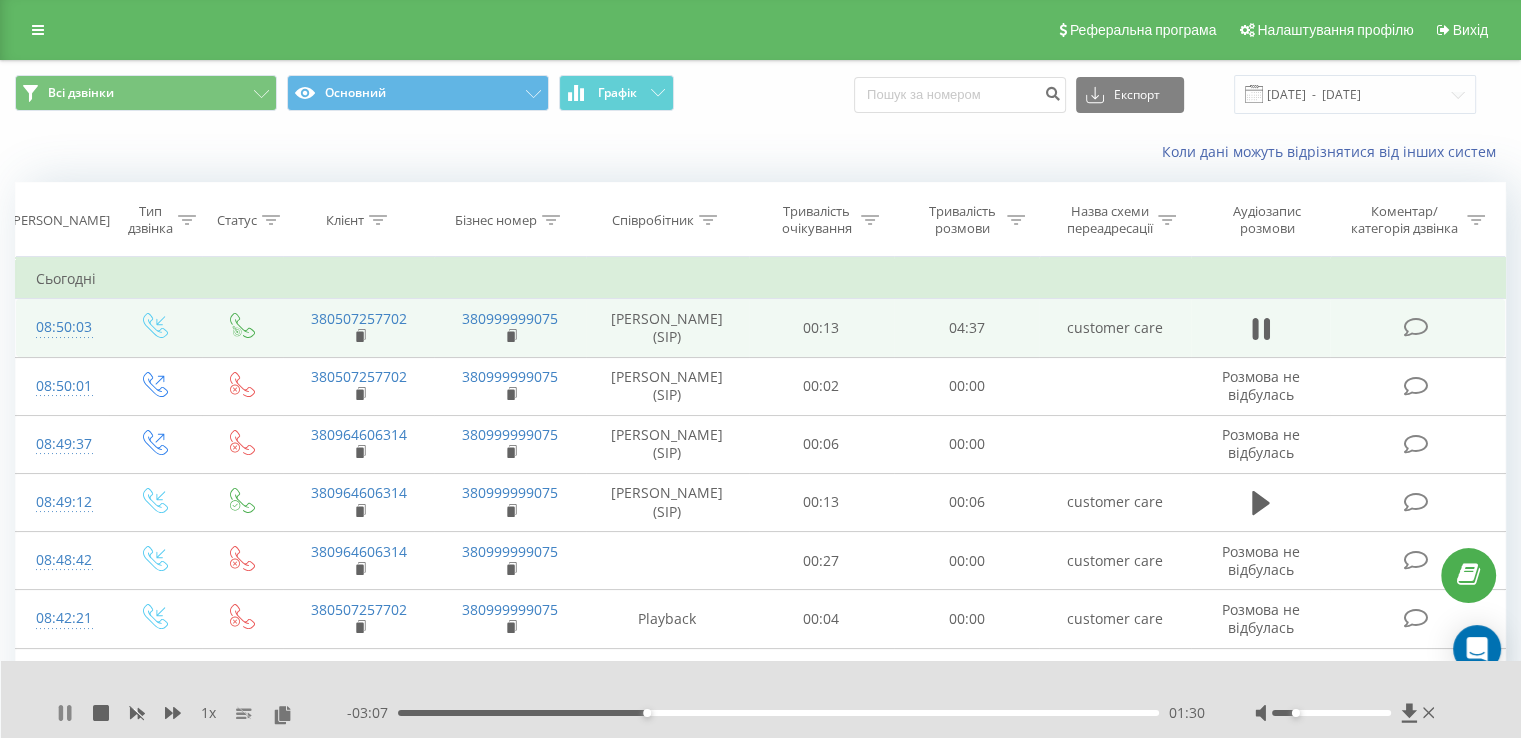 click 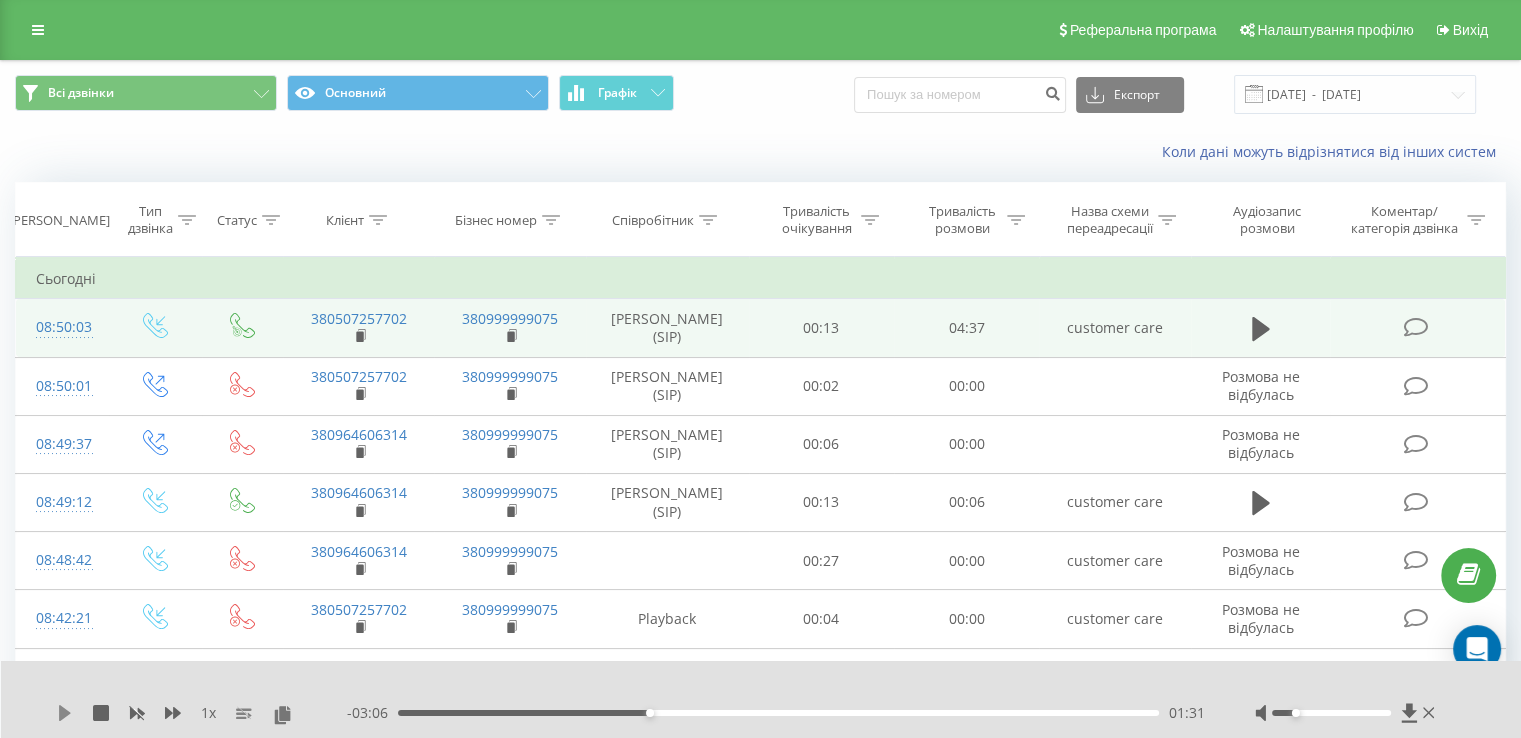 click 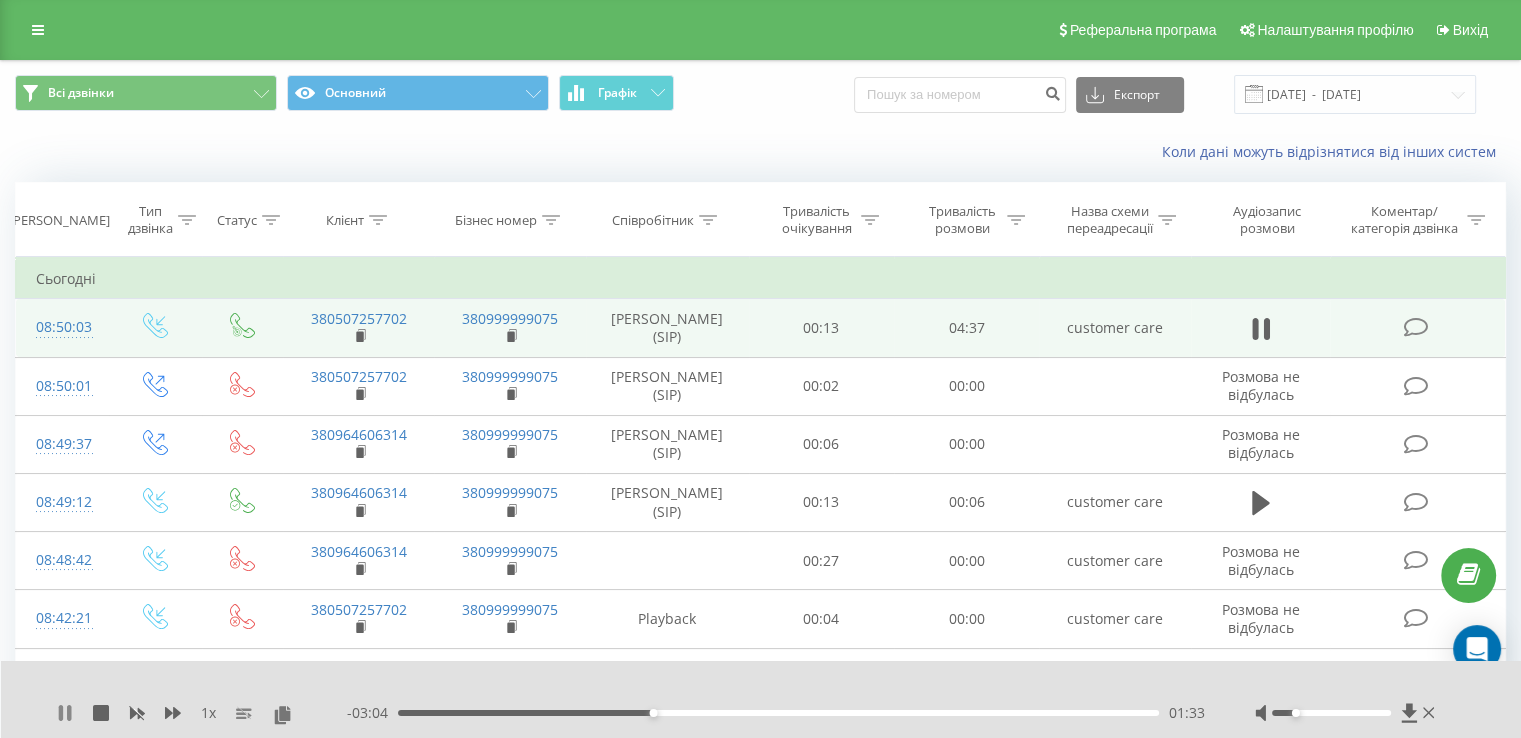 click 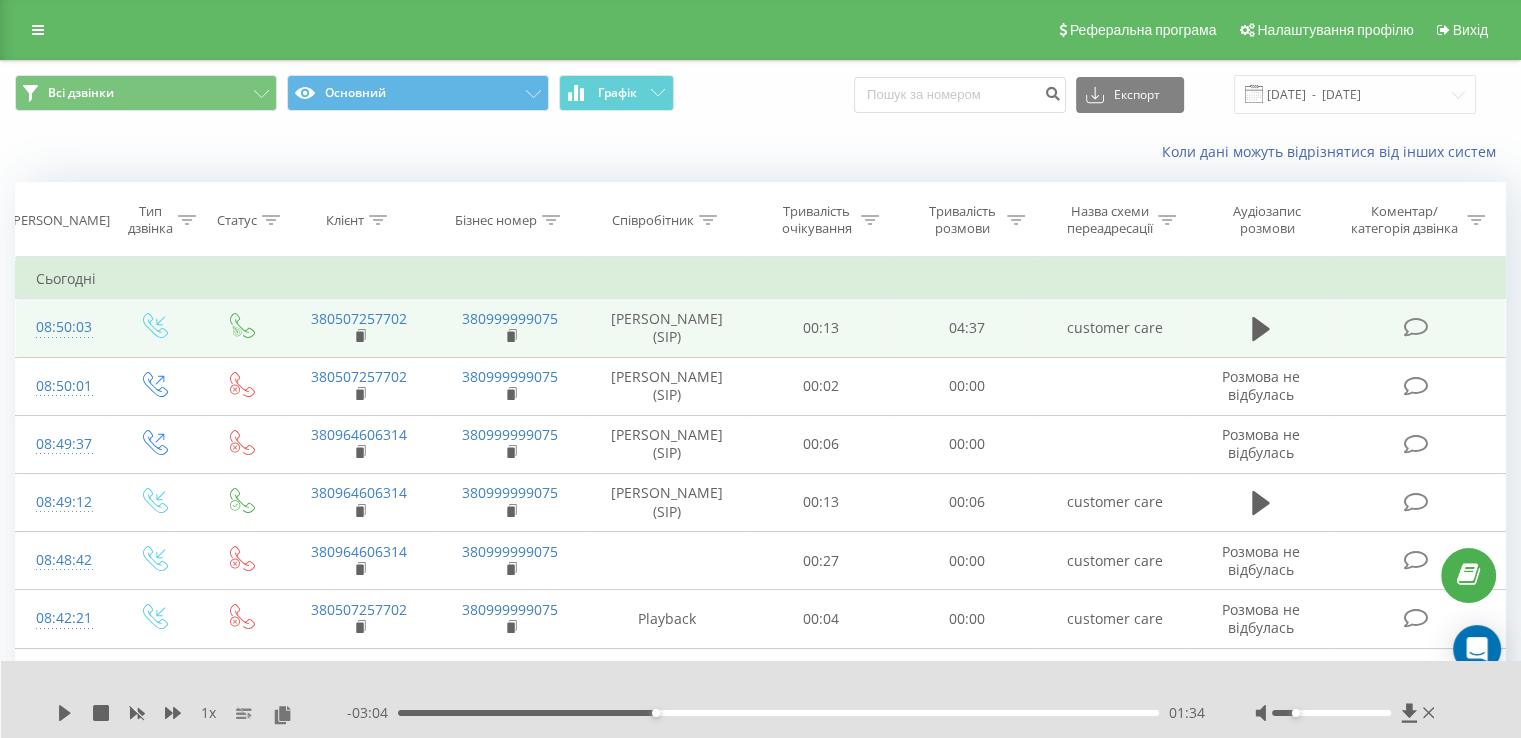 drag, startPoint x: 68, startPoint y: 722, endPoint x: 99, endPoint y: 713, distance: 32.280025 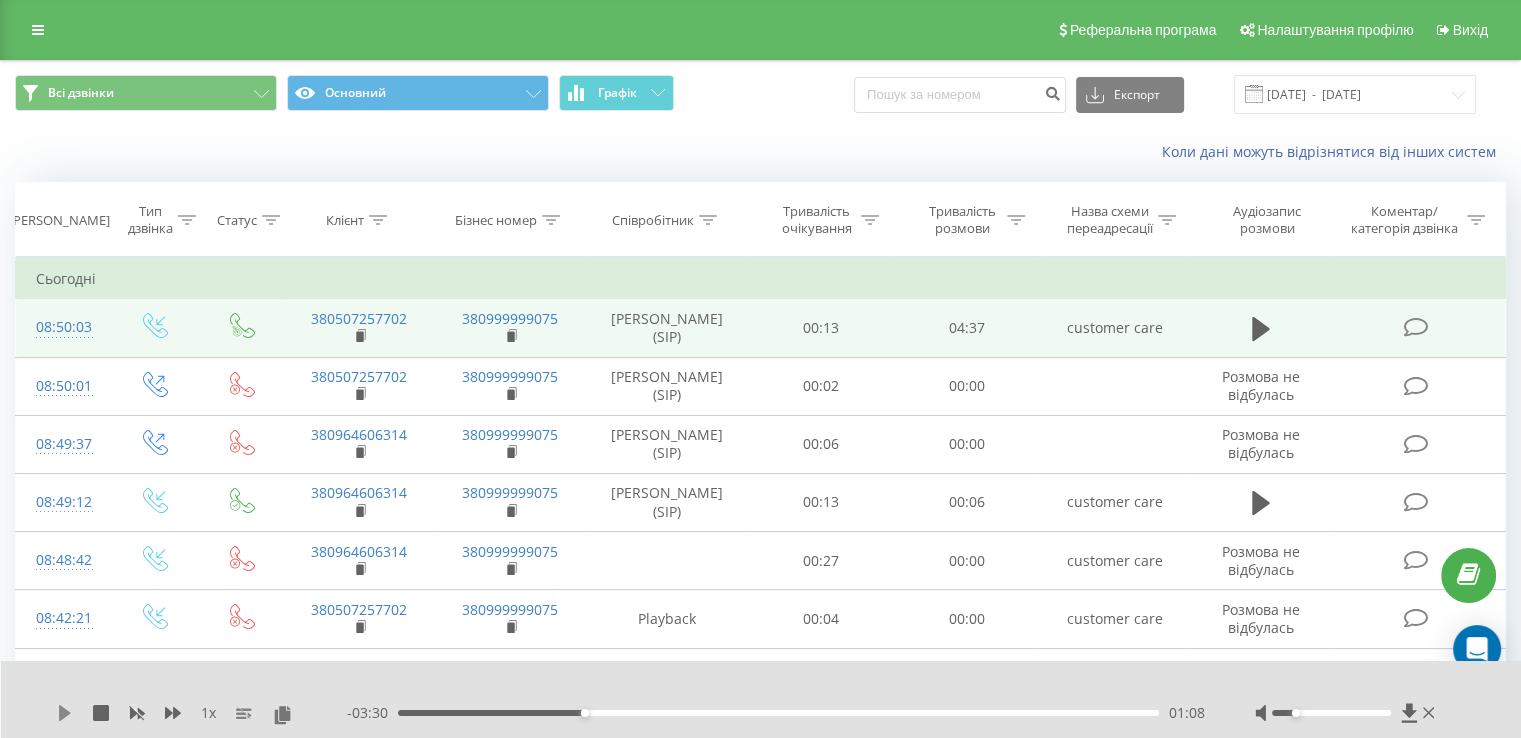 click 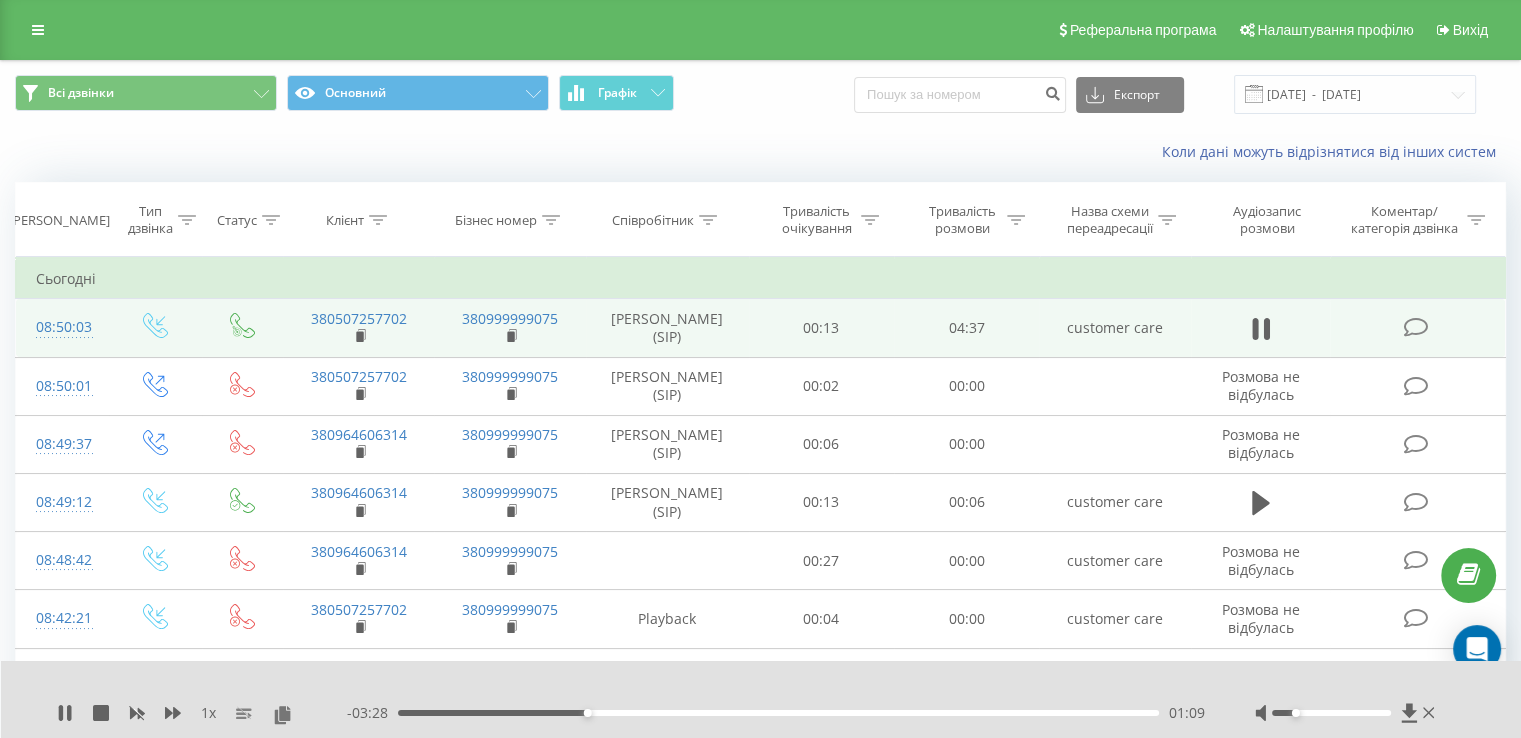 click on "01:09" at bounding box center [778, 713] 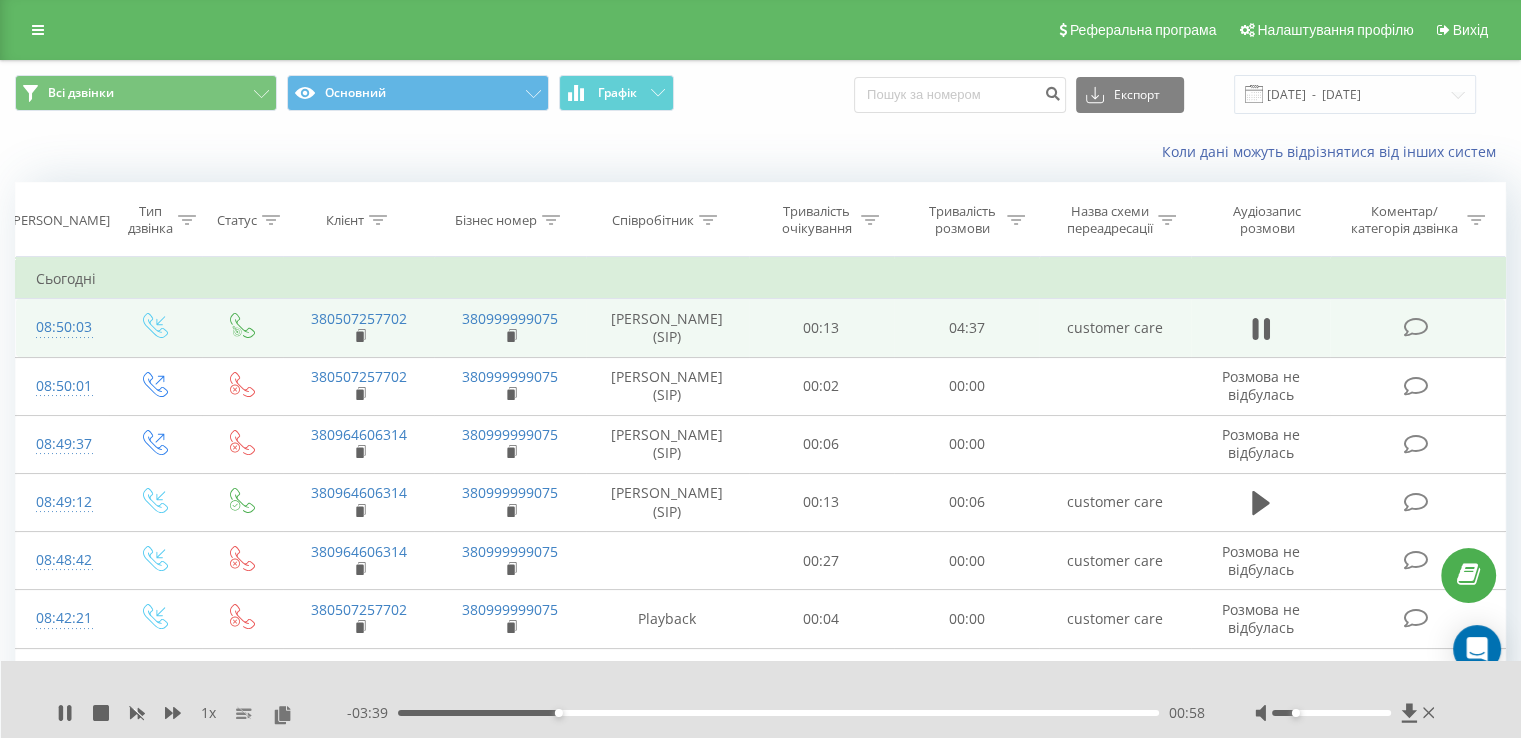 click on "00:58" at bounding box center [778, 713] 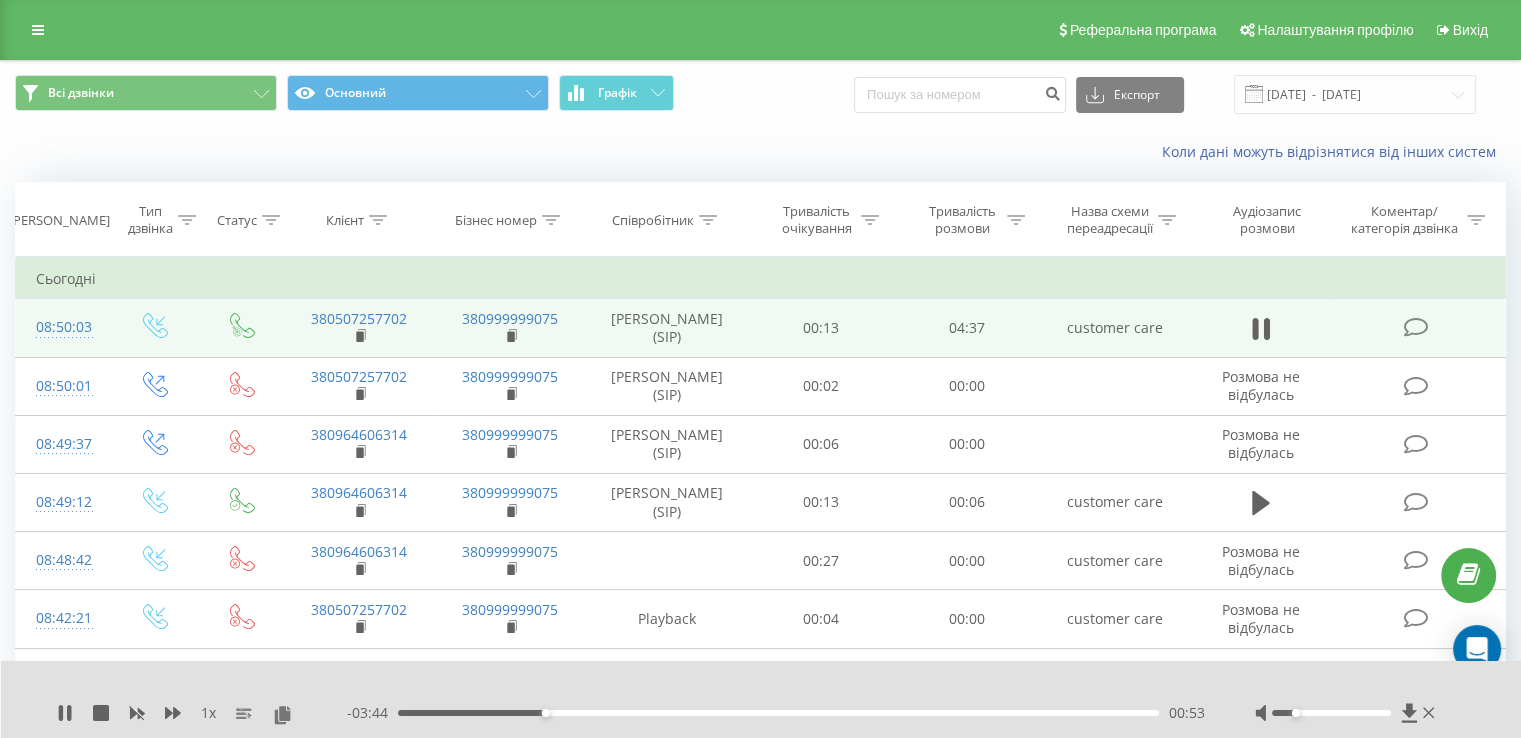 click on "00:53" at bounding box center [778, 713] 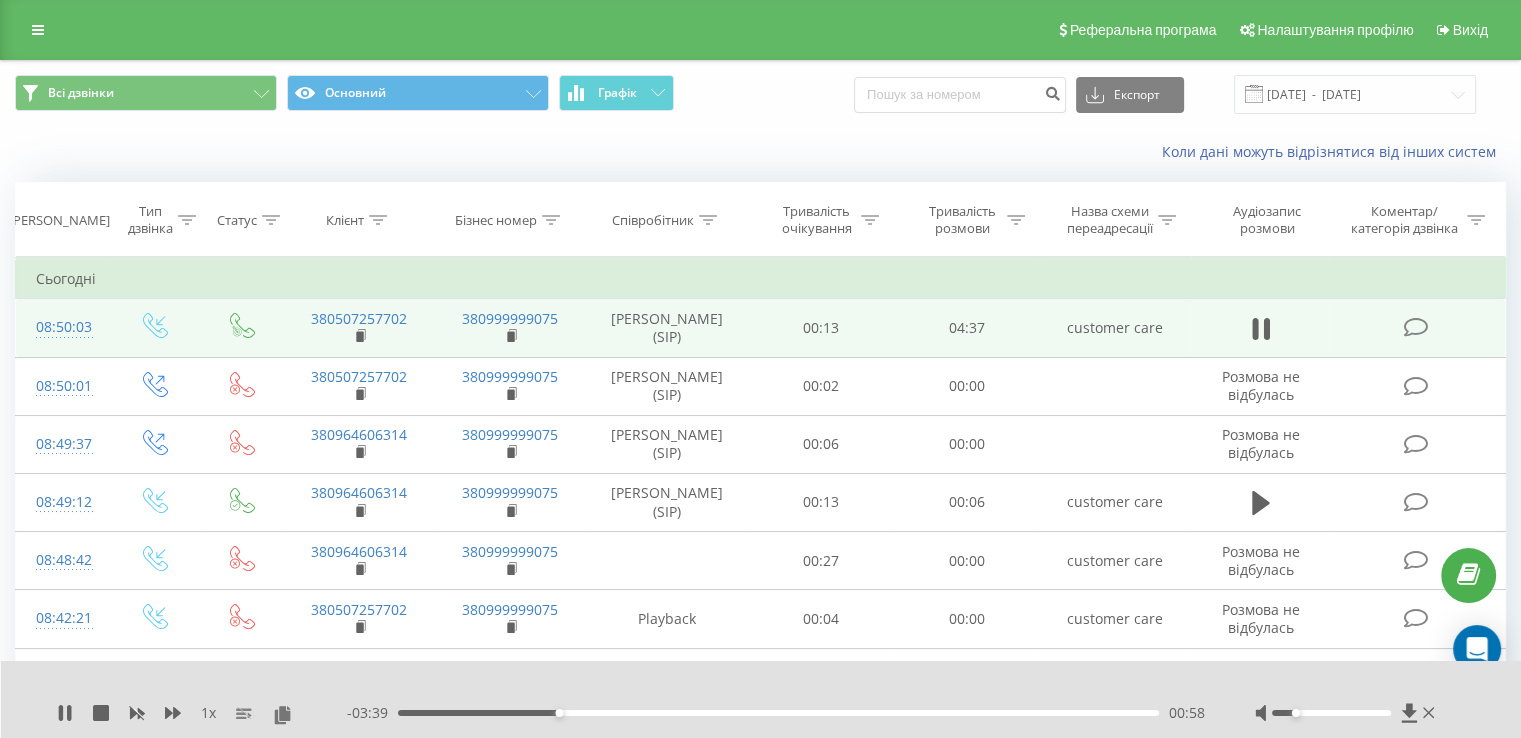 click on "00:58" at bounding box center (778, 713) 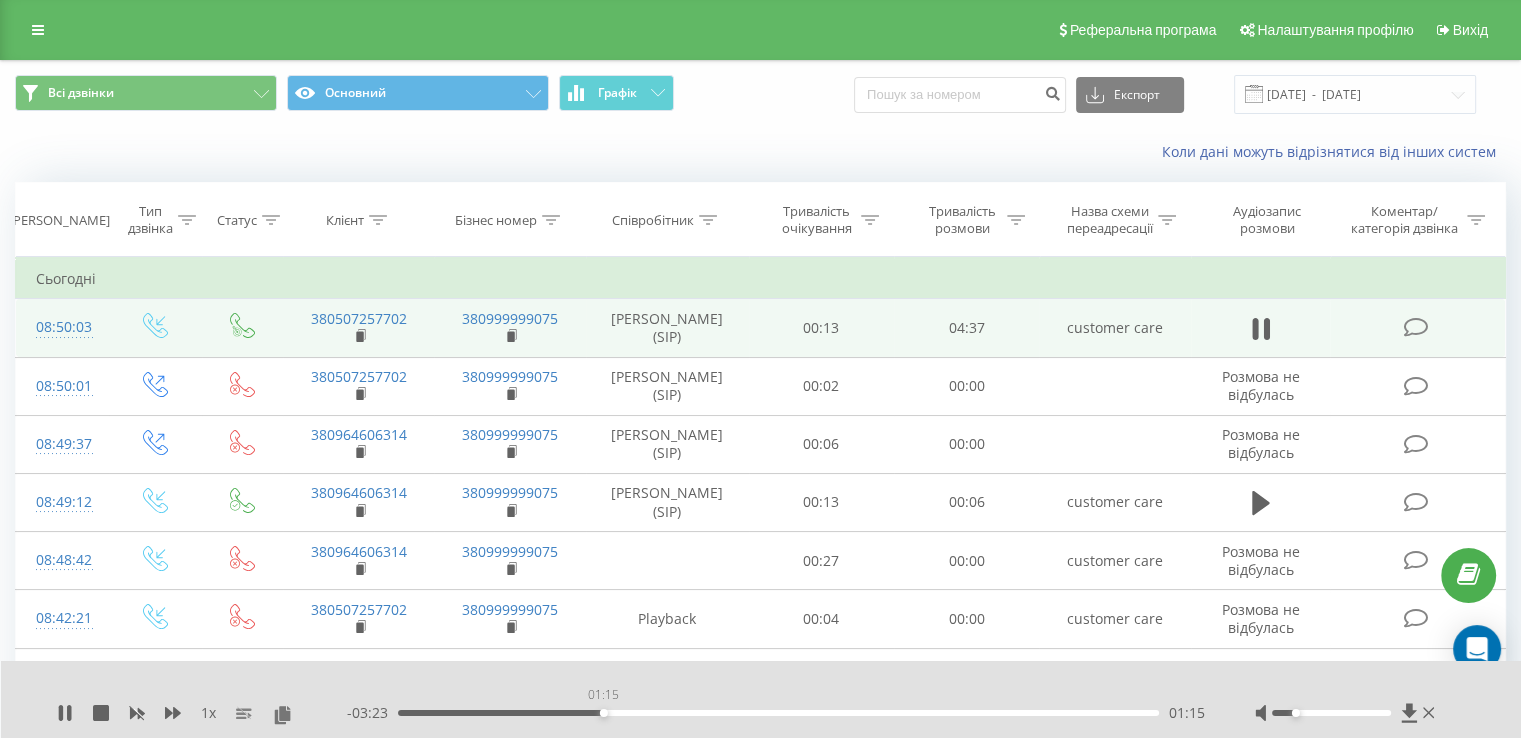click on "01:15" at bounding box center [778, 713] 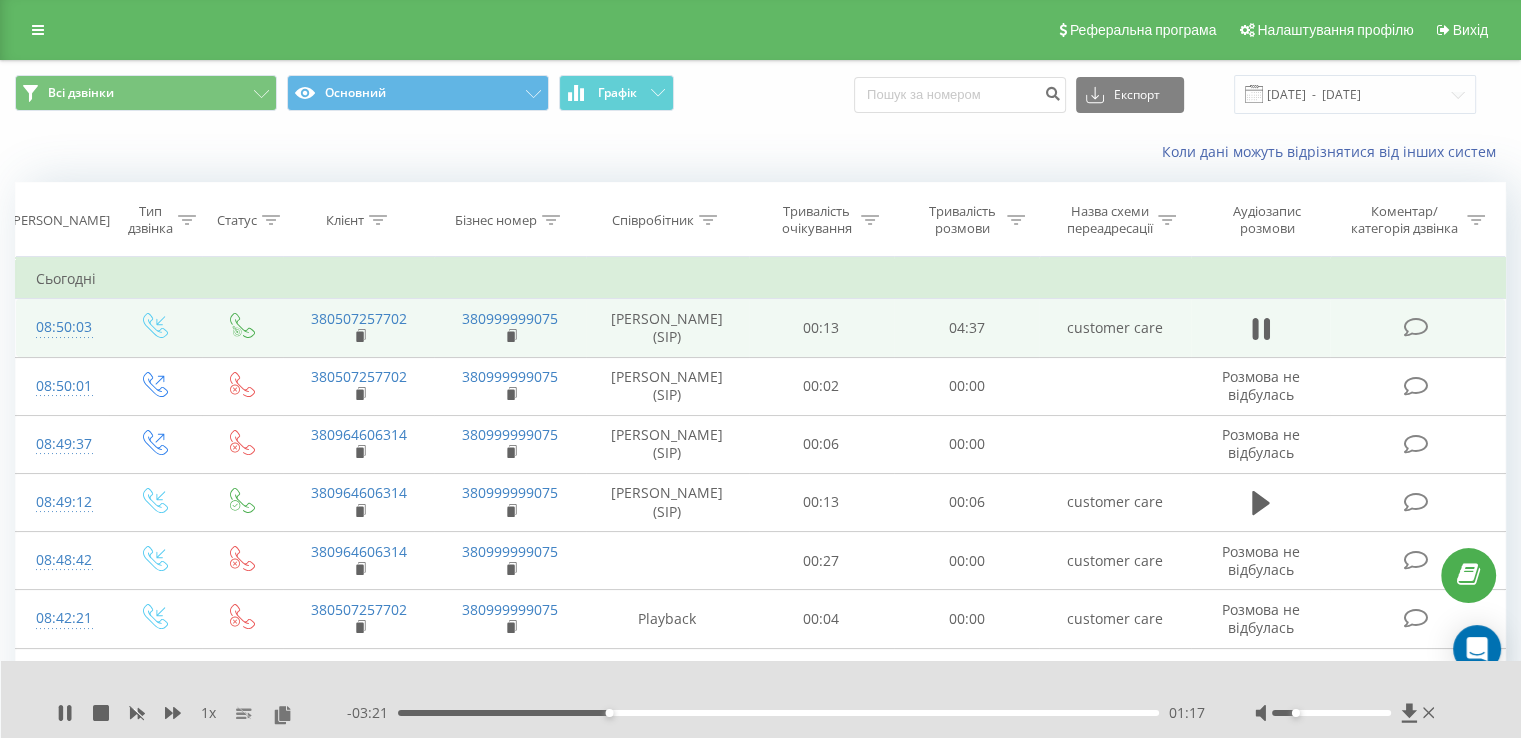 click on "01:17" at bounding box center (778, 713) 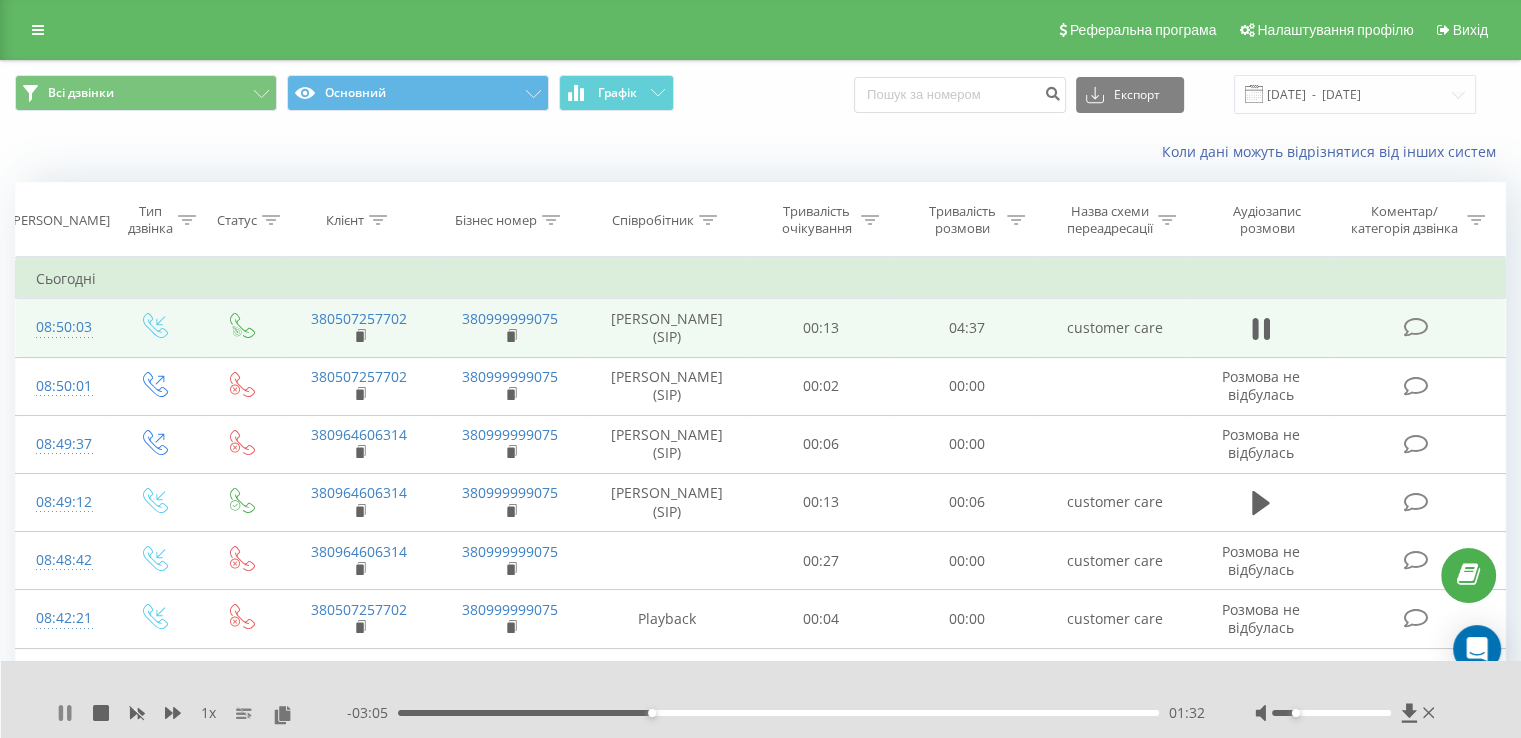 click 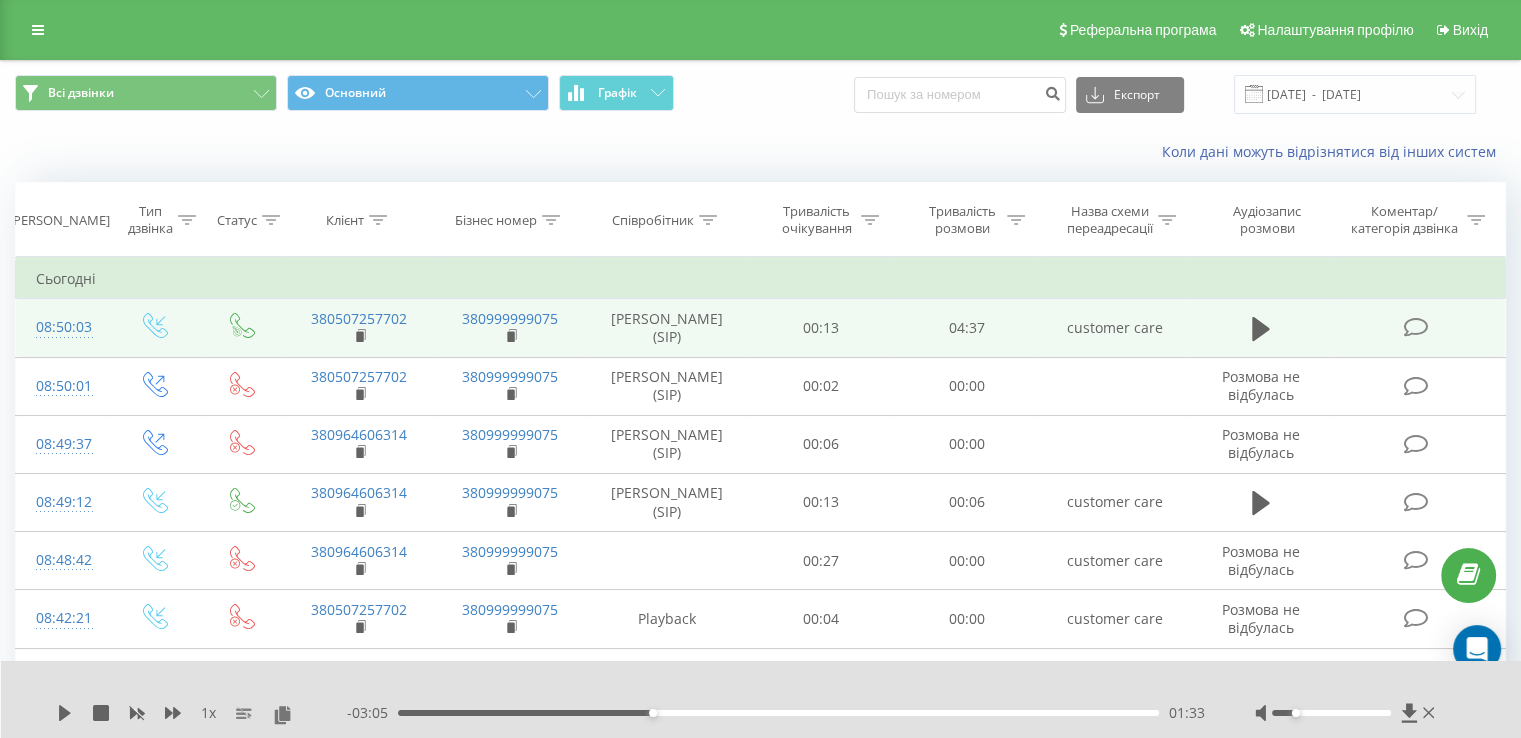click on "- 03:05 01:33   01:33" at bounding box center (776, 713) 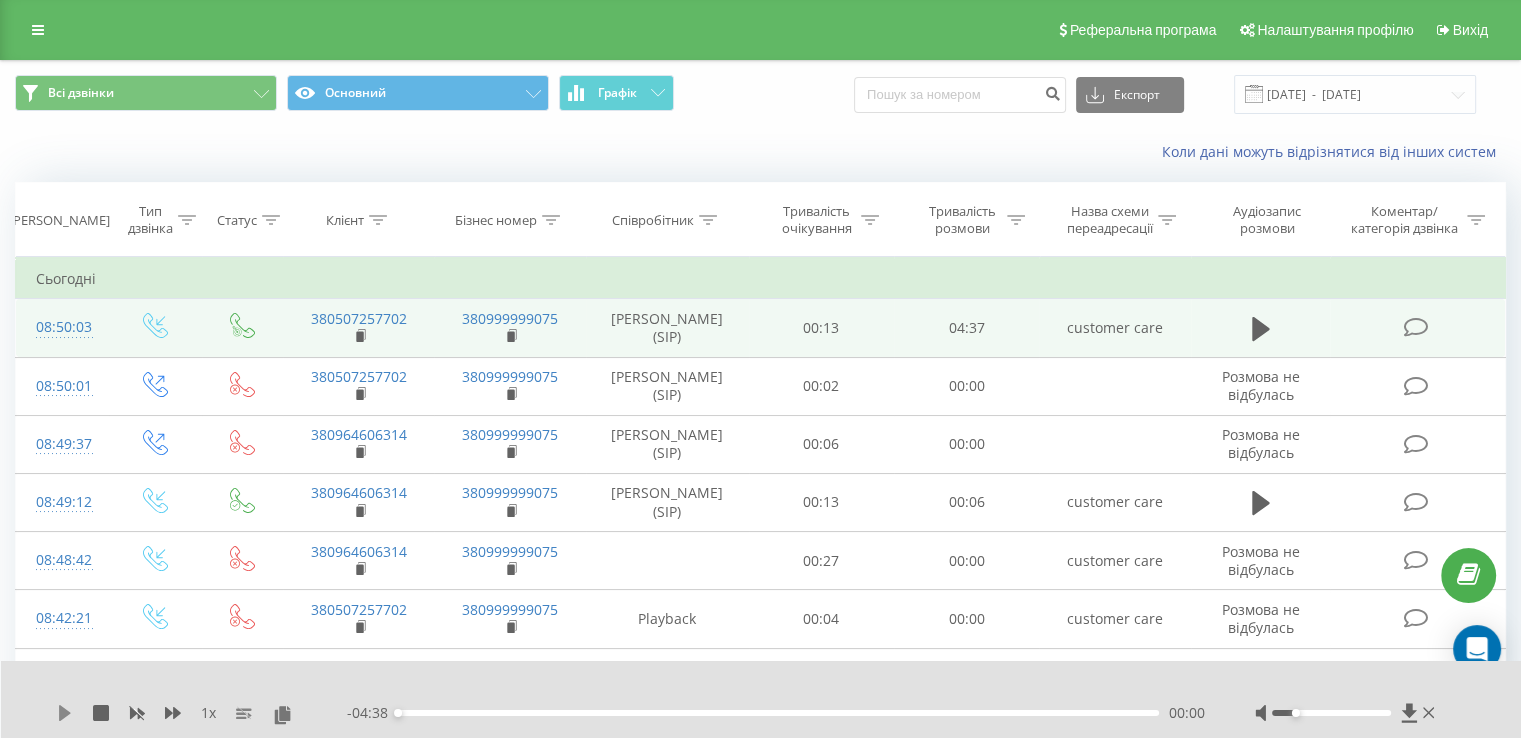 click 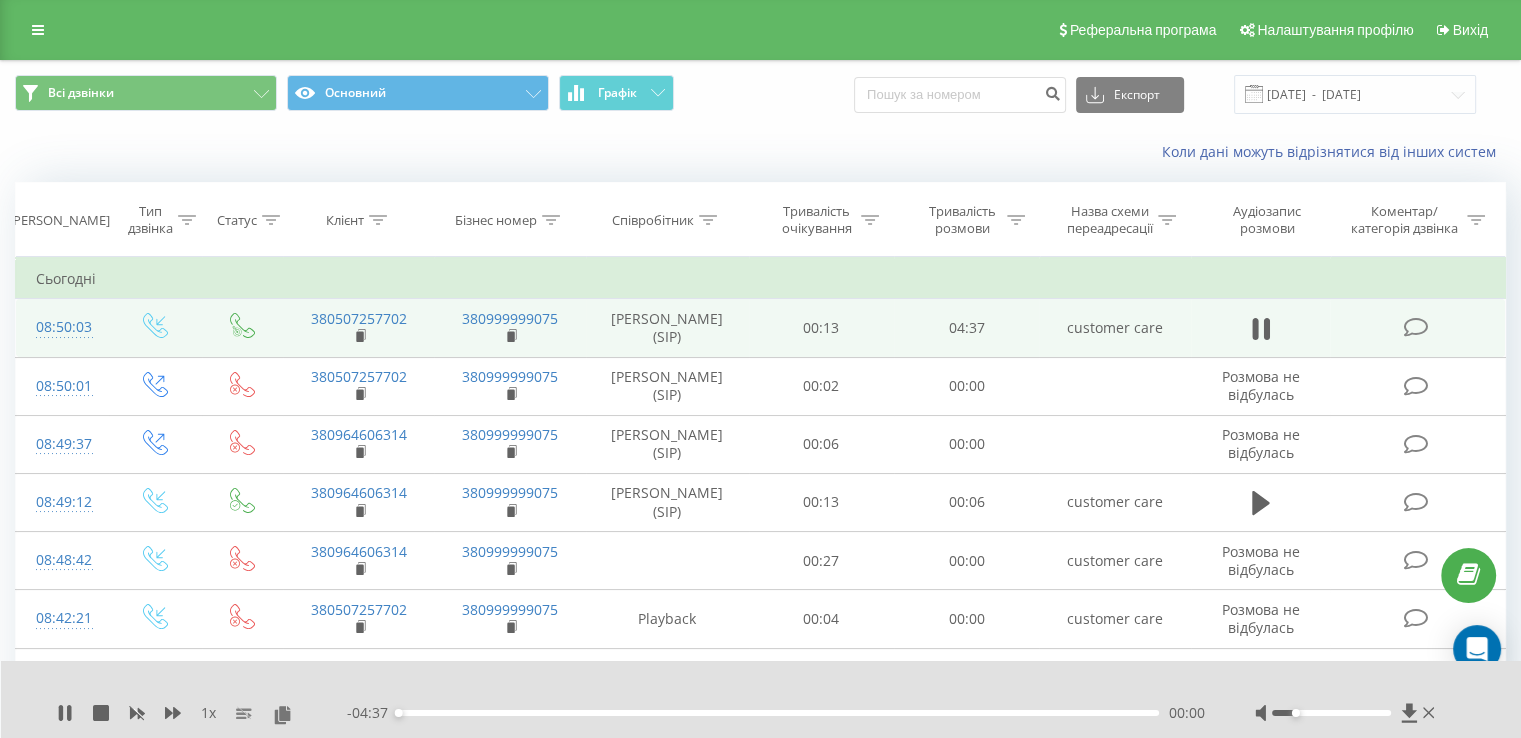 click on "00:00" at bounding box center [778, 713] 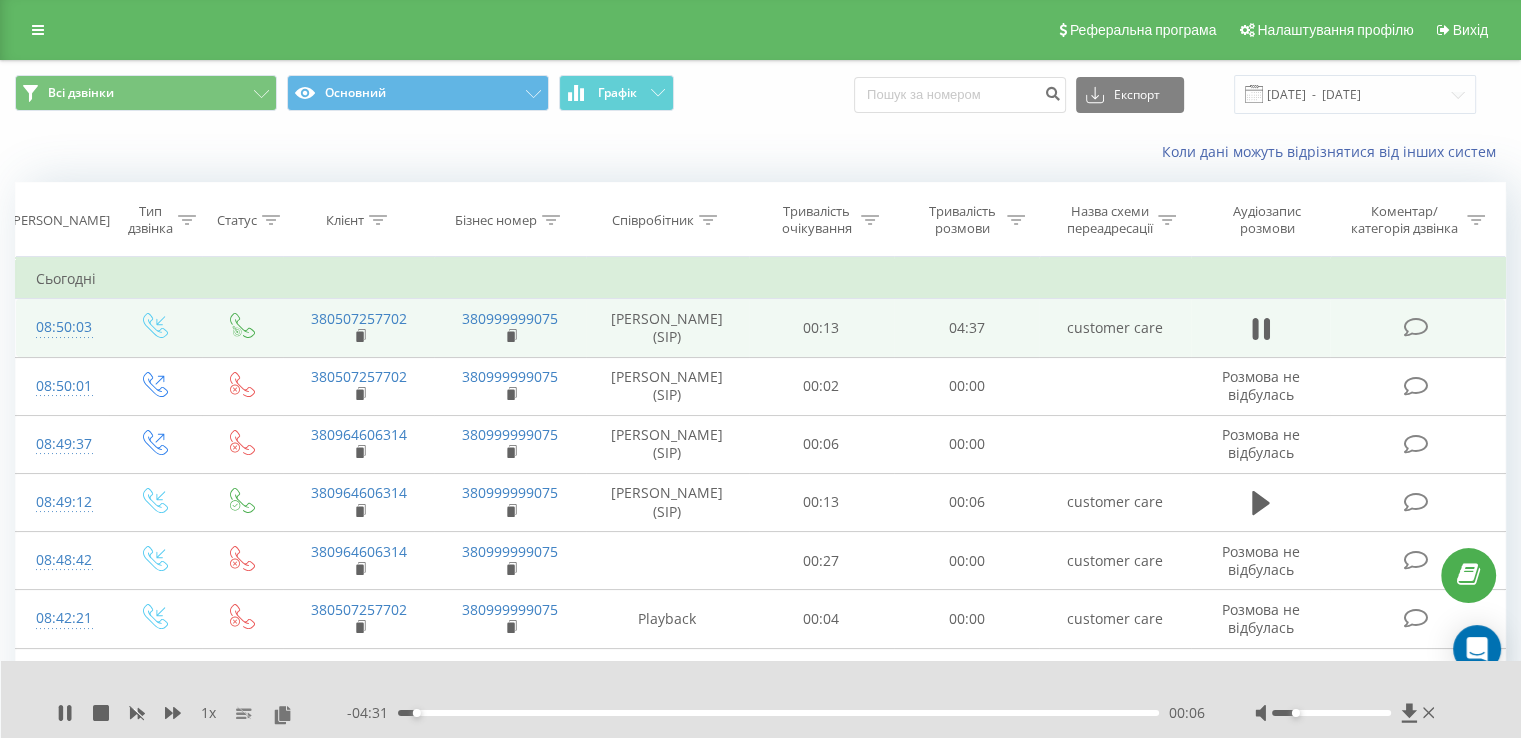 click on "00:06" at bounding box center (778, 713) 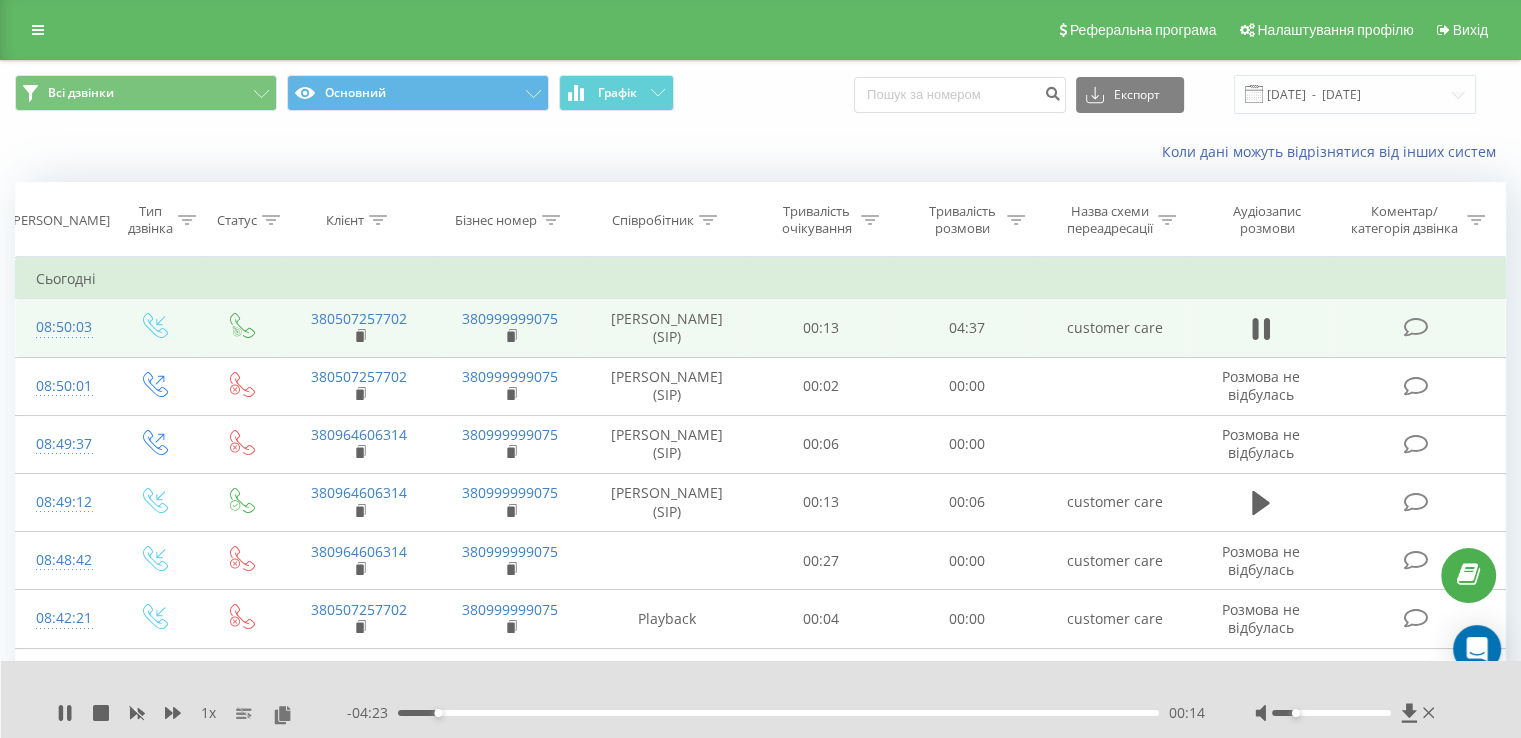 click on "00:14" at bounding box center (778, 713) 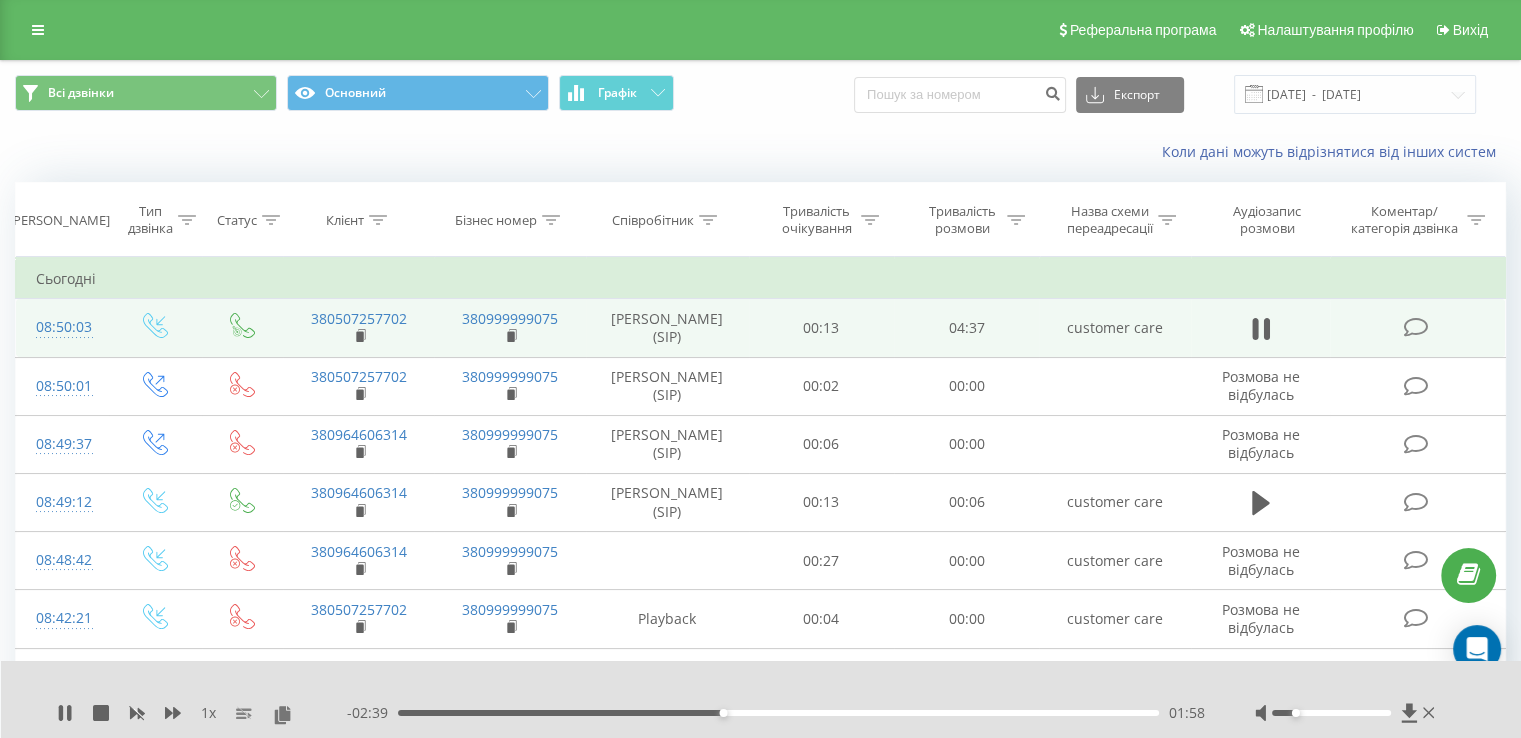 click at bounding box center (1331, 713) 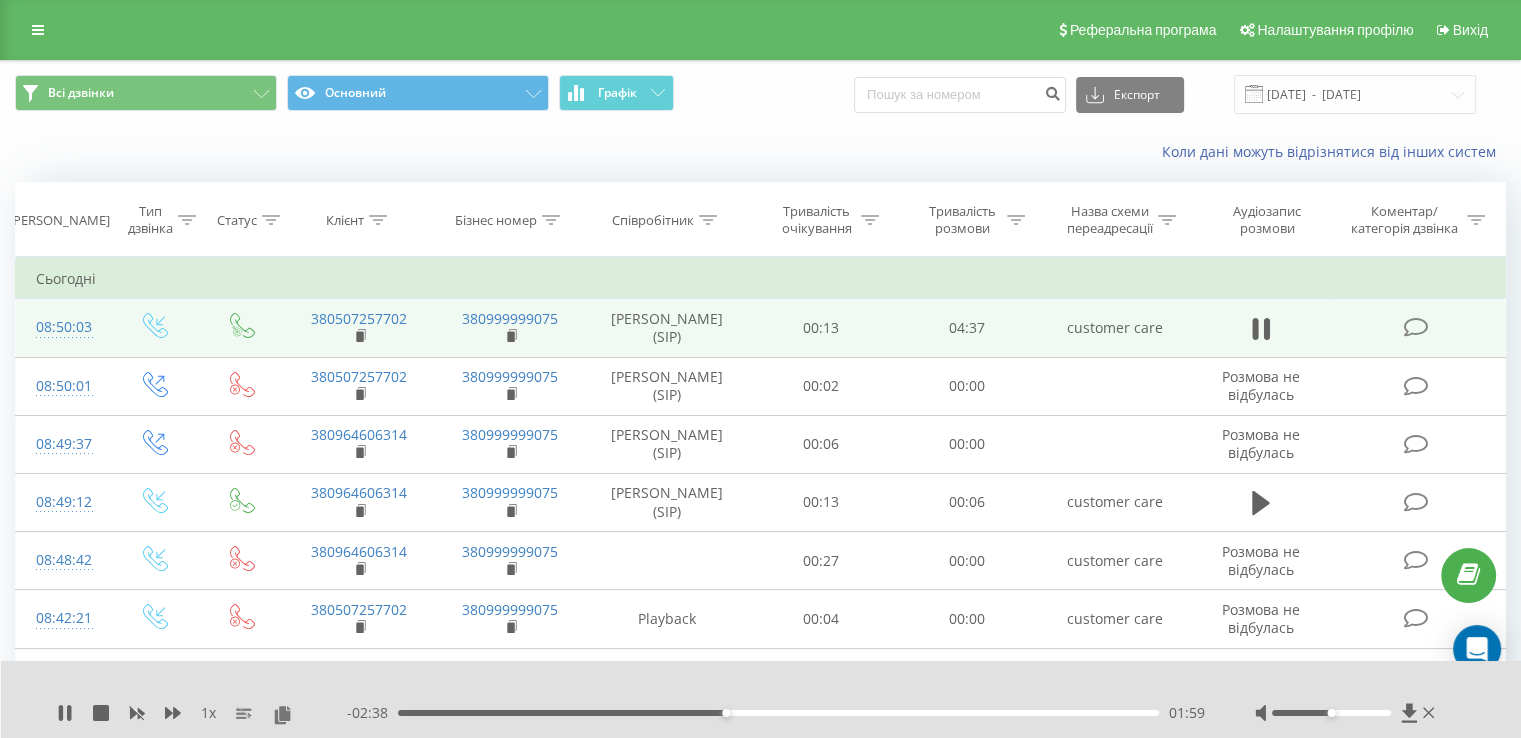 click at bounding box center [1331, 713] 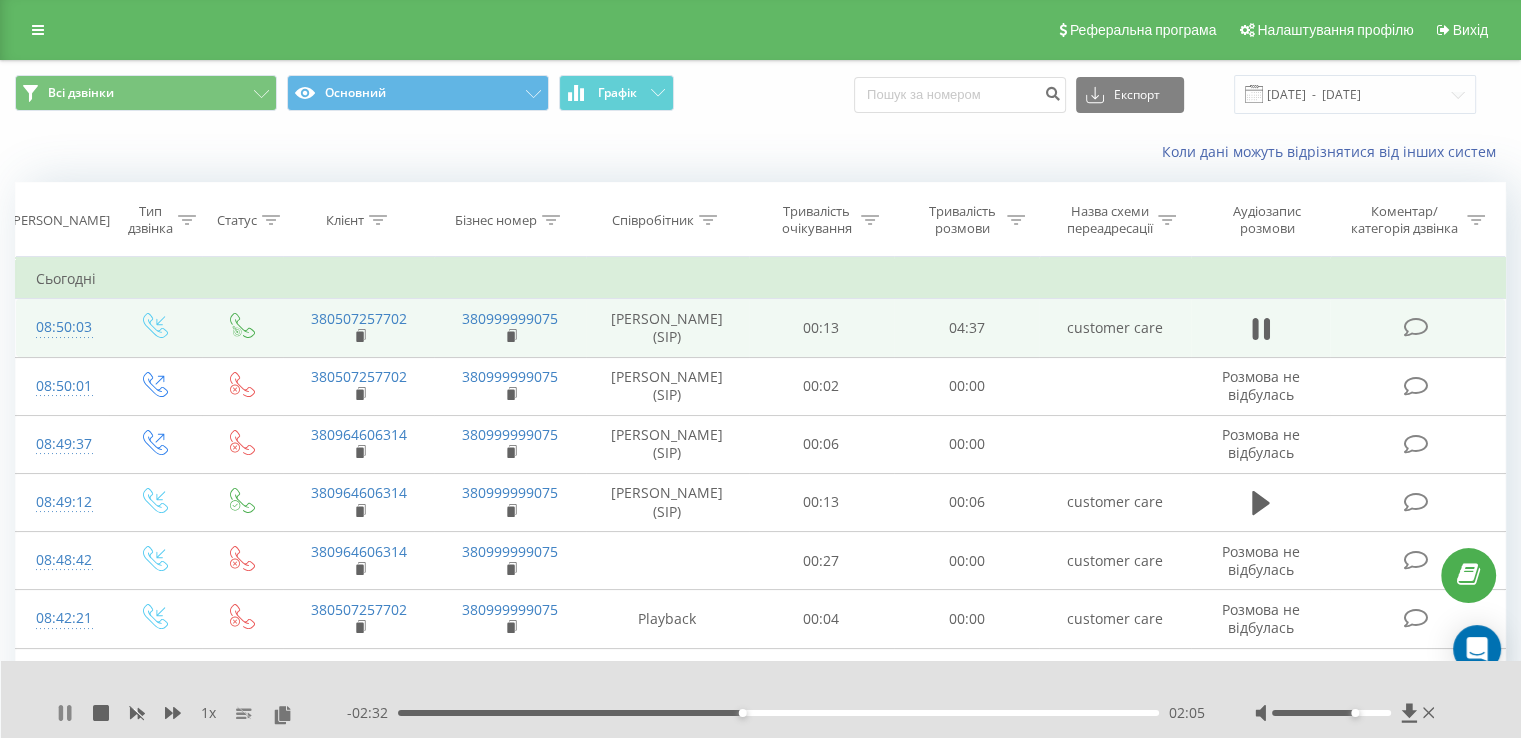 click 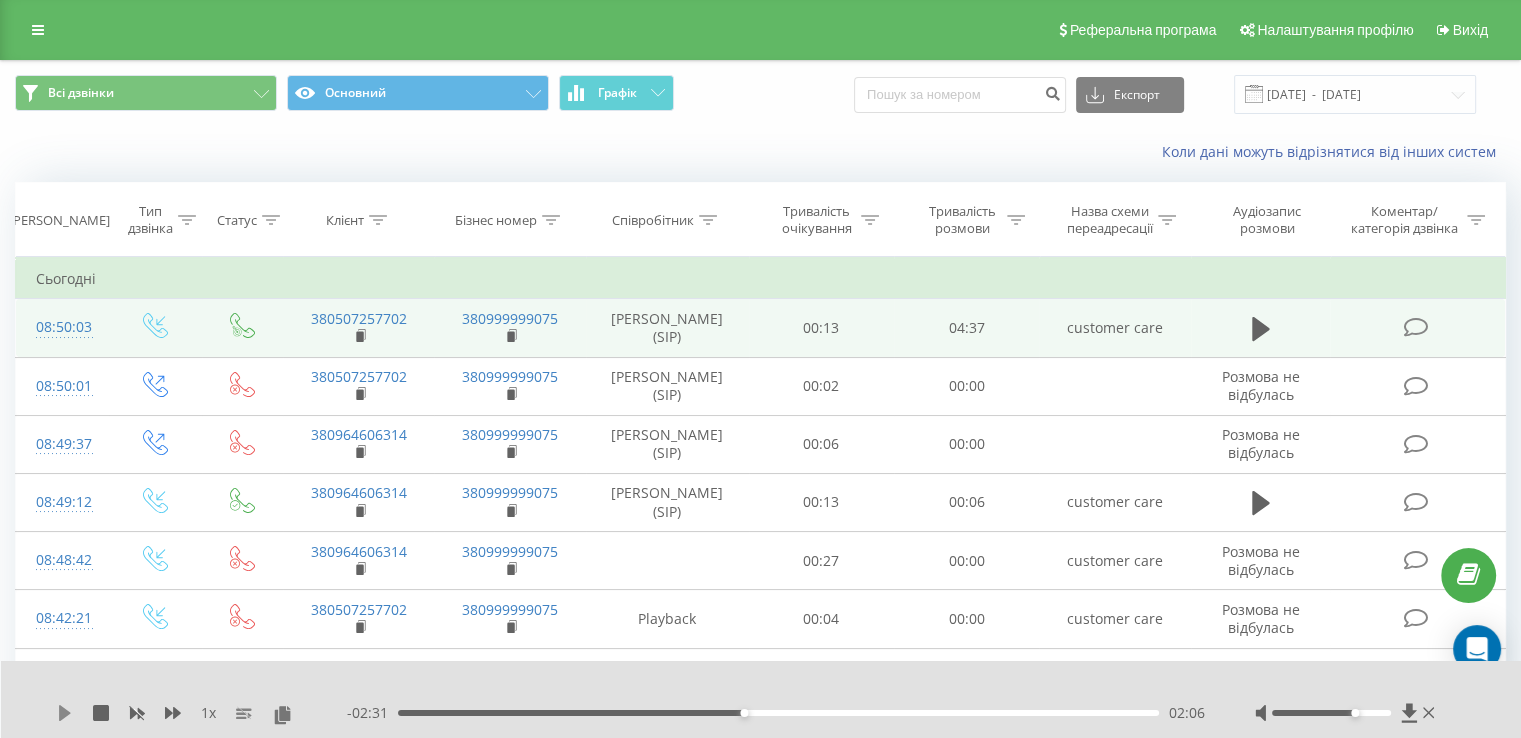 click 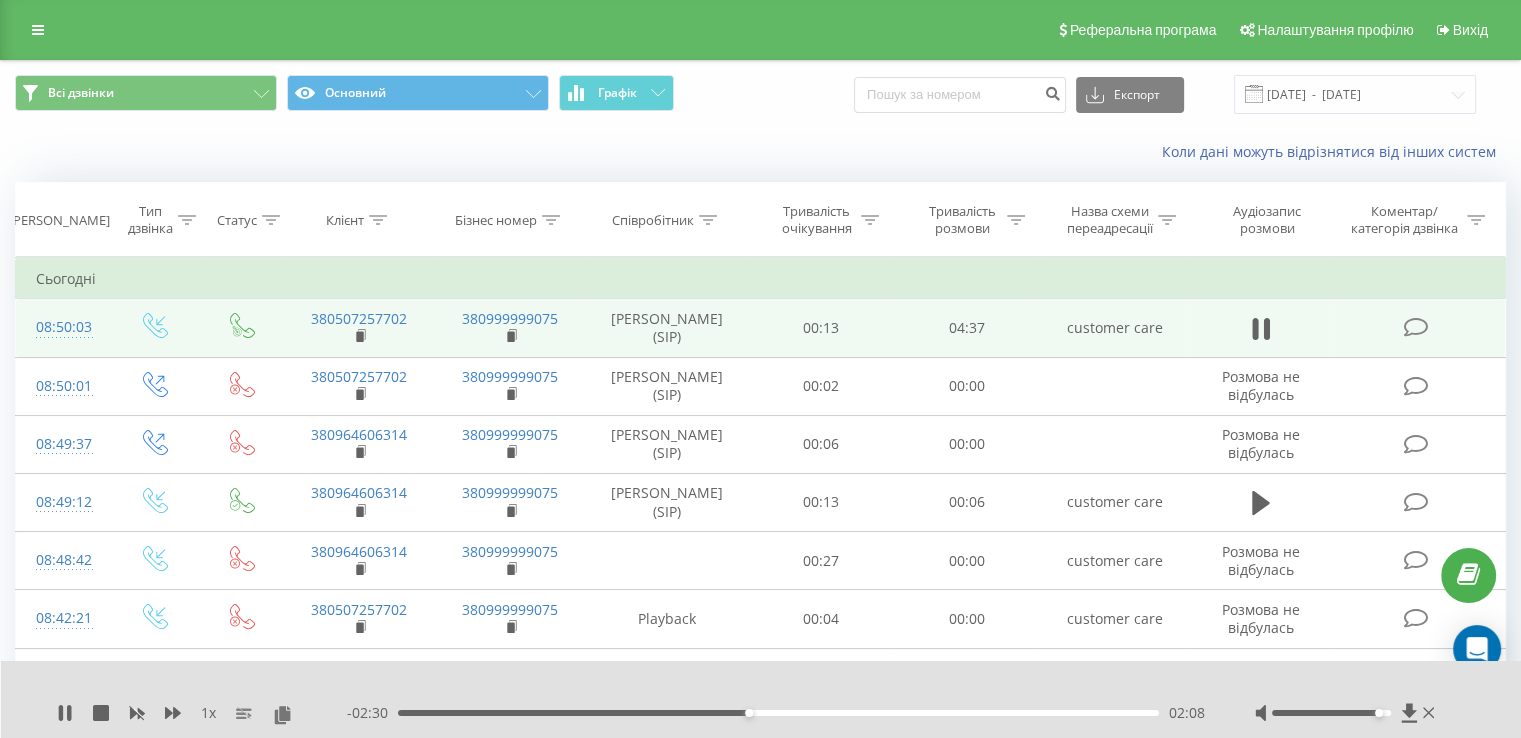 drag, startPoint x: 1360, startPoint y: 711, endPoint x: 1376, endPoint y: 715, distance: 16.492422 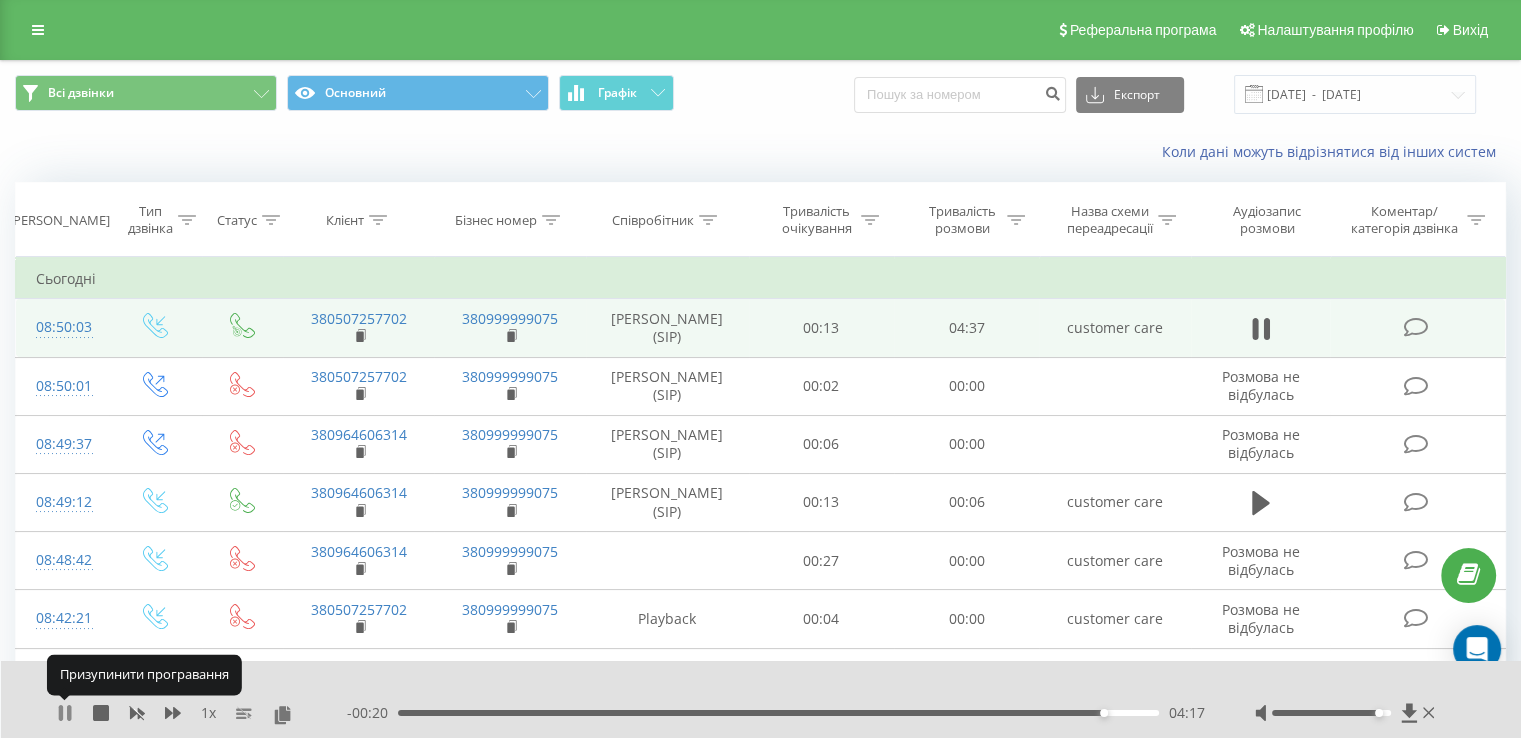 click 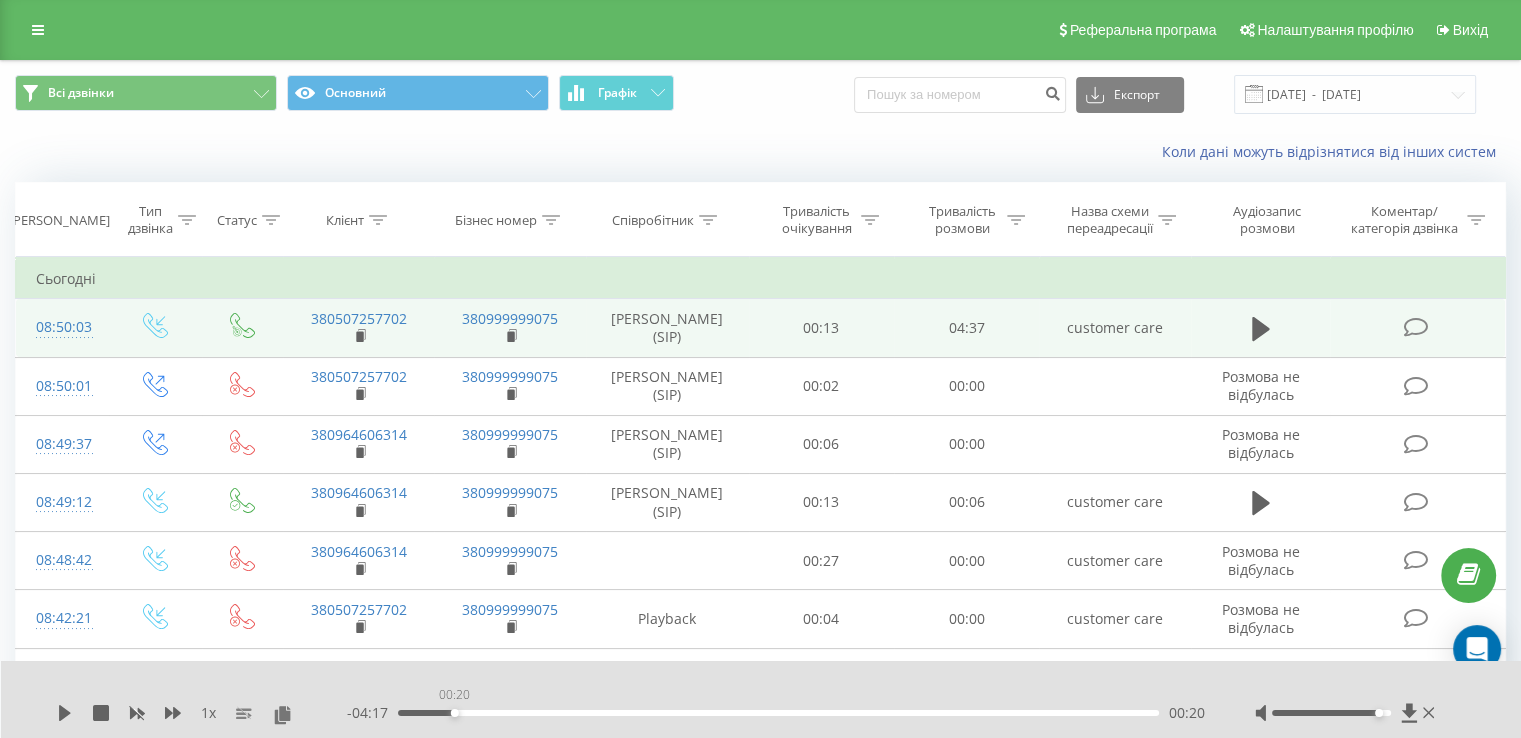 drag, startPoint x: 455, startPoint y: 712, endPoint x: 382, endPoint y: 709, distance: 73.061615 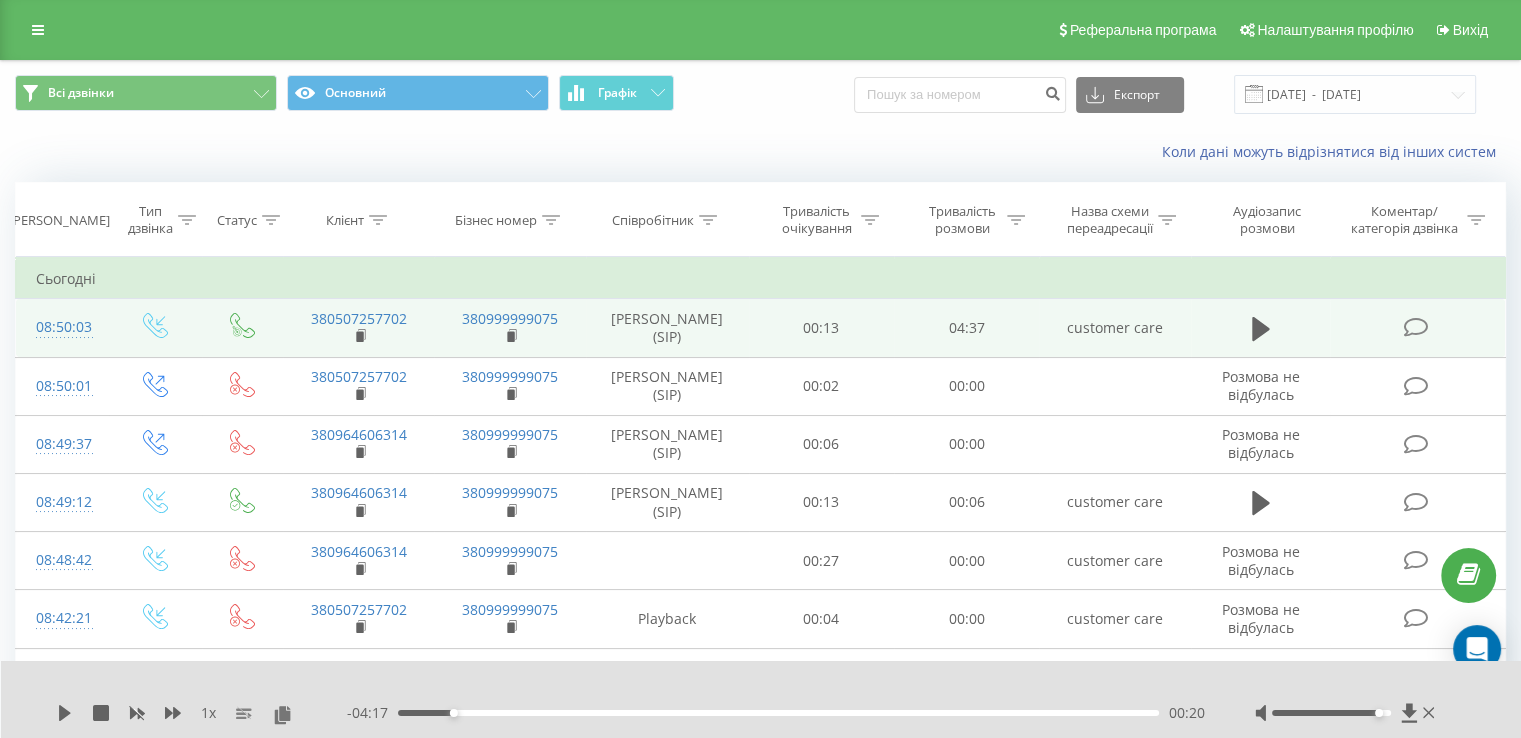 click on "1 x" at bounding box center (202, 713) 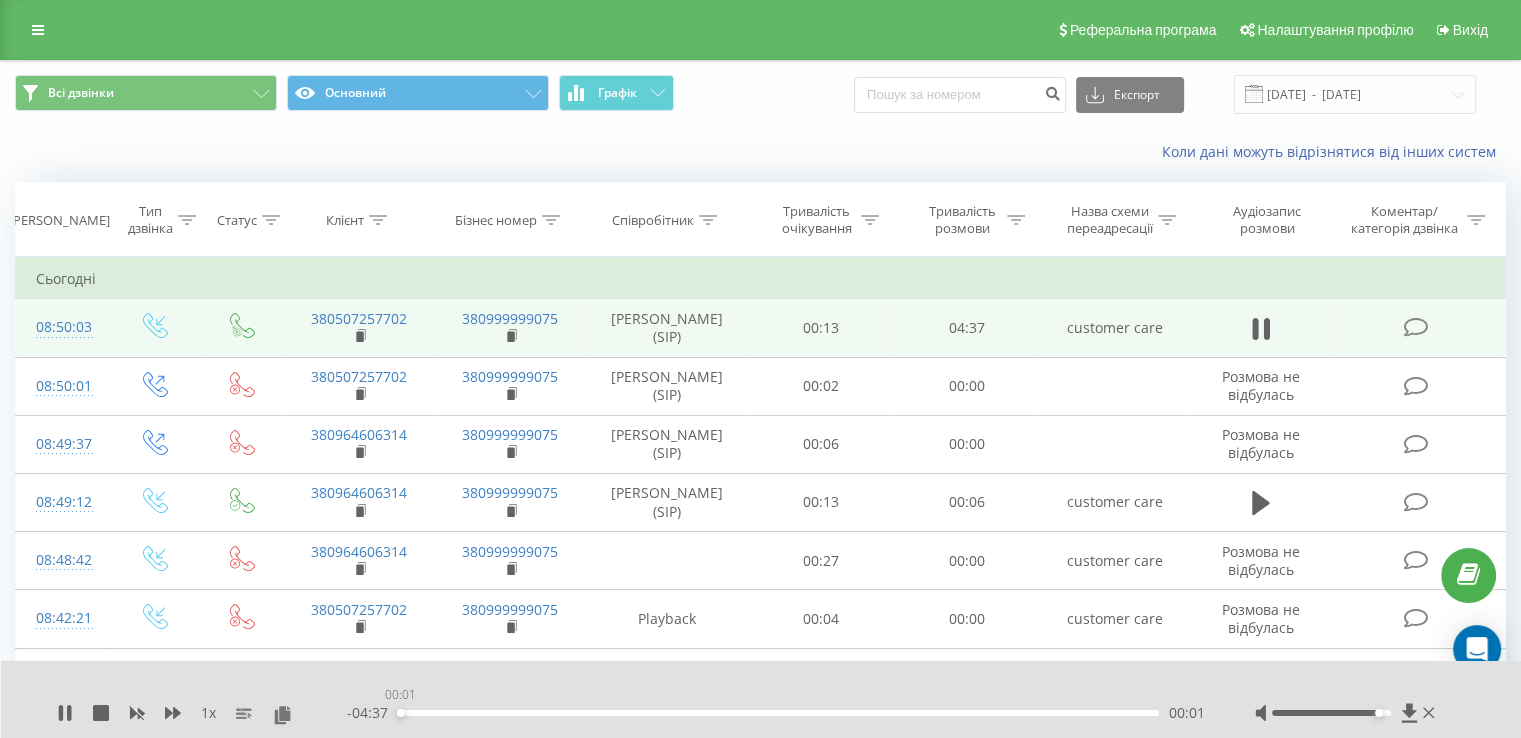 click on "00:01" at bounding box center (778, 713) 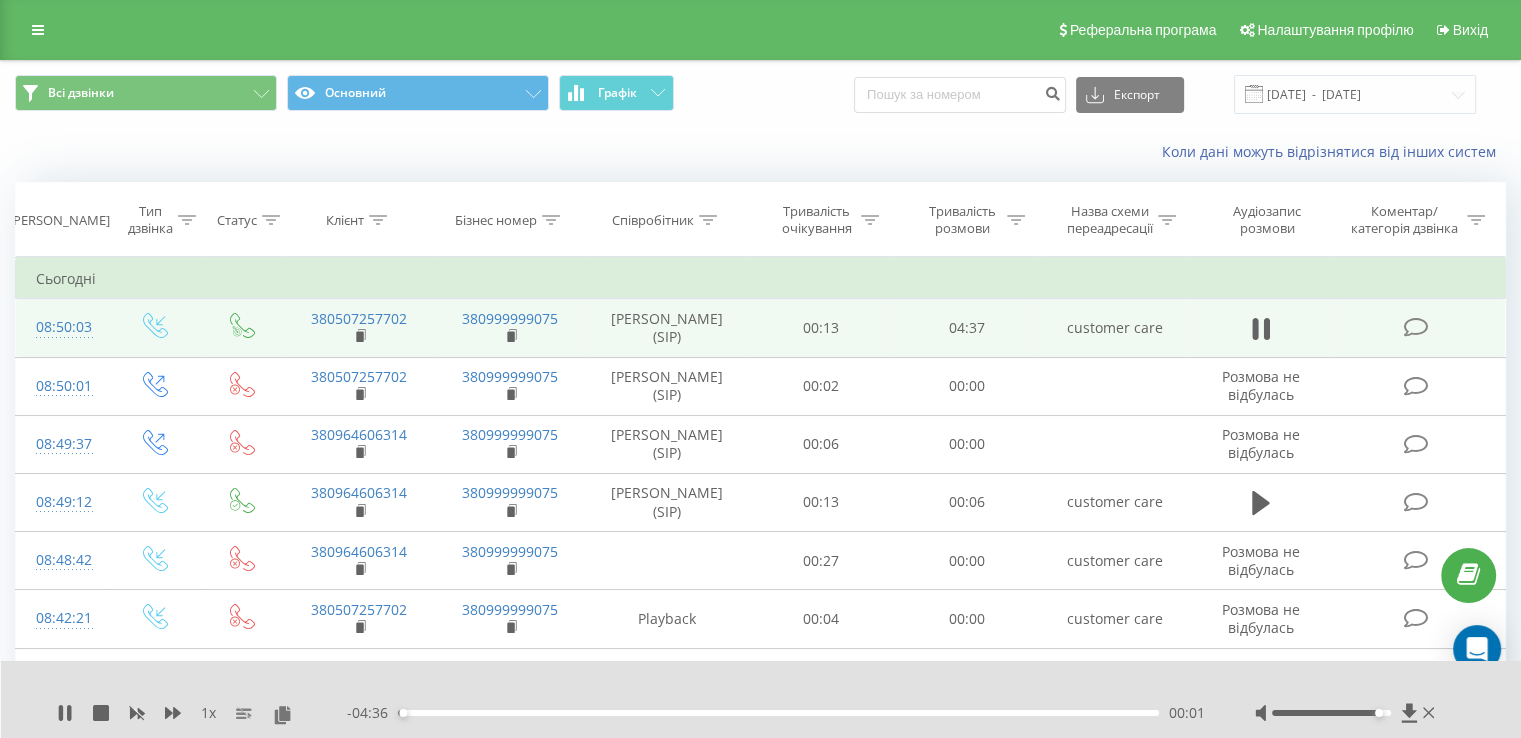 click on "00:01" at bounding box center [778, 713] 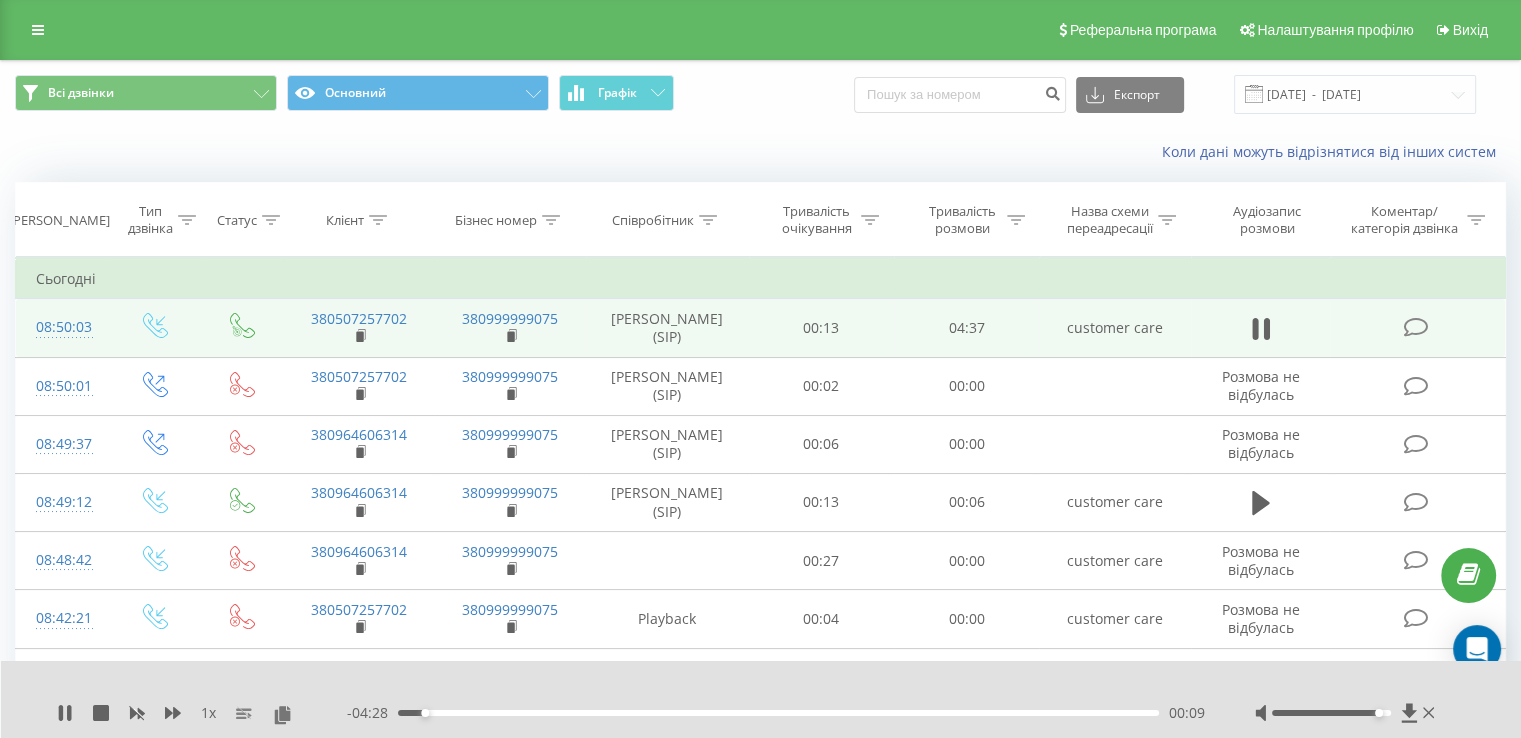 click on "00:09" at bounding box center [778, 713] 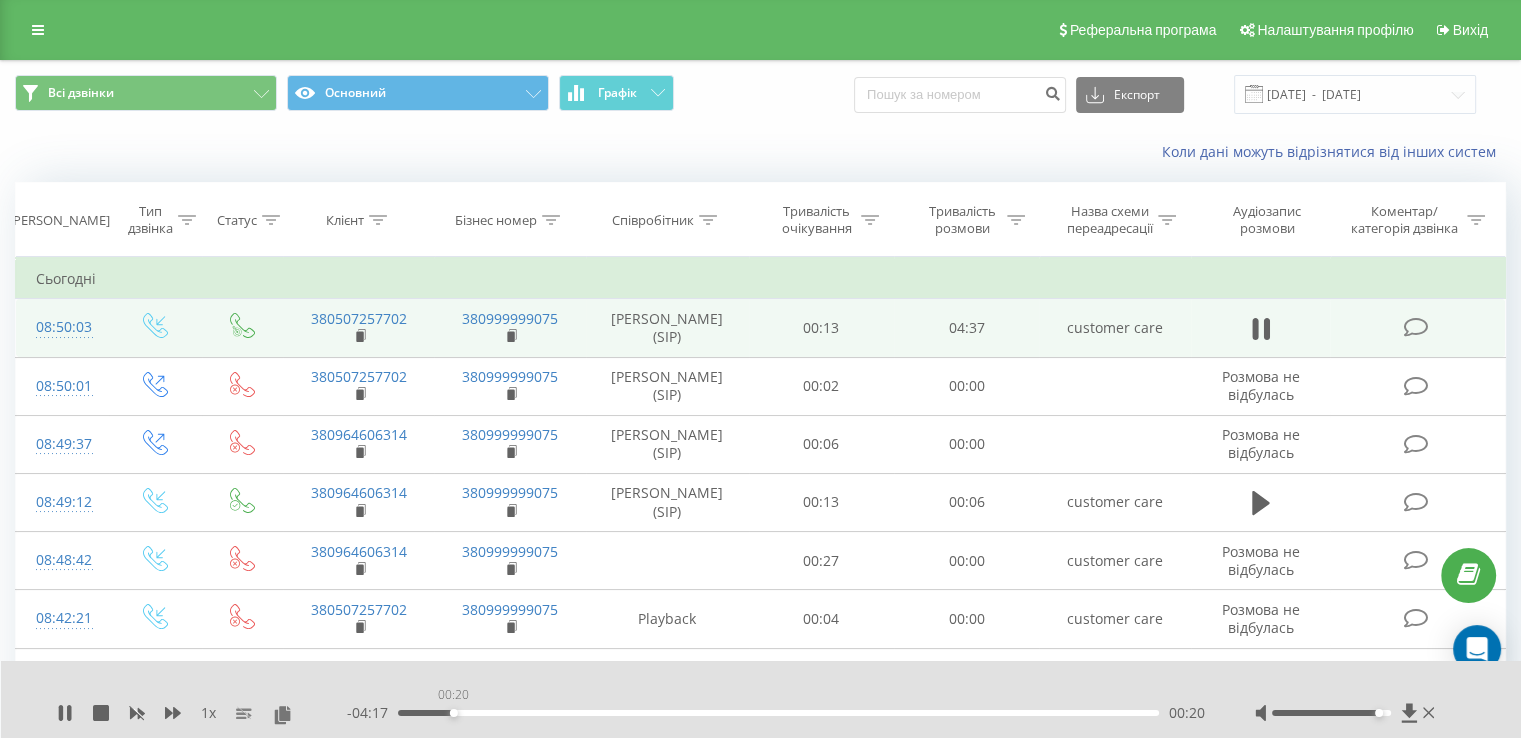 click on "00:20" at bounding box center (778, 713) 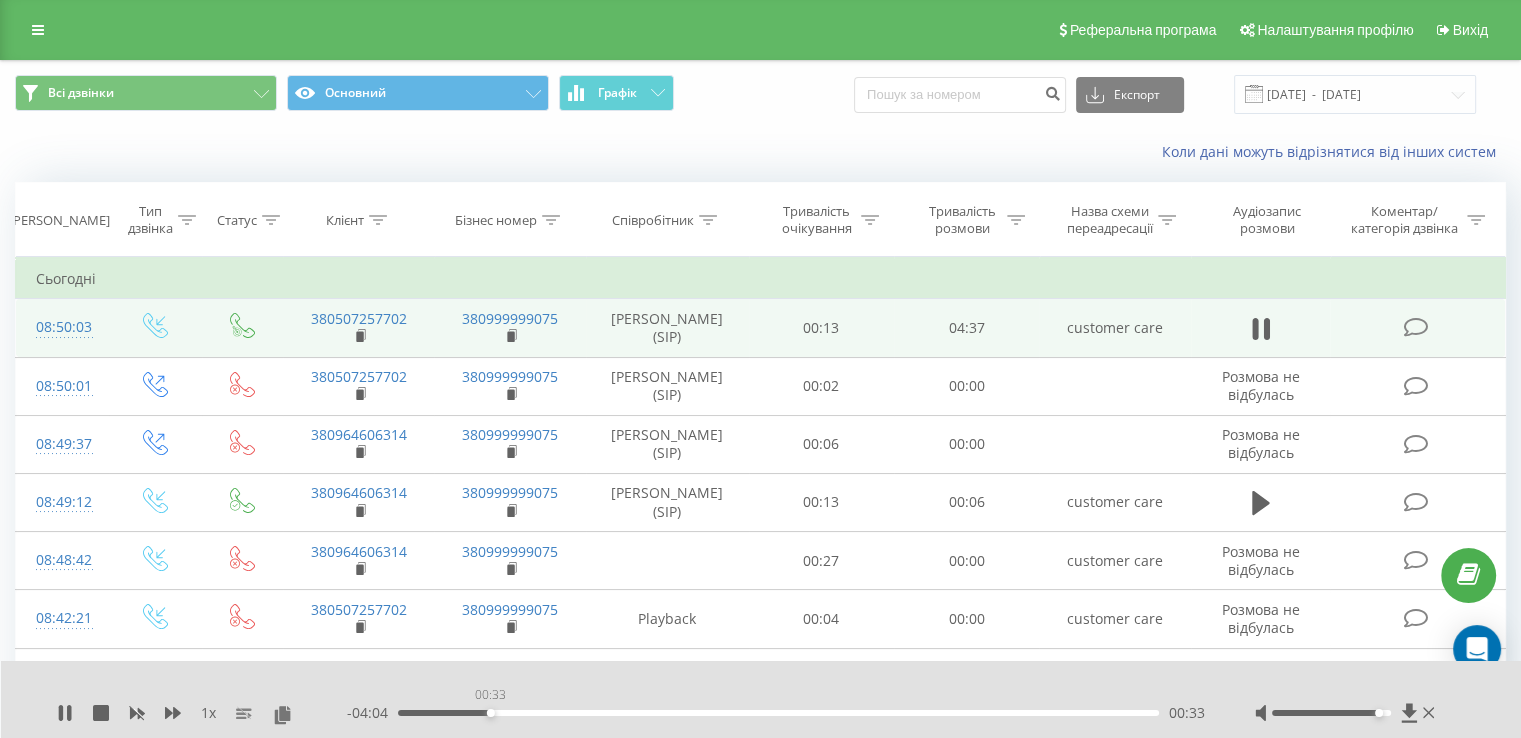click on "00:33" at bounding box center [778, 713] 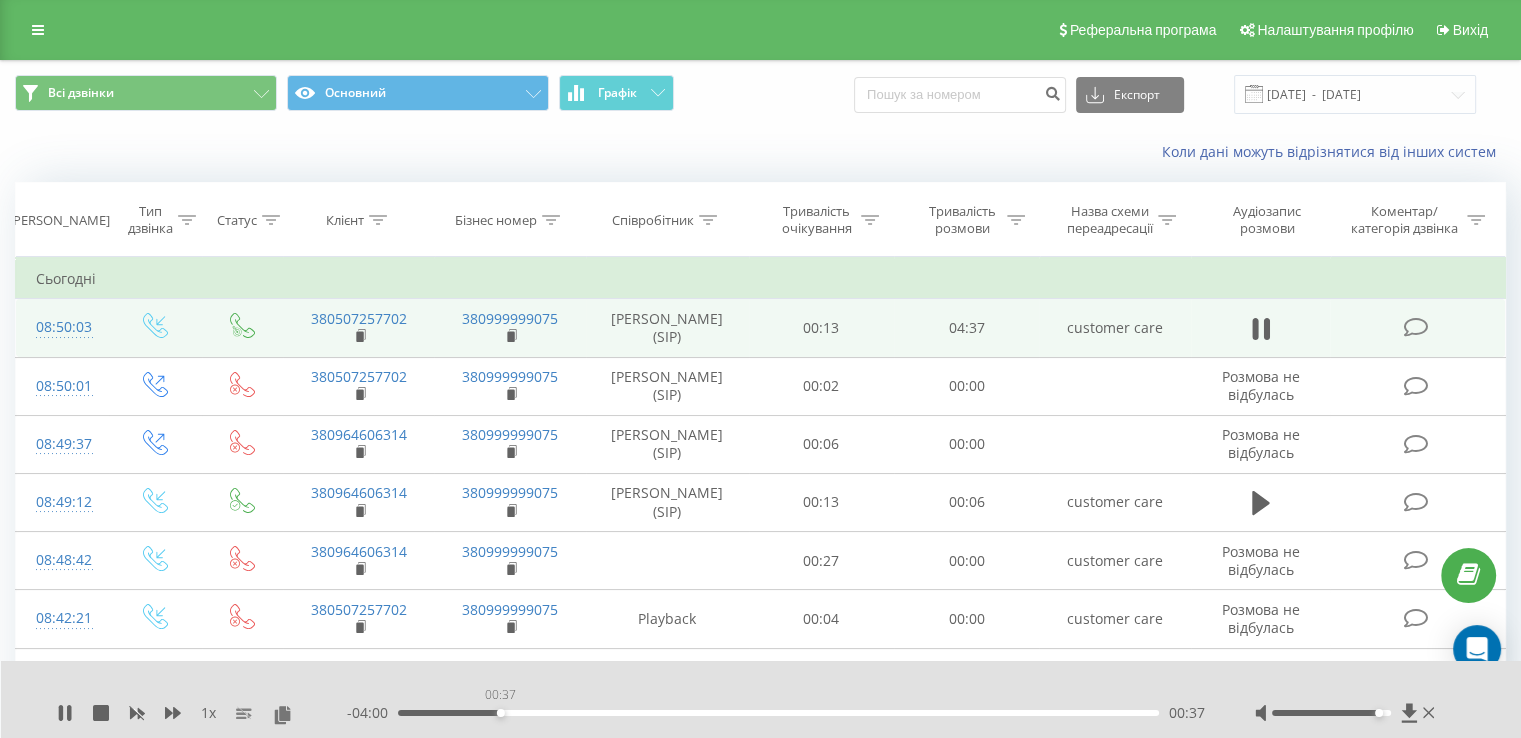 click on "00:37" at bounding box center [778, 713] 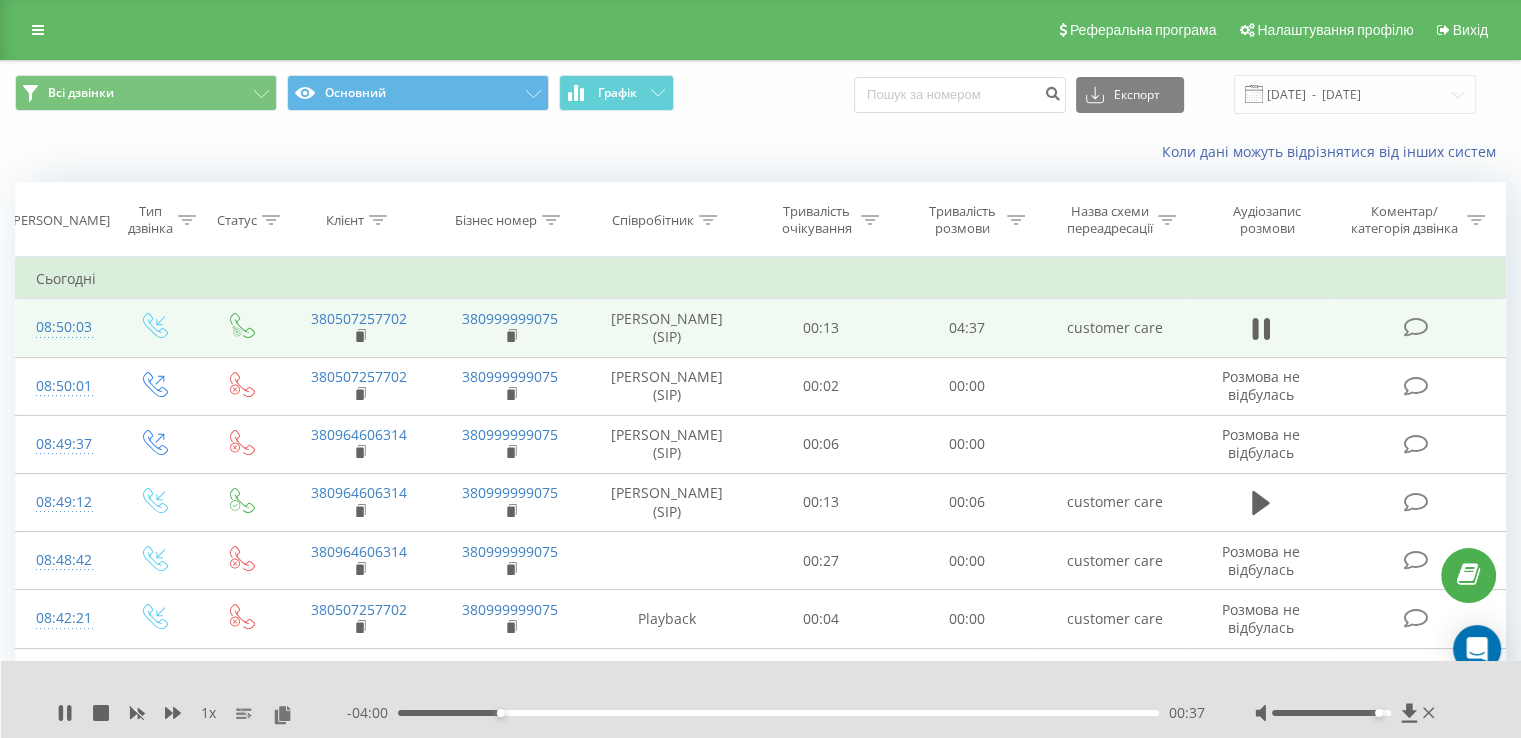 click on "00:37" at bounding box center (778, 713) 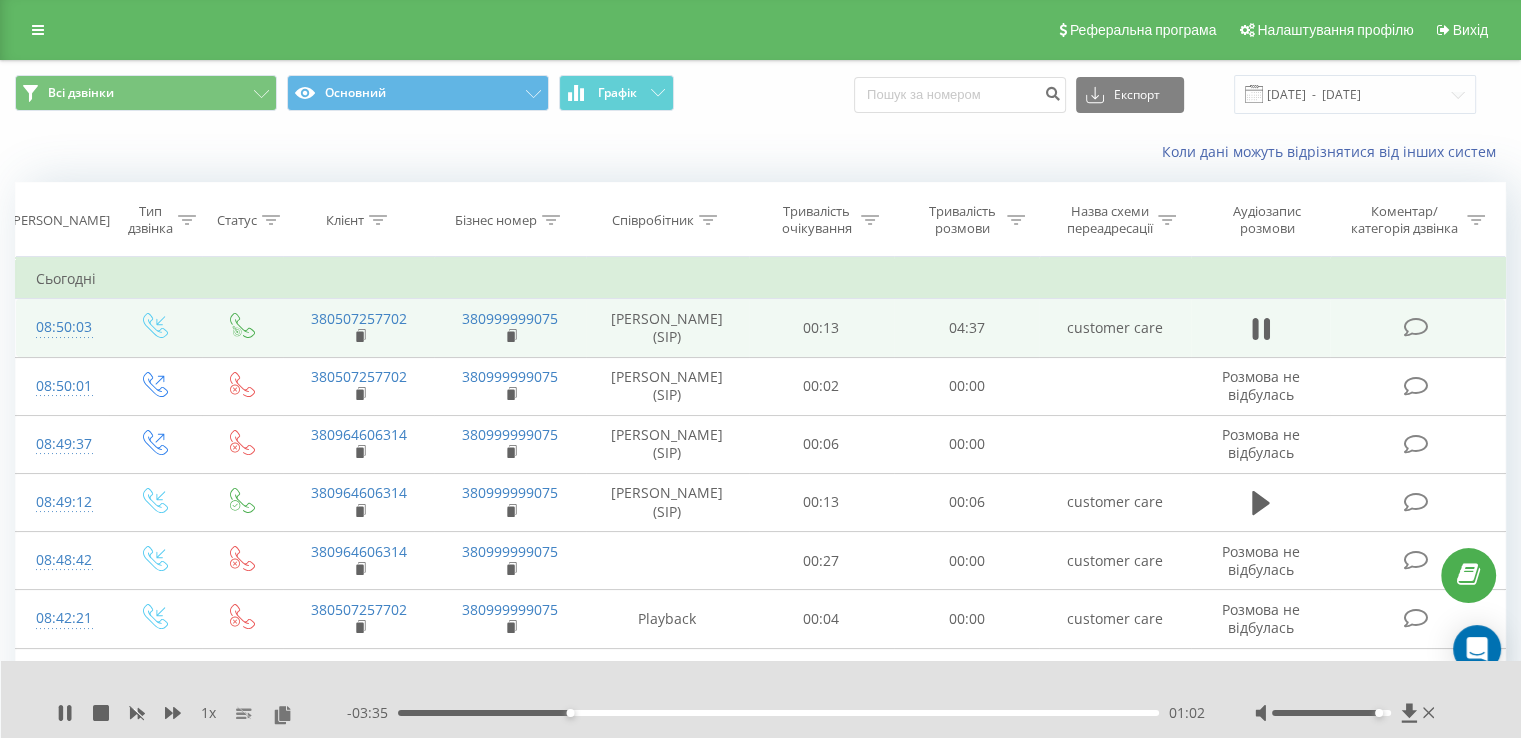 click on "- 03:35 01:02   01:02" at bounding box center (776, 713) 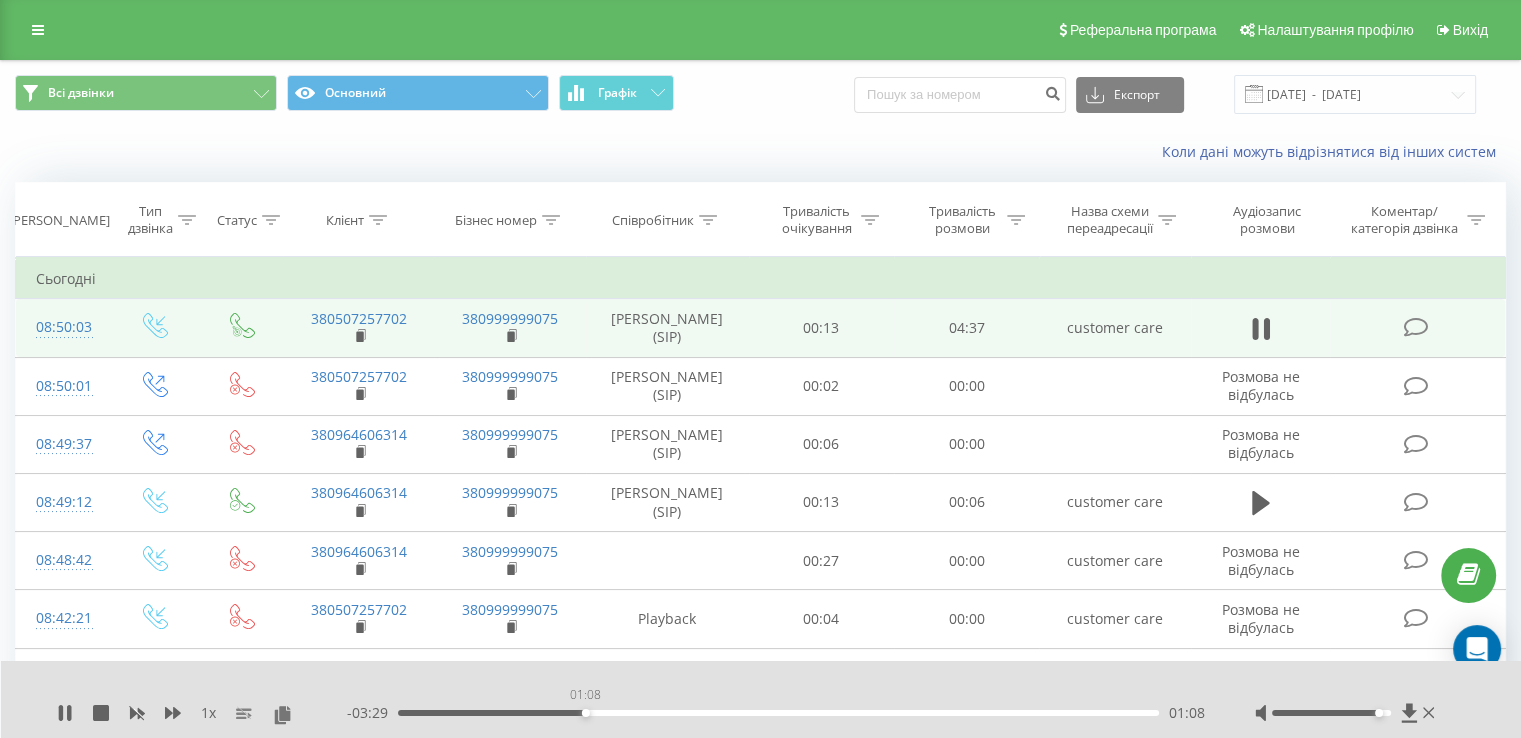 click on "01:08" at bounding box center [778, 713] 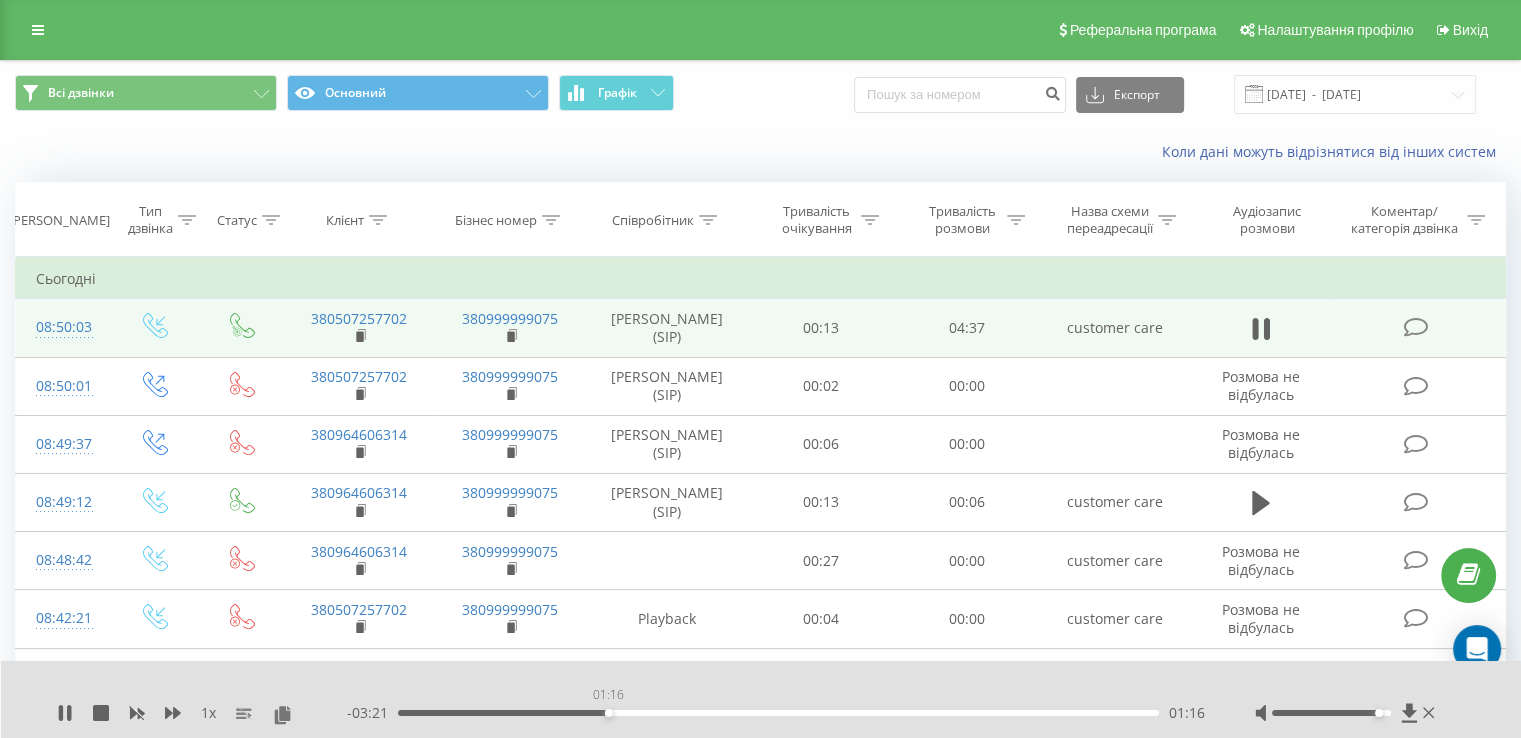 click on "01:16" at bounding box center [778, 713] 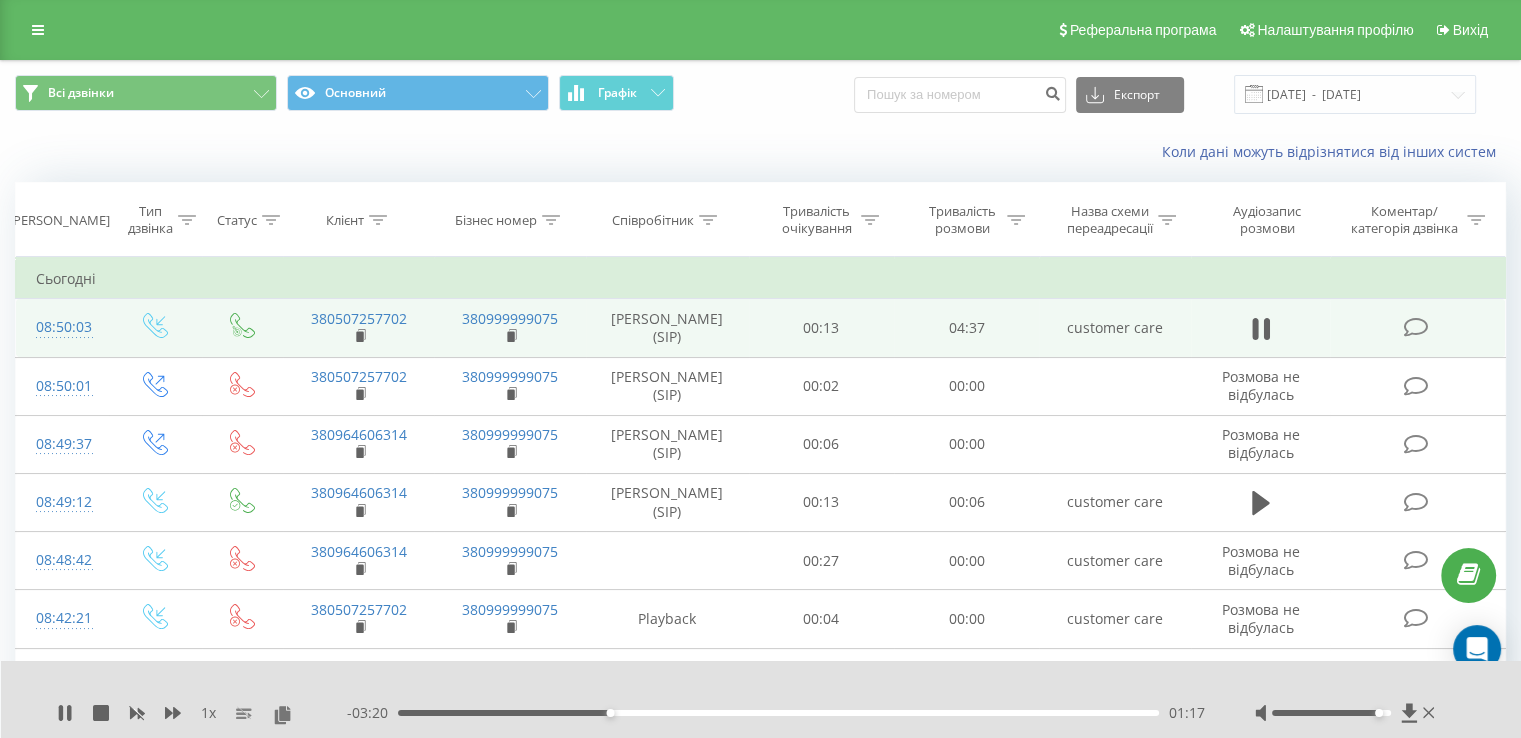 click on "01:17" at bounding box center (778, 713) 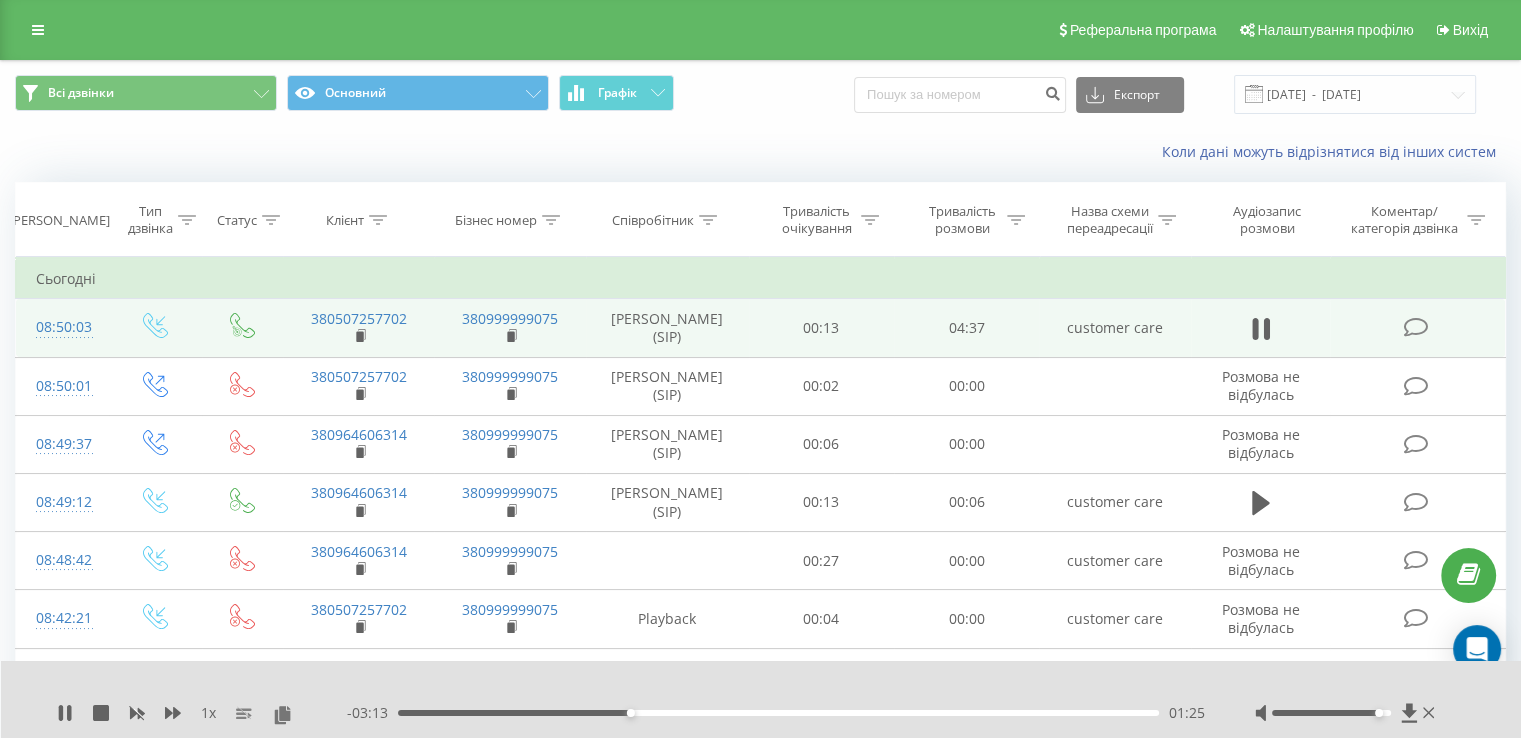 click at bounding box center [1347, 713] 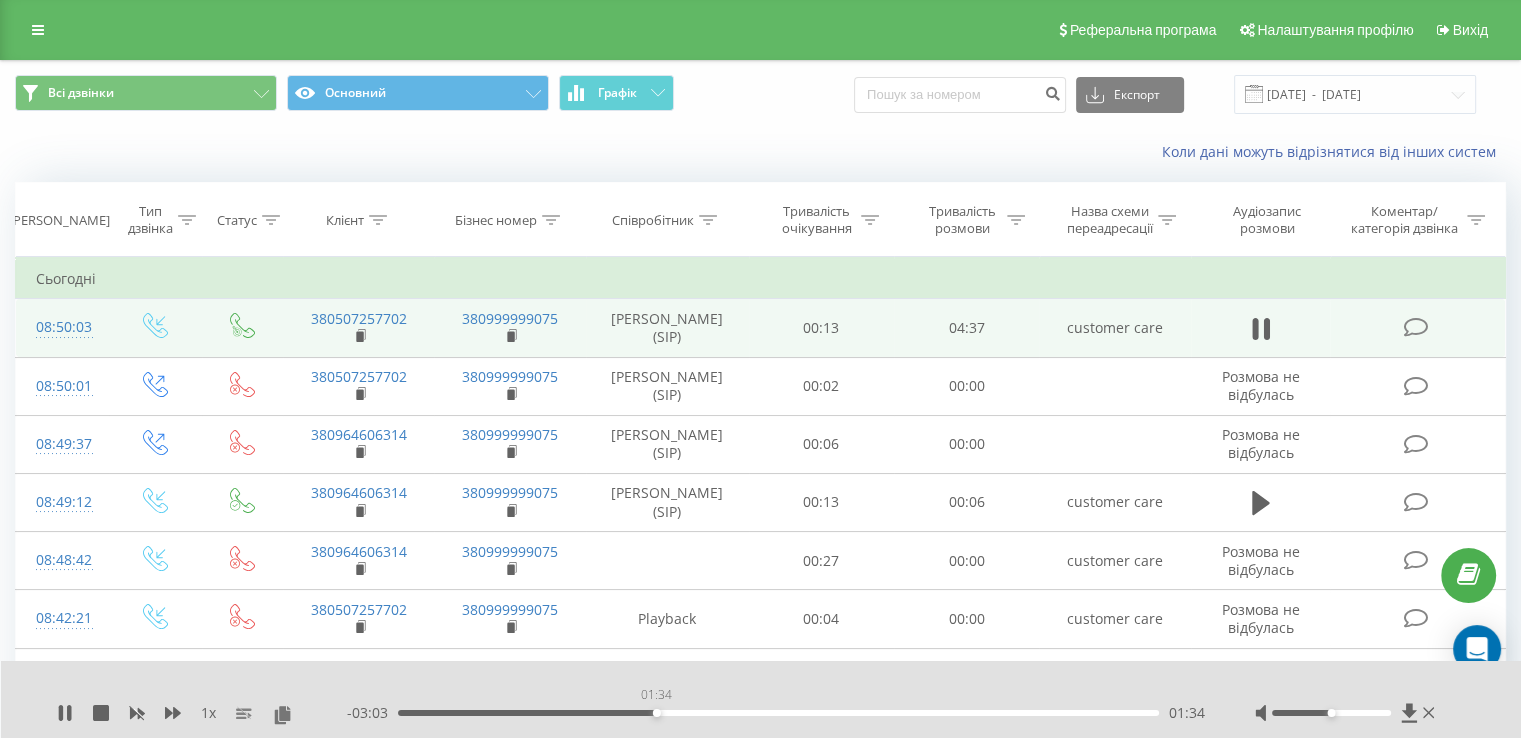click on "01:34" at bounding box center [778, 713] 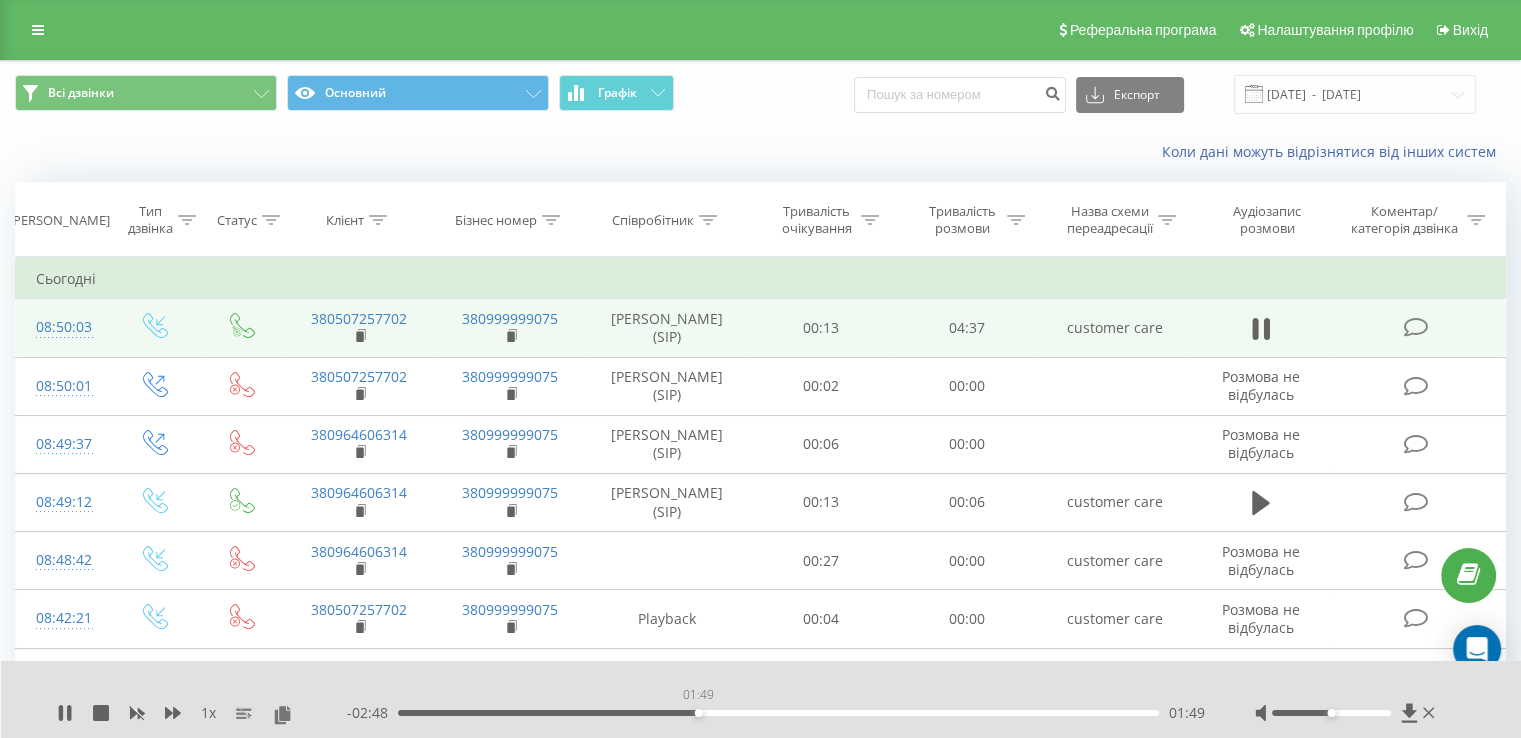 click on "01:49" at bounding box center (778, 713) 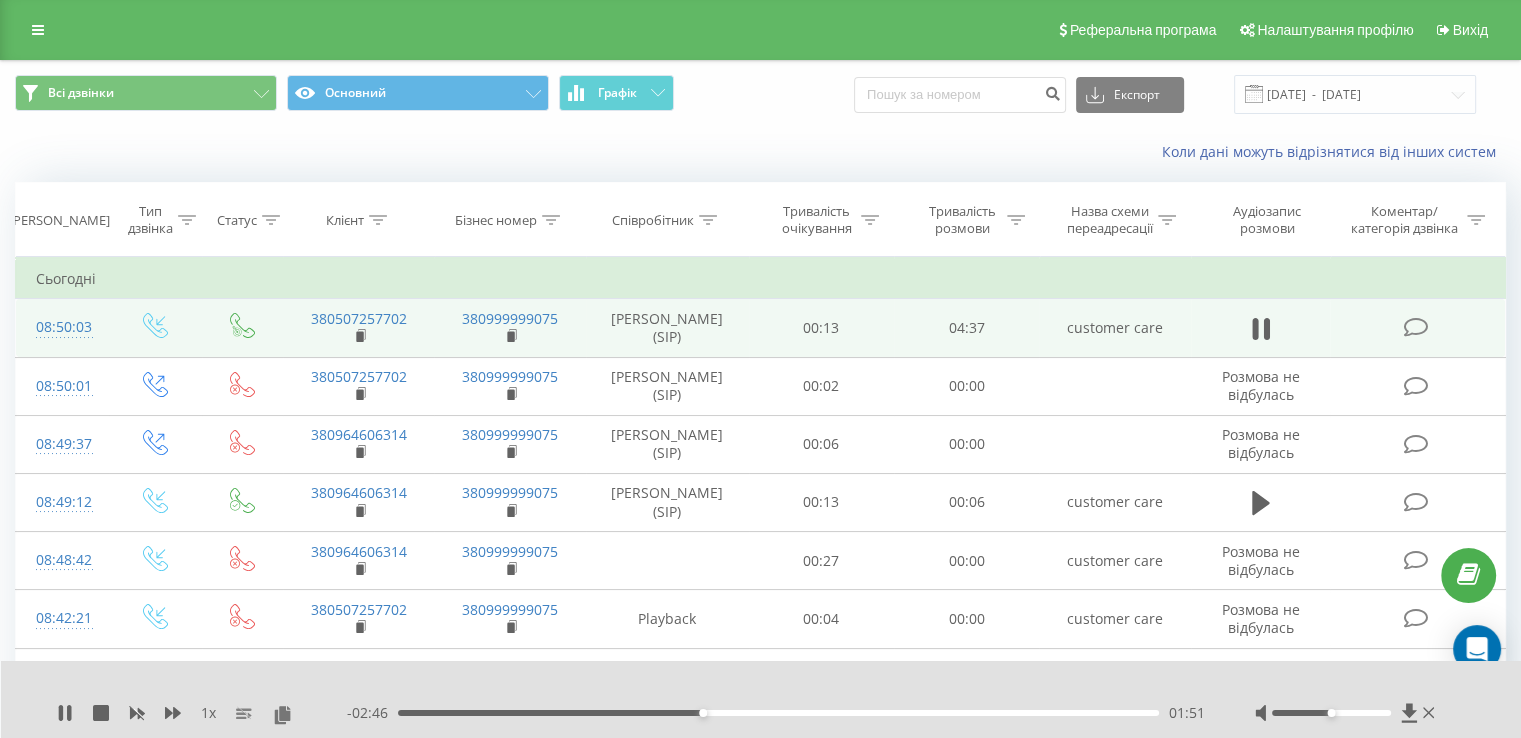 click on "01:51" at bounding box center [778, 713] 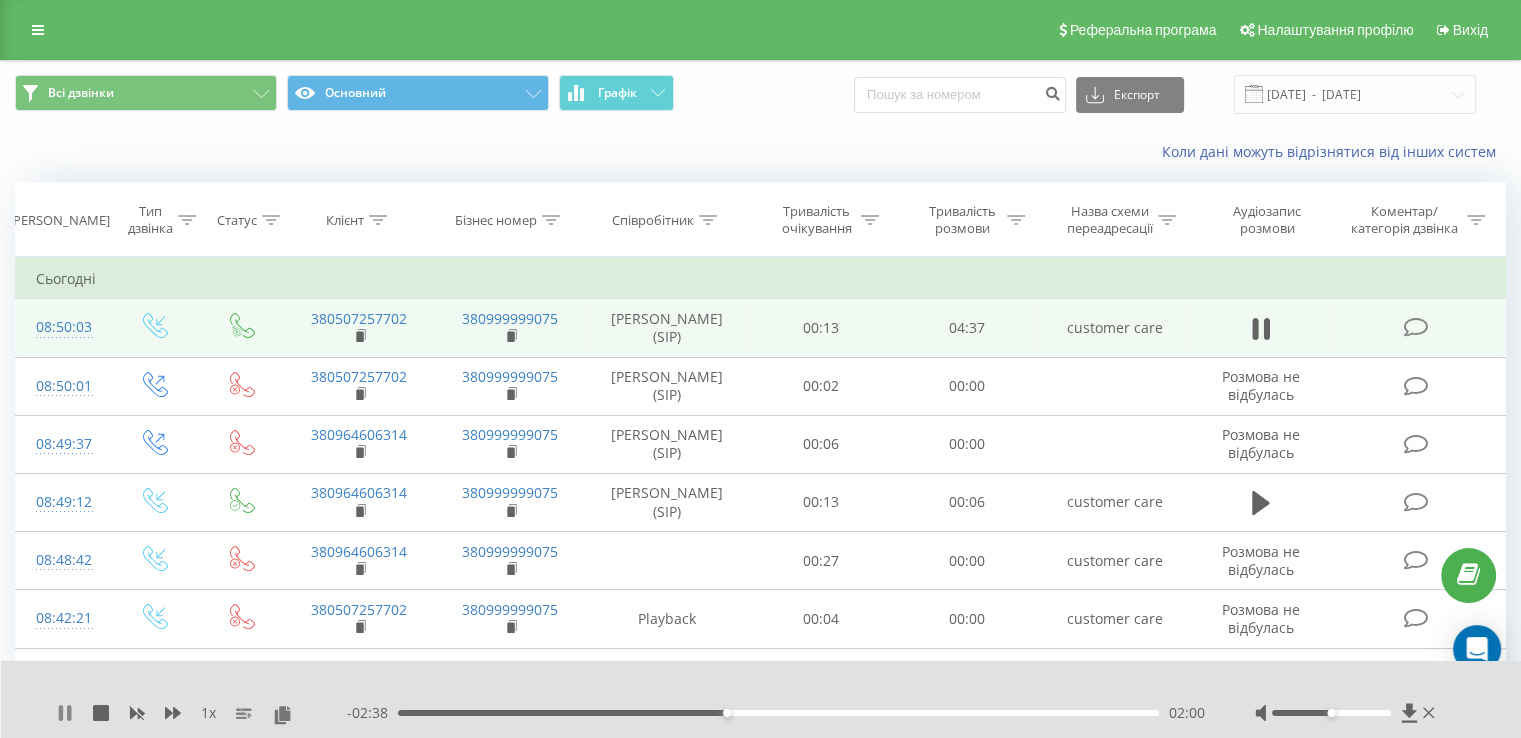 click 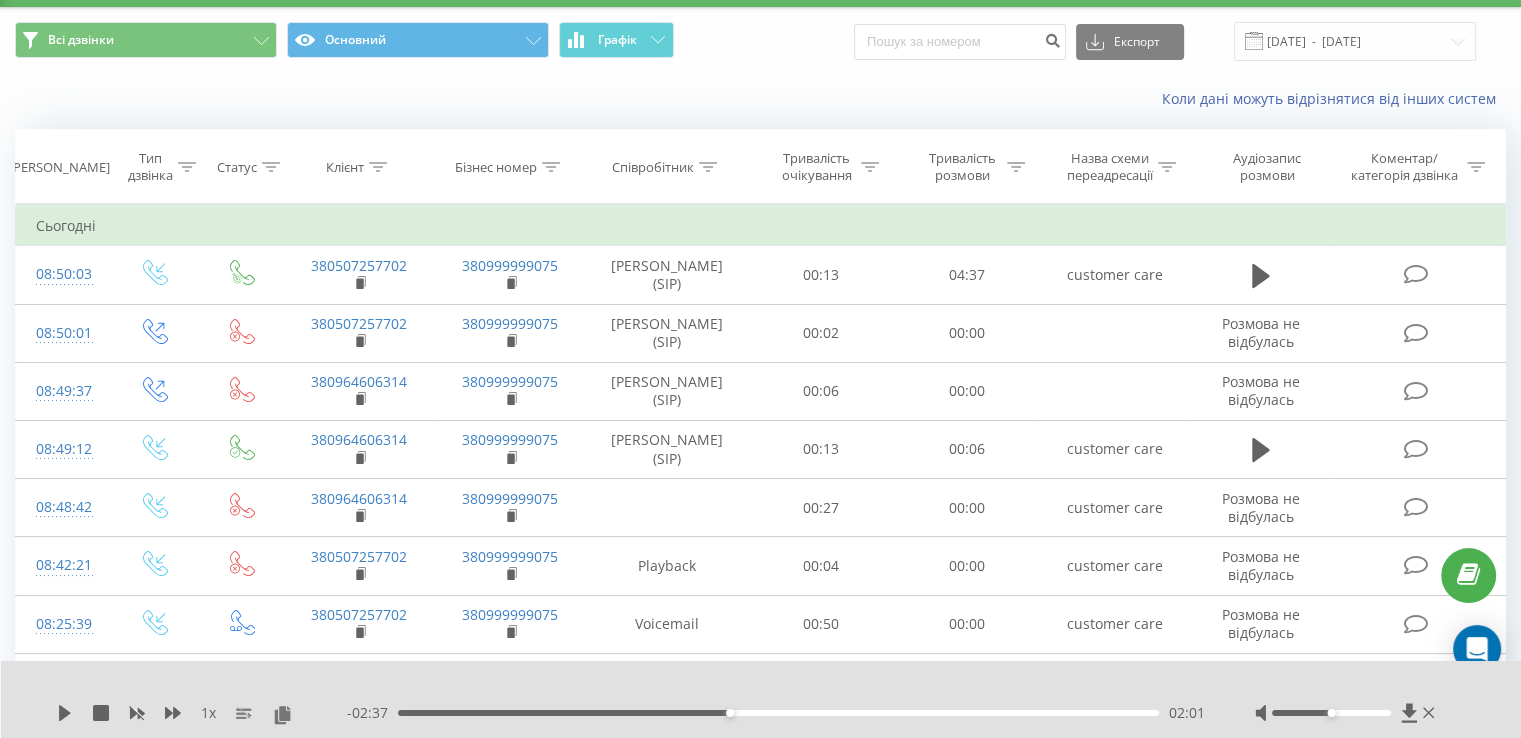 scroll, scrollTop: 0, scrollLeft: 0, axis: both 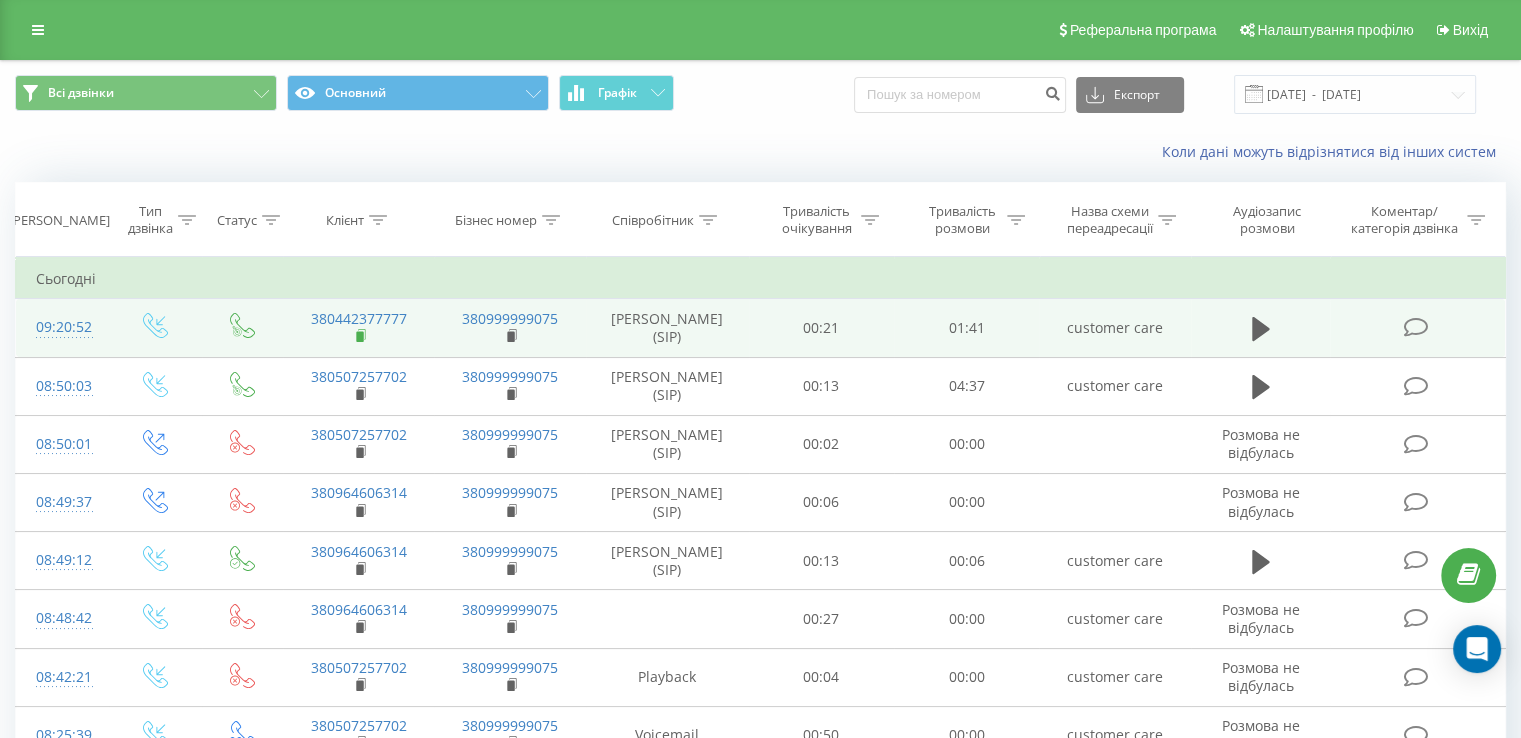 click 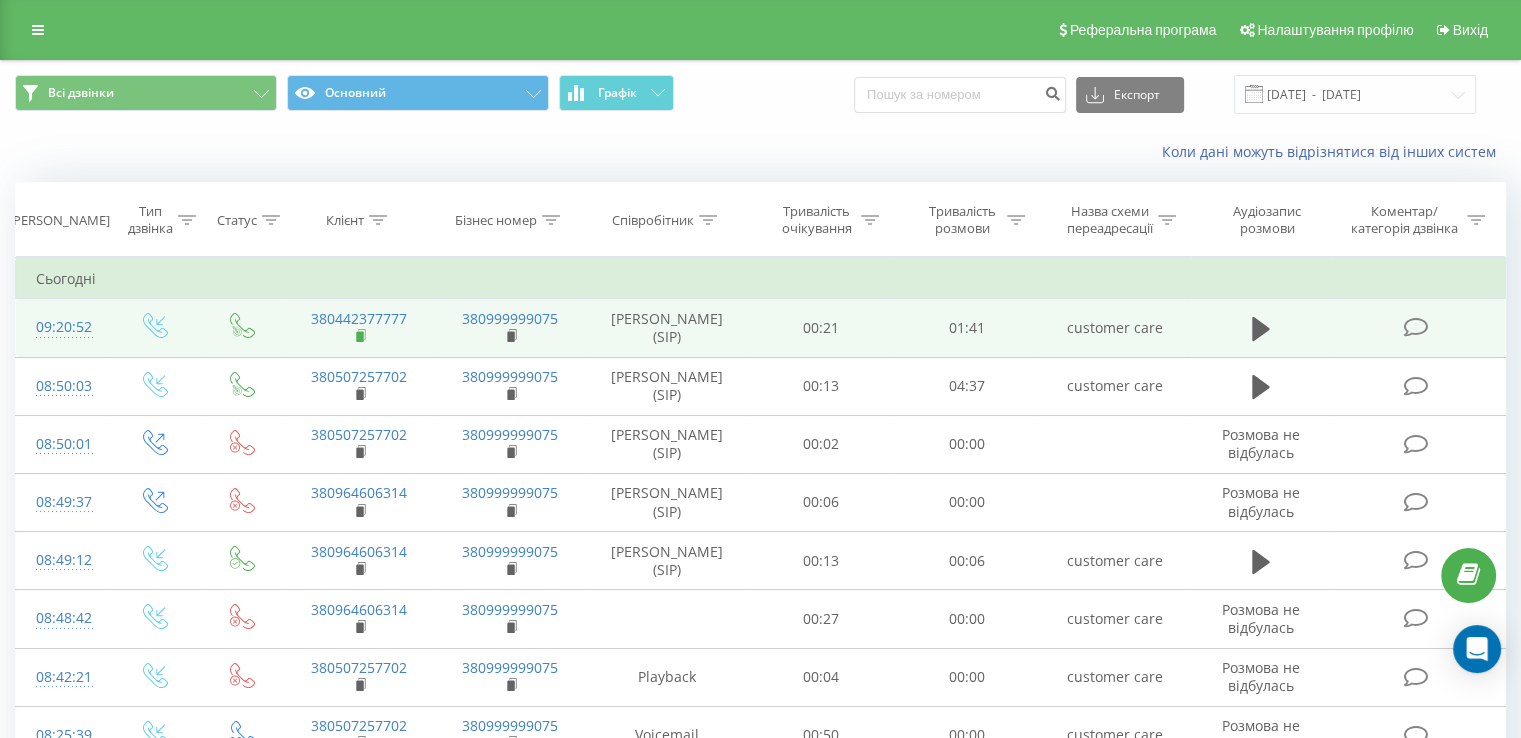 click 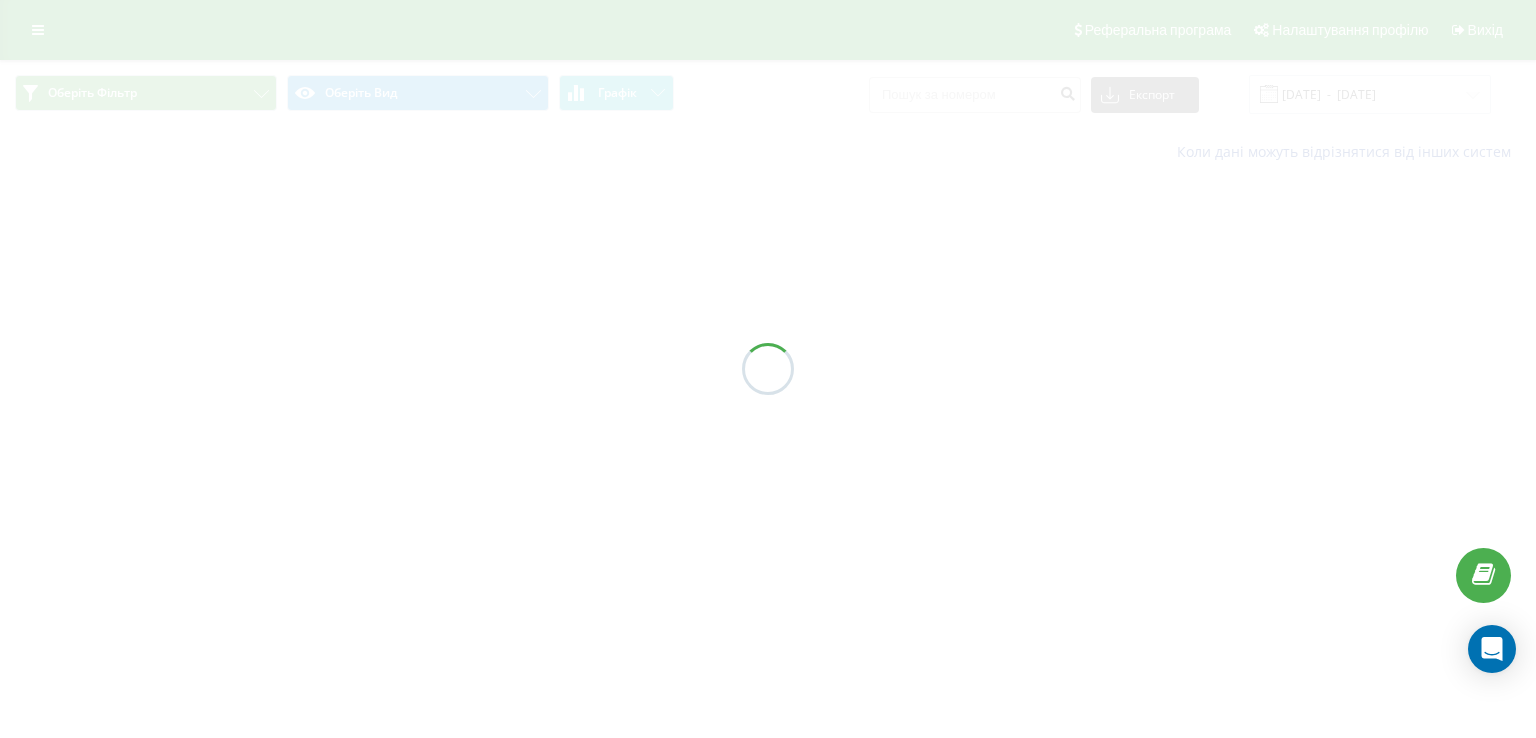 scroll, scrollTop: 0, scrollLeft: 0, axis: both 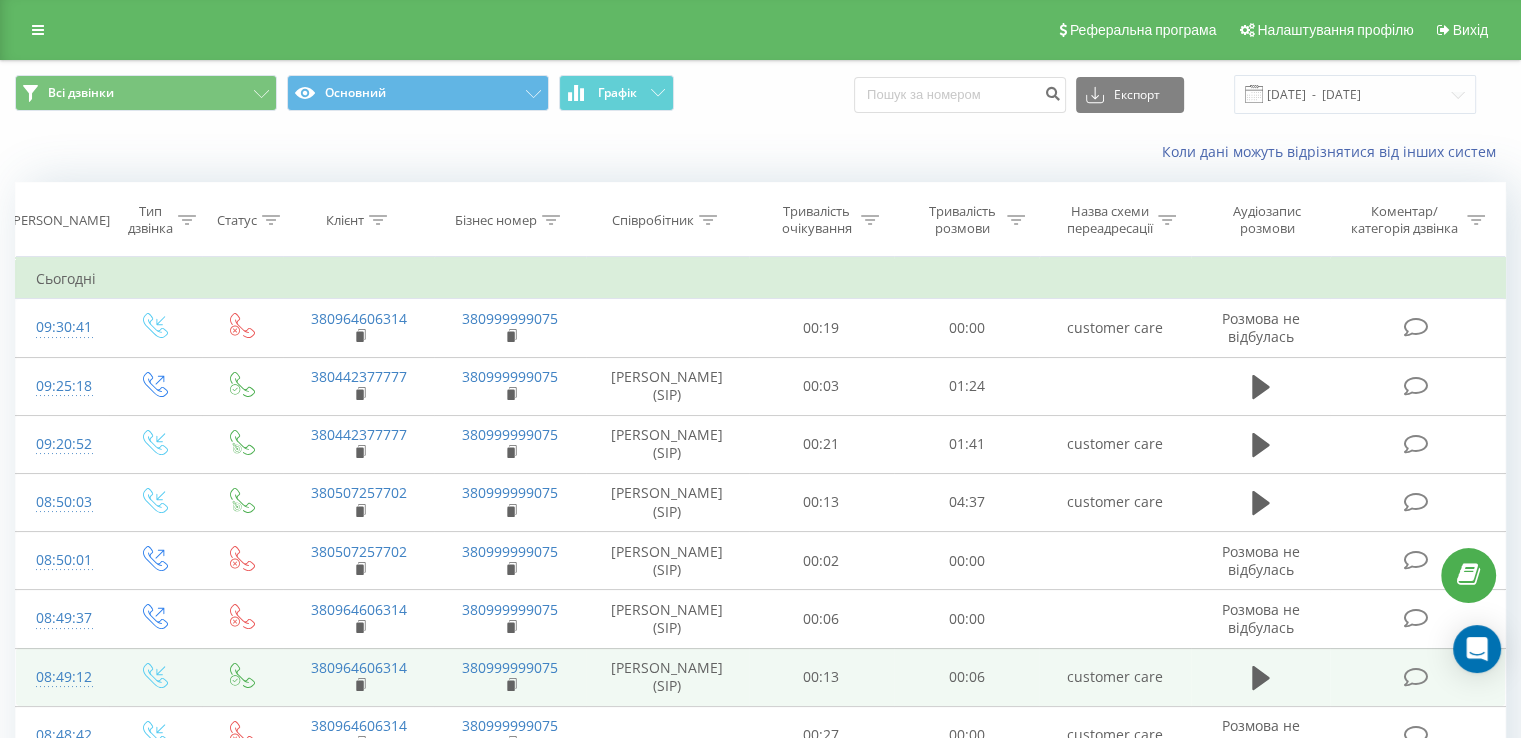 click on "[PERSON_NAME] (SIP)" at bounding box center (667, 677) 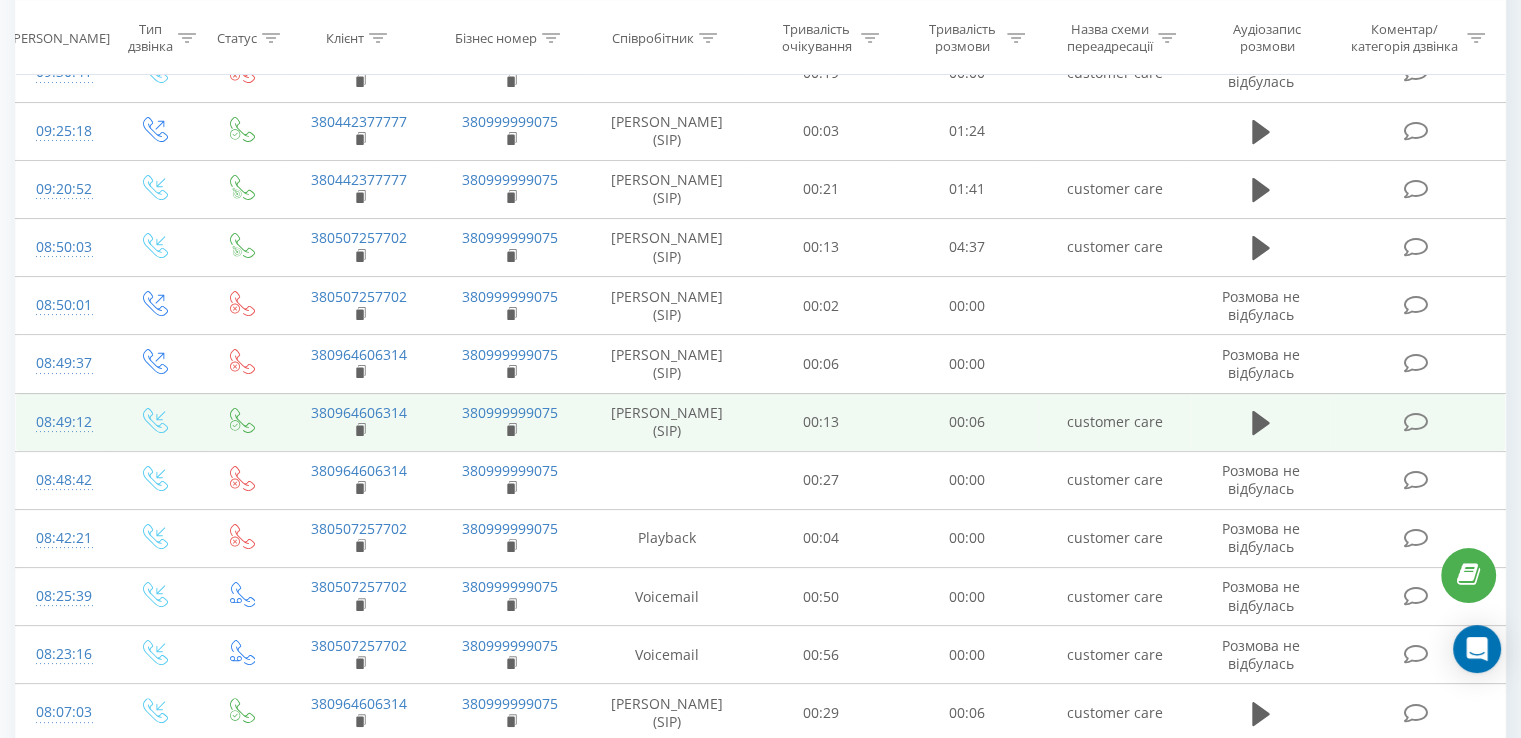 scroll, scrollTop: 400, scrollLeft: 0, axis: vertical 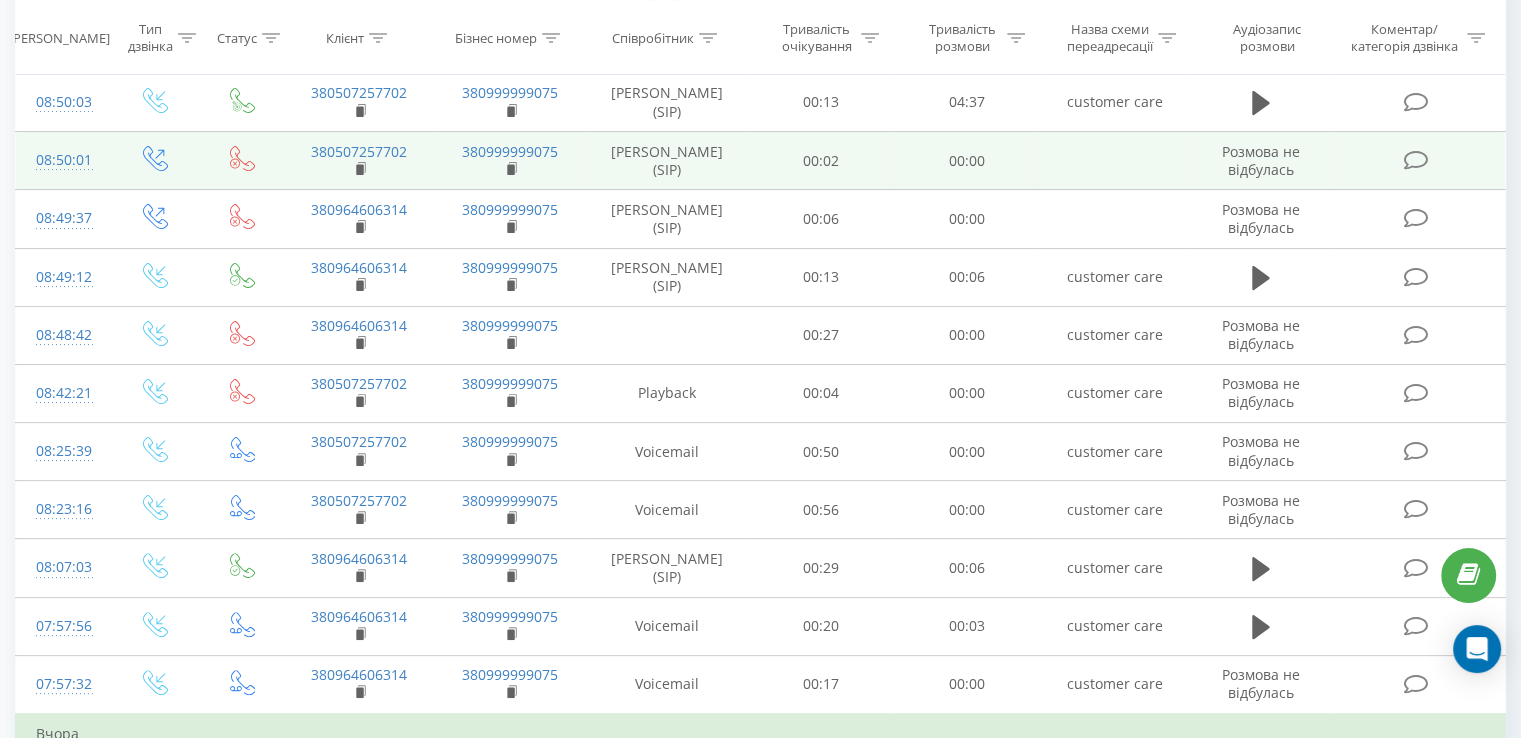 drag, startPoint x: 1260, startPoint y: 100, endPoint x: 1109, endPoint y: 181, distance: 171.35344 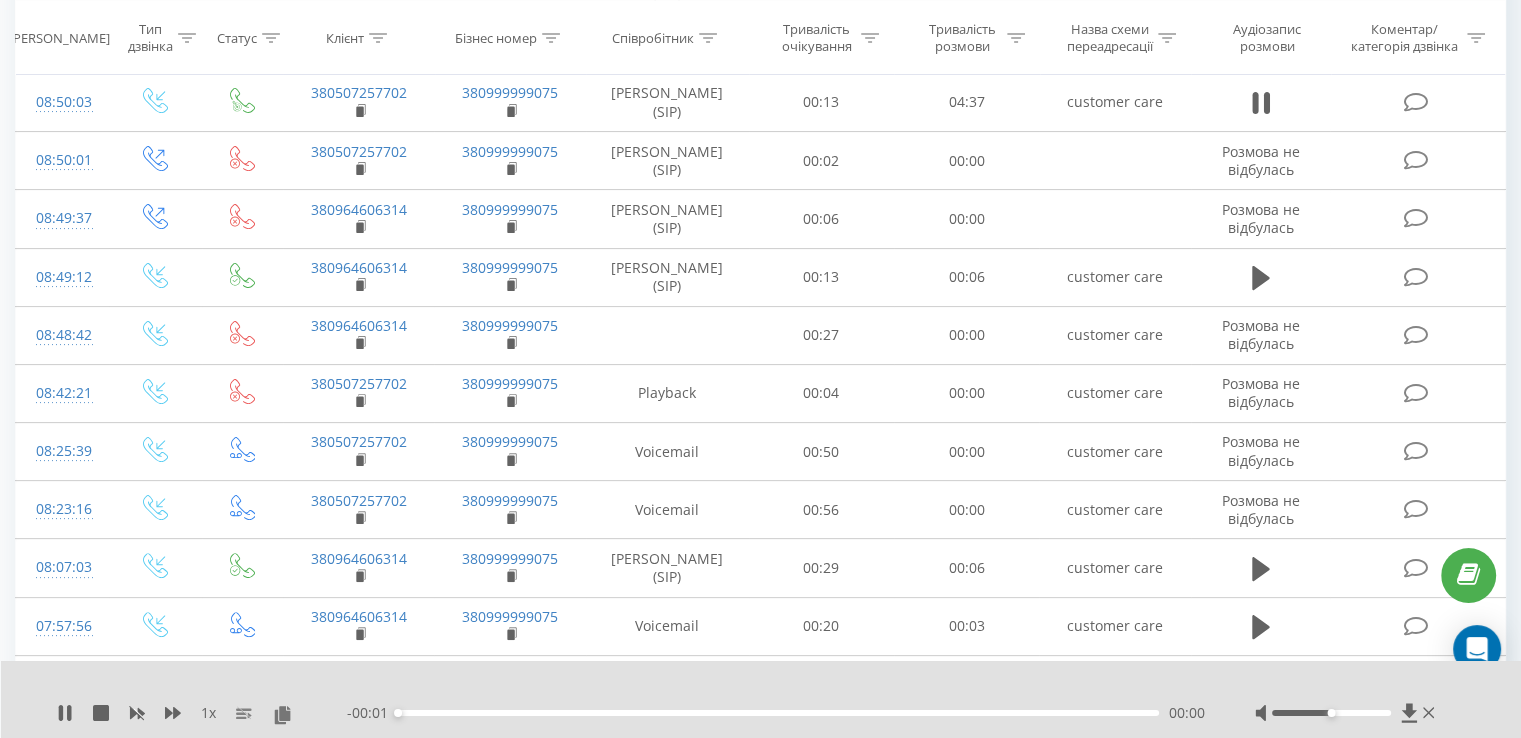 click on "- 00:01 00:00   00:00" at bounding box center [776, 713] 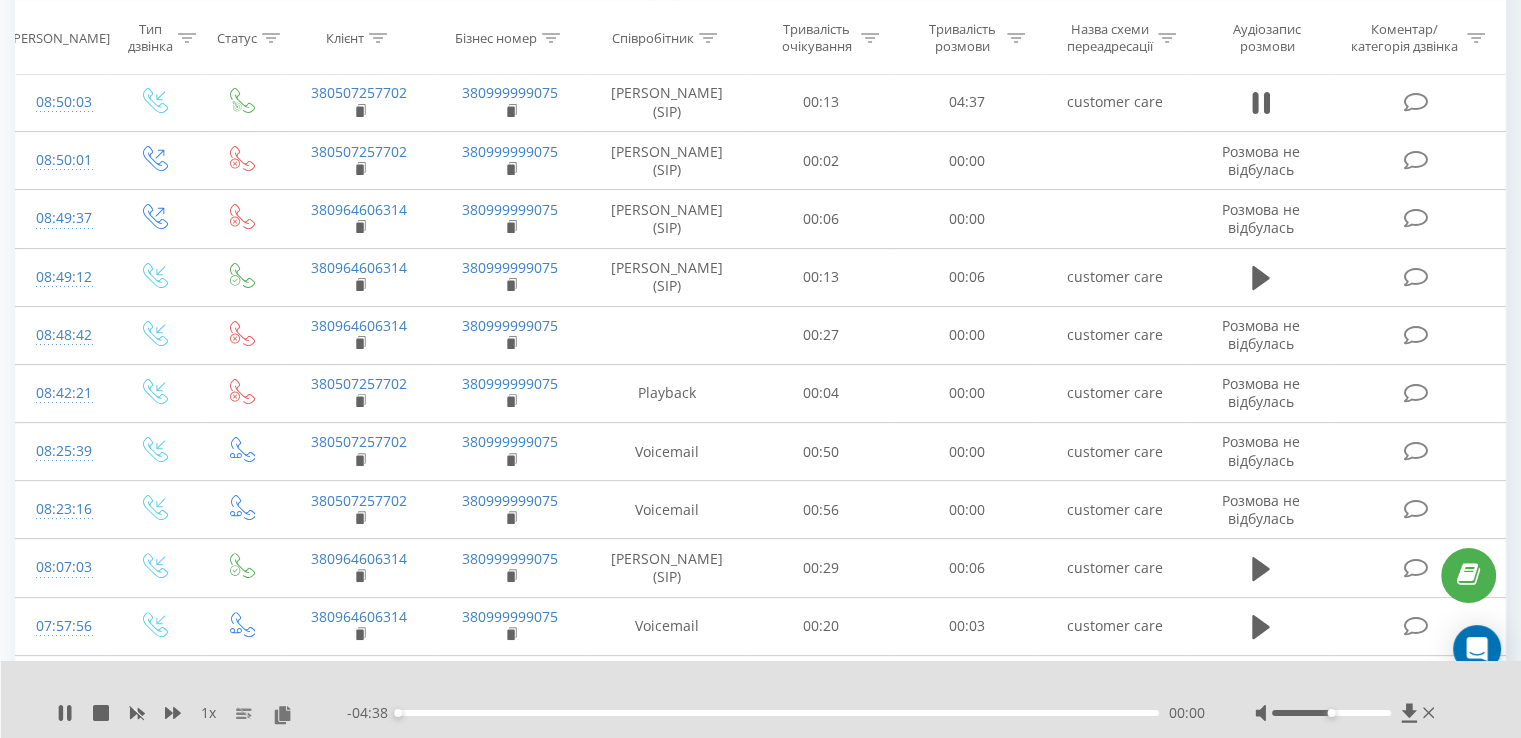 click on "- 04:38 00:00   00:00" at bounding box center [776, 713] 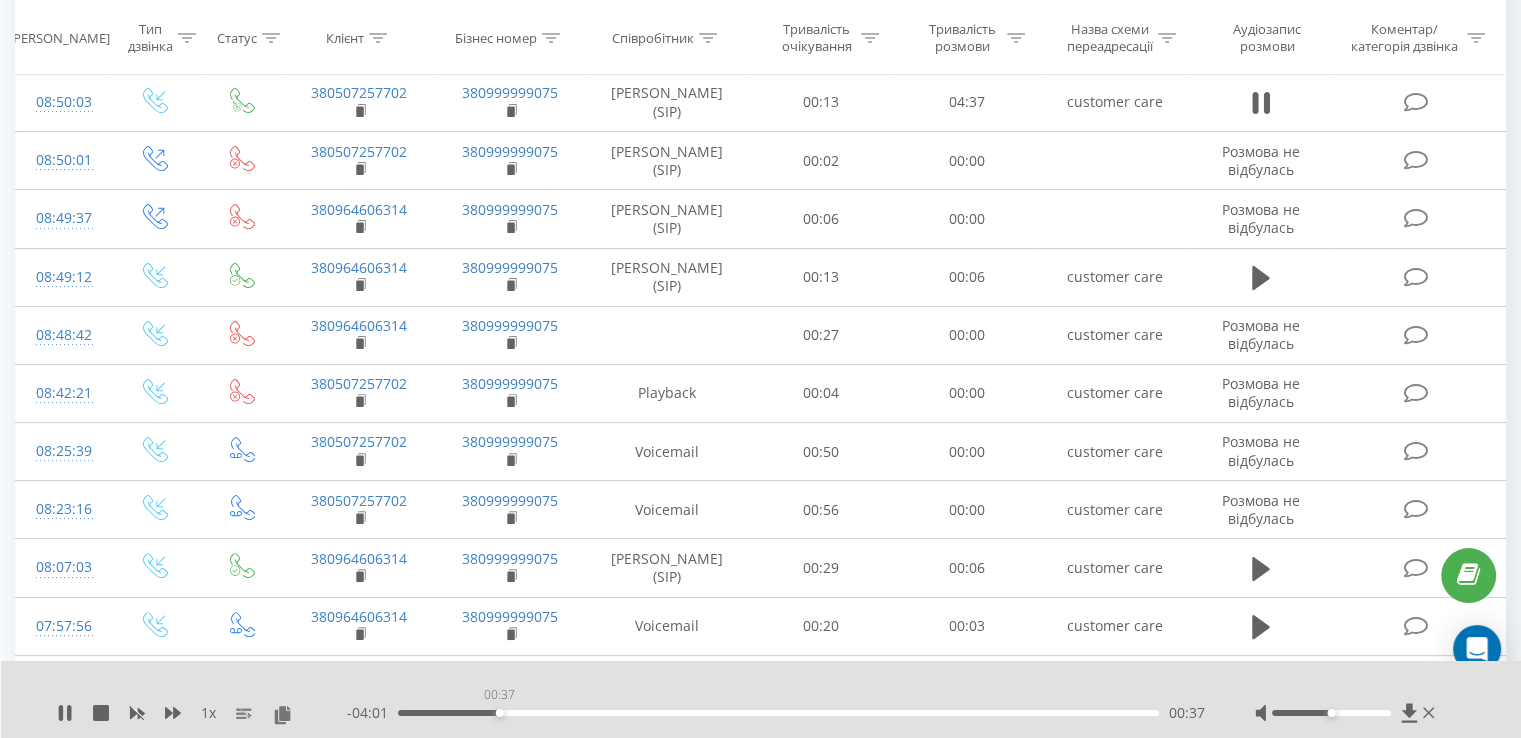 click on "00:37" at bounding box center (778, 713) 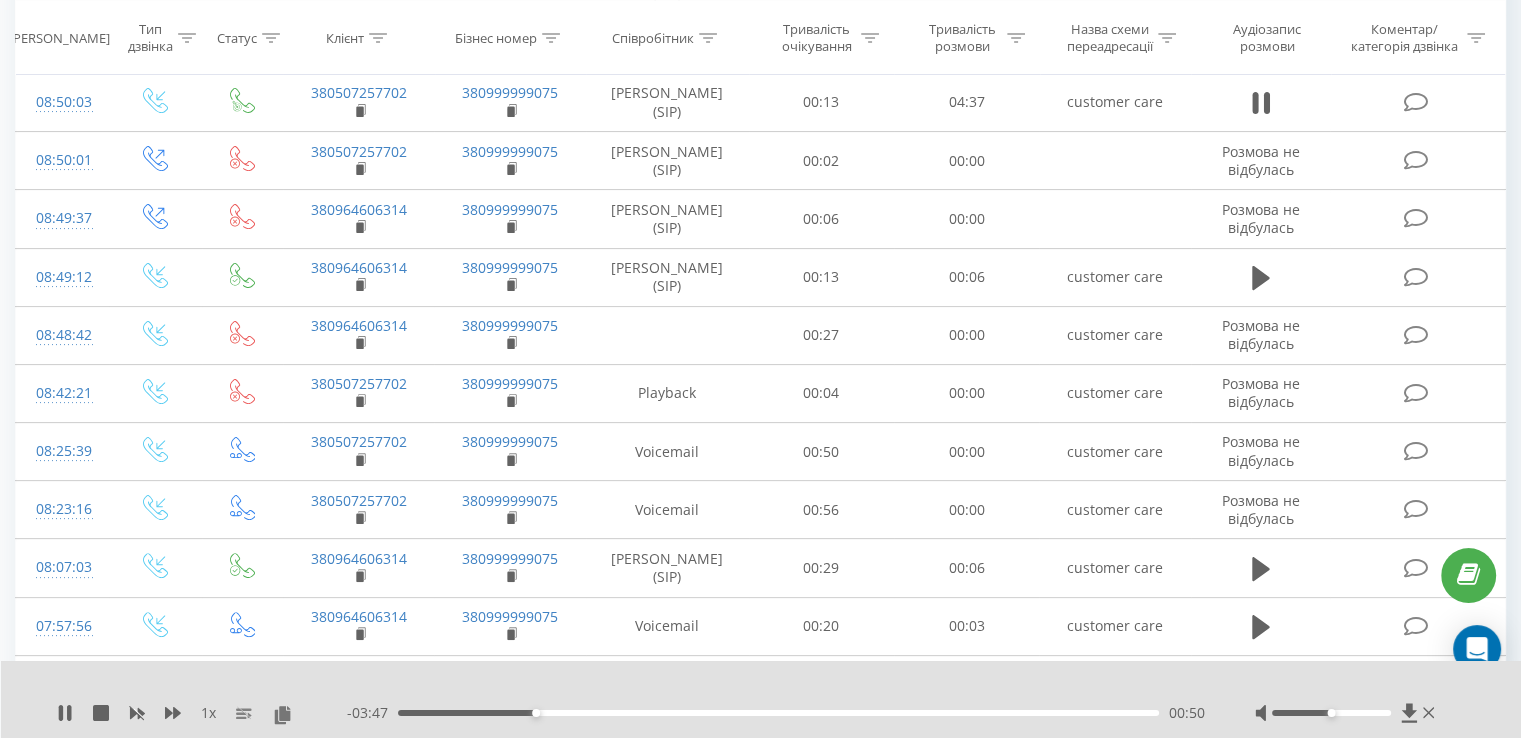 click at bounding box center (1331, 713) 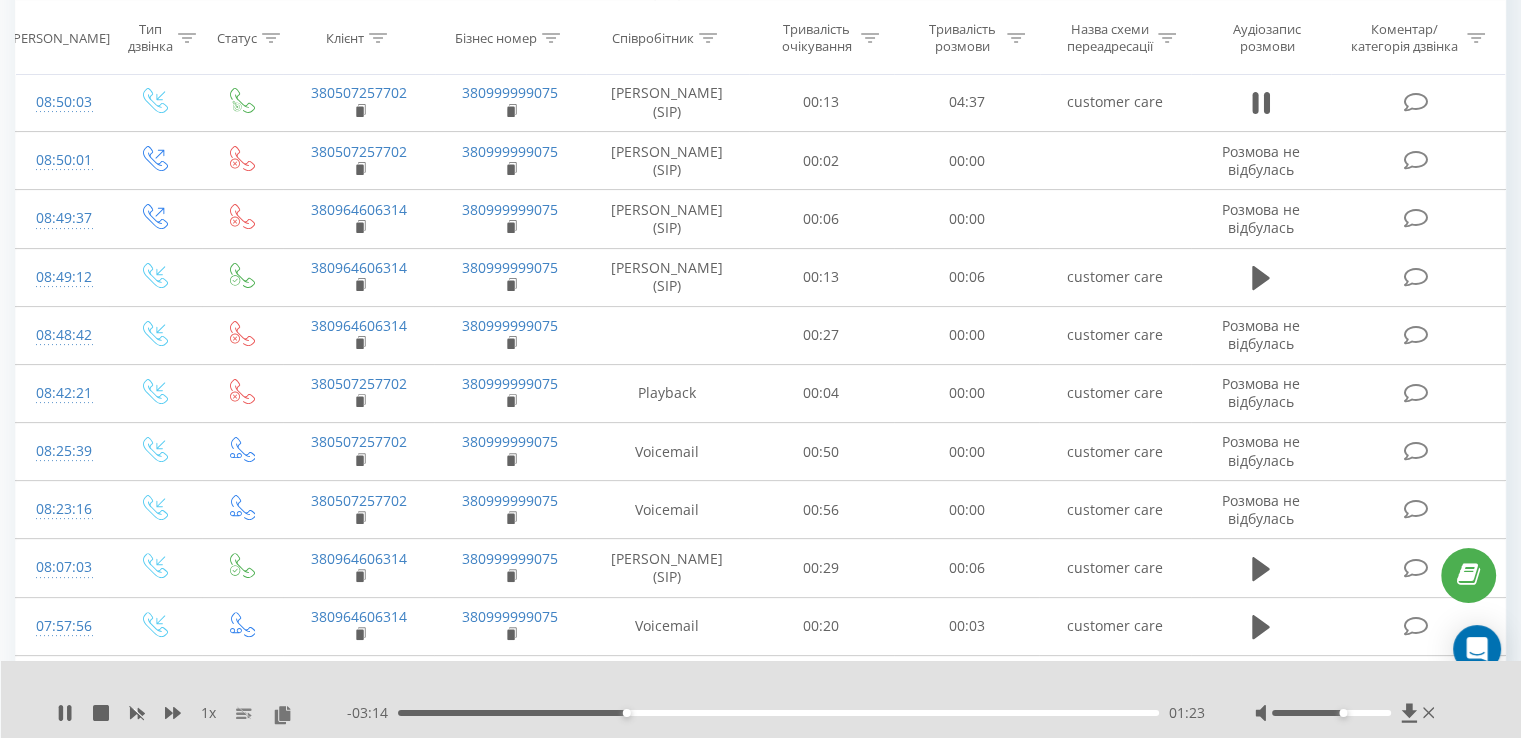 click on "01:23" at bounding box center (778, 713) 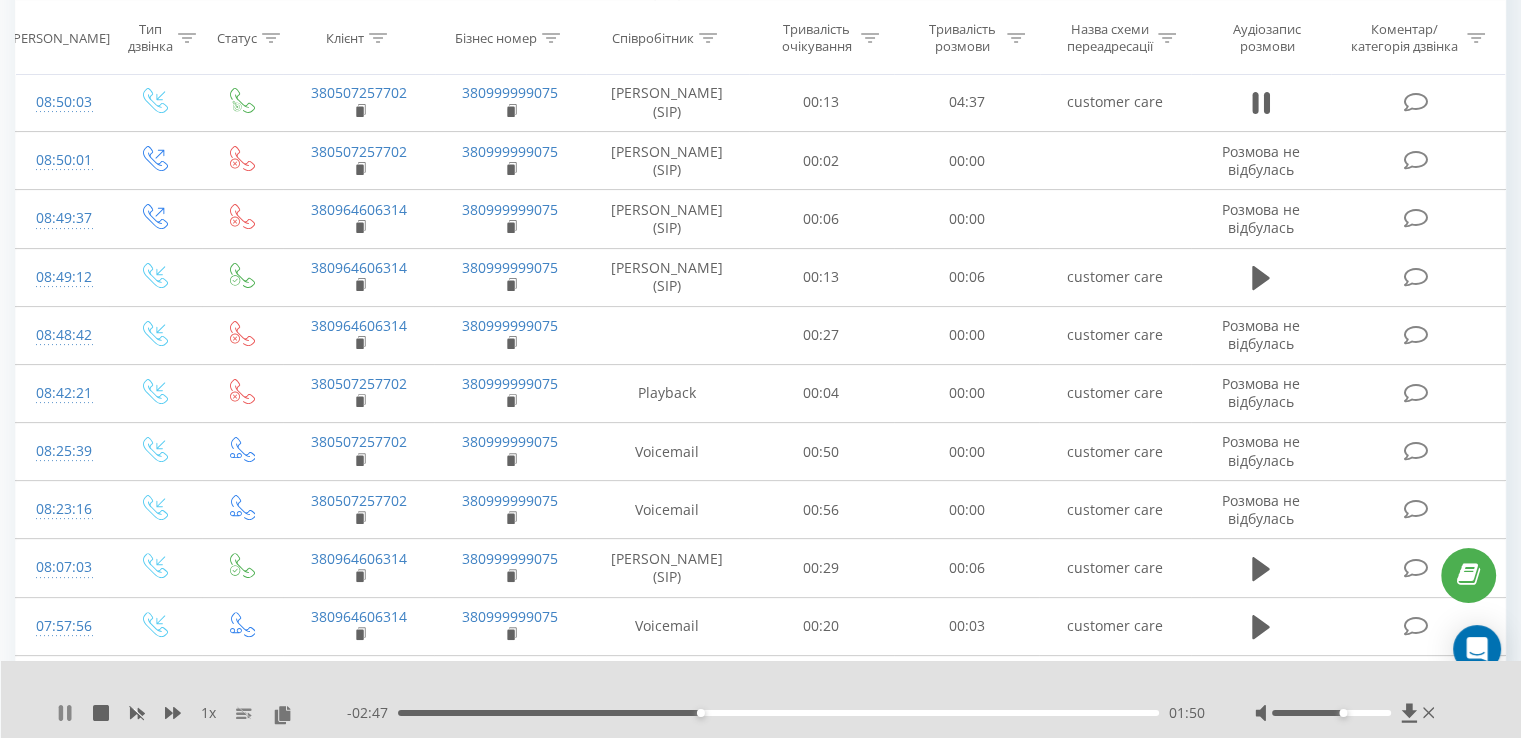 click 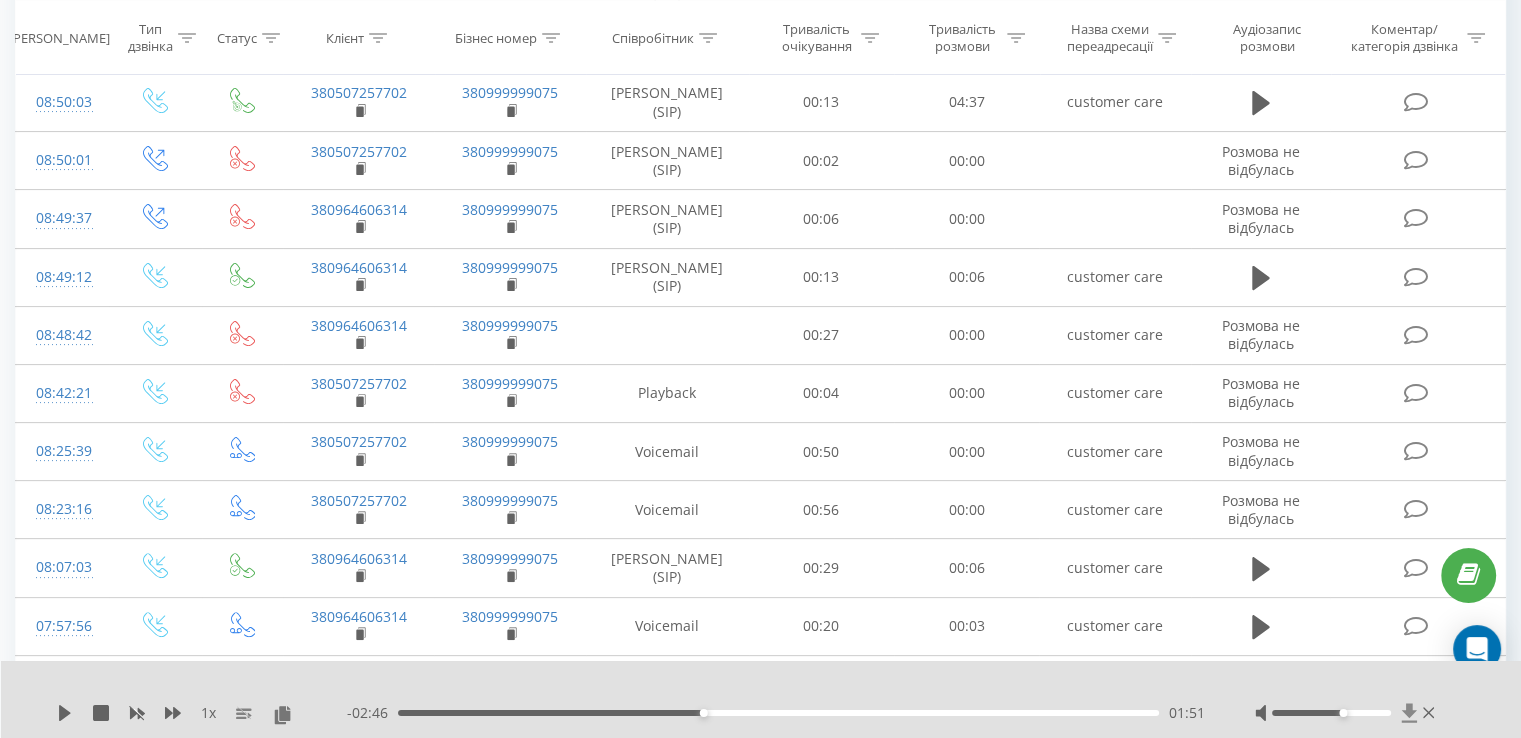 click 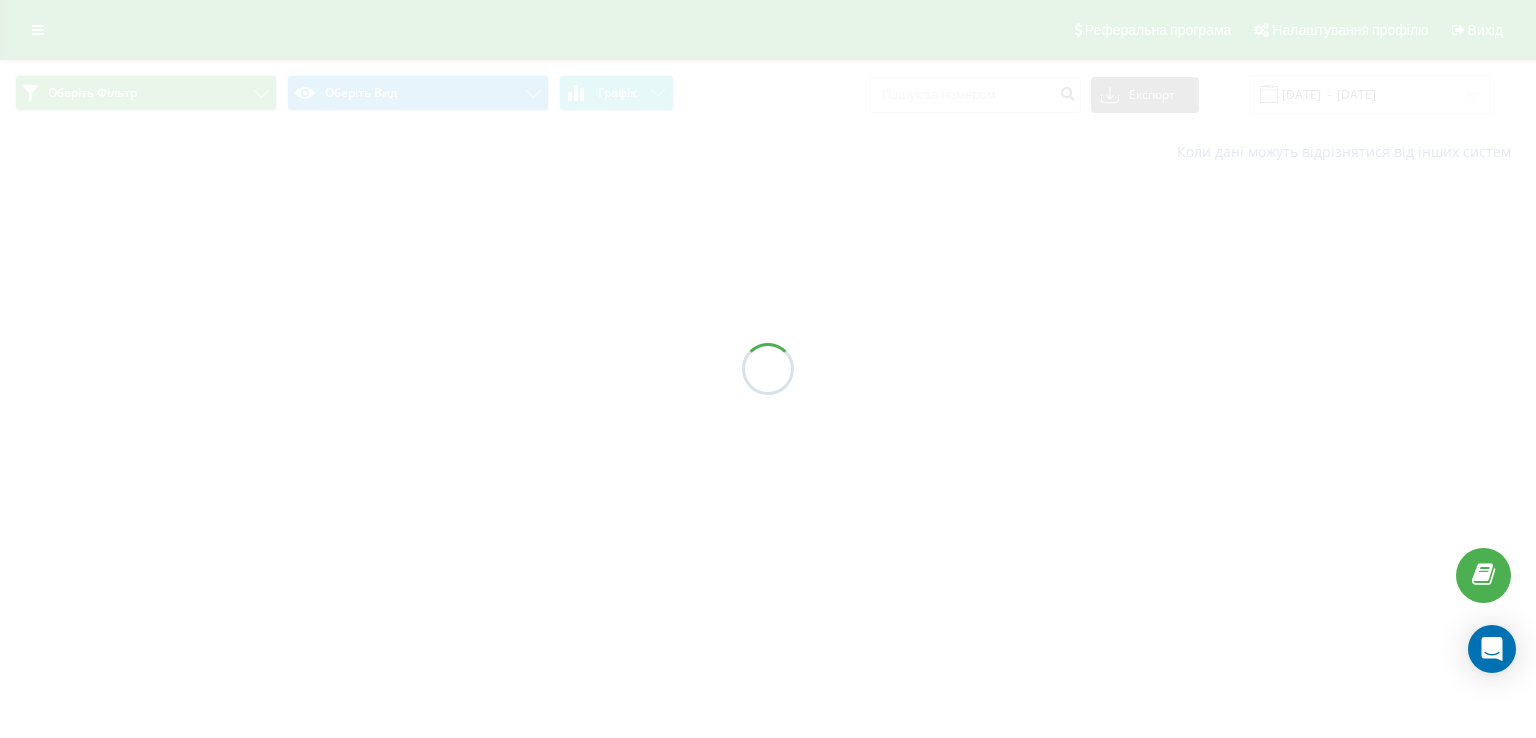 scroll, scrollTop: 0, scrollLeft: 0, axis: both 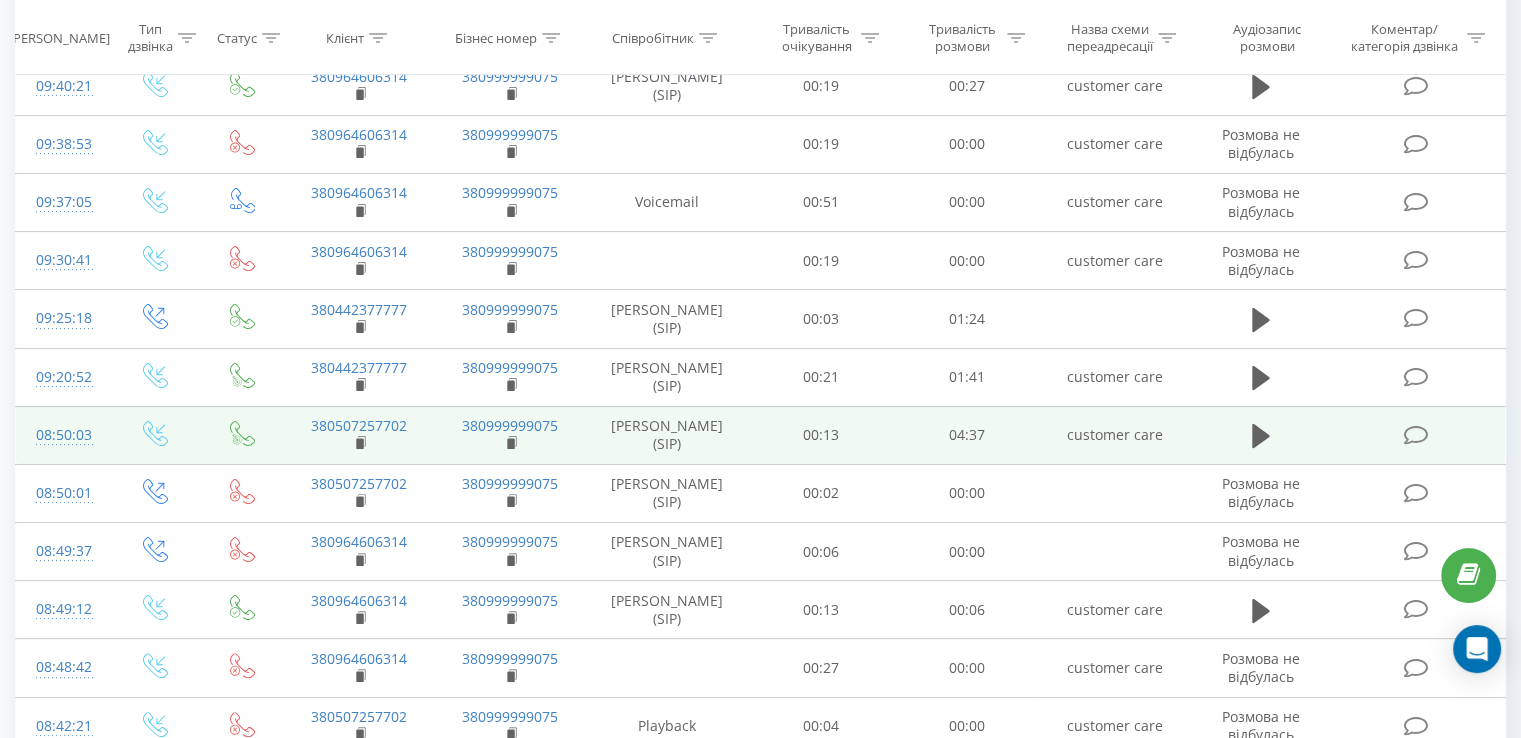 click at bounding box center (1415, 435) 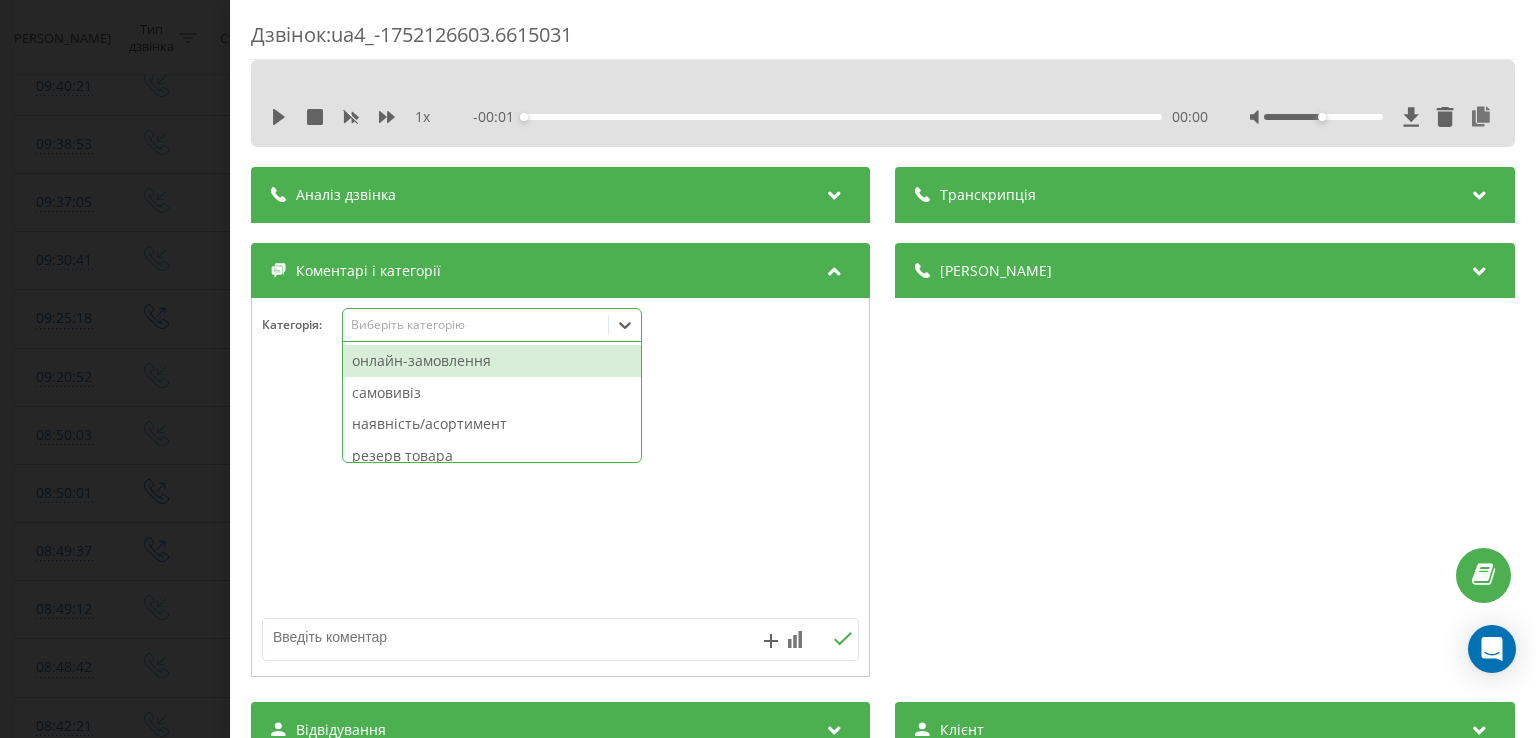 click on "Виберіть категорію" at bounding box center (475, 325) 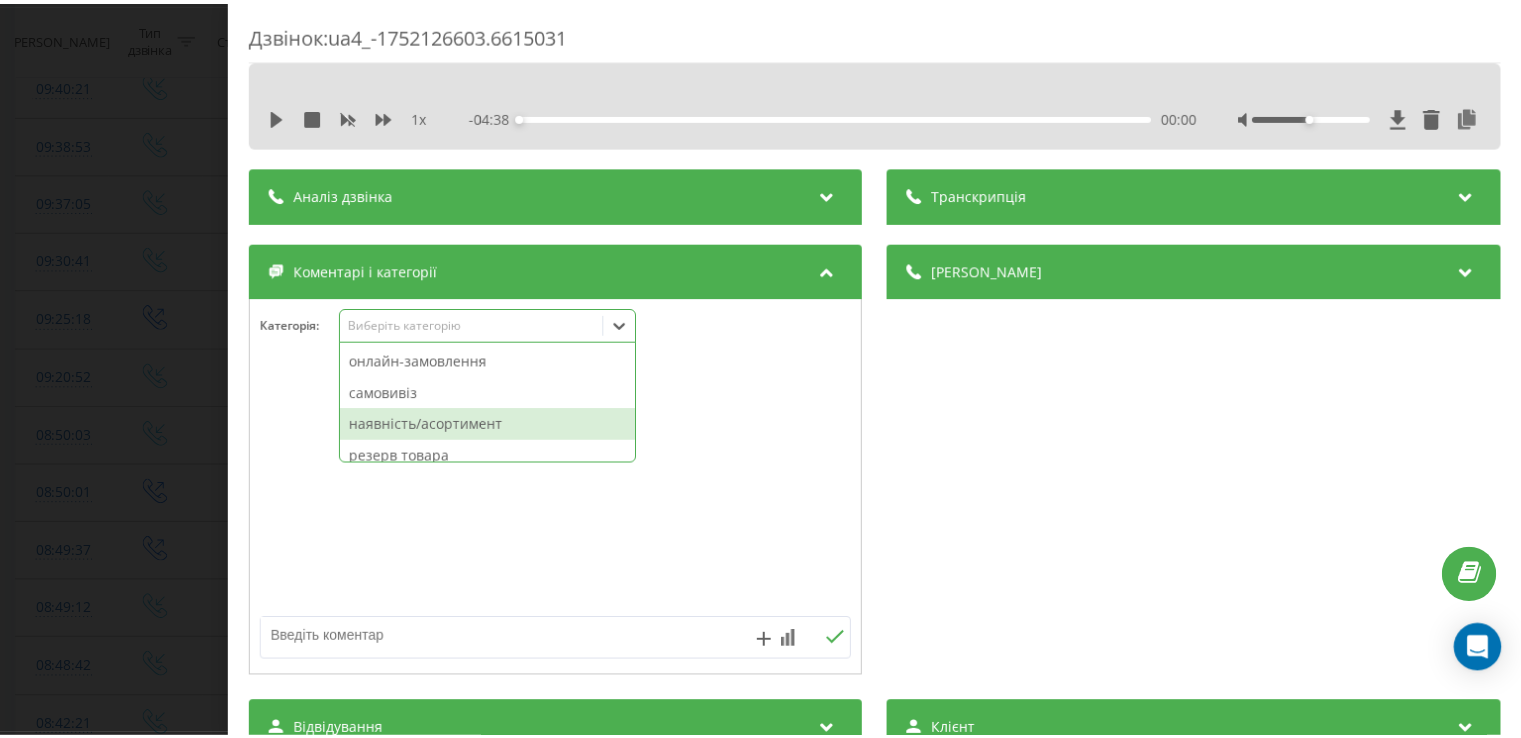scroll, scrollTop: 200, scrollLeft: 0, axis: vertical 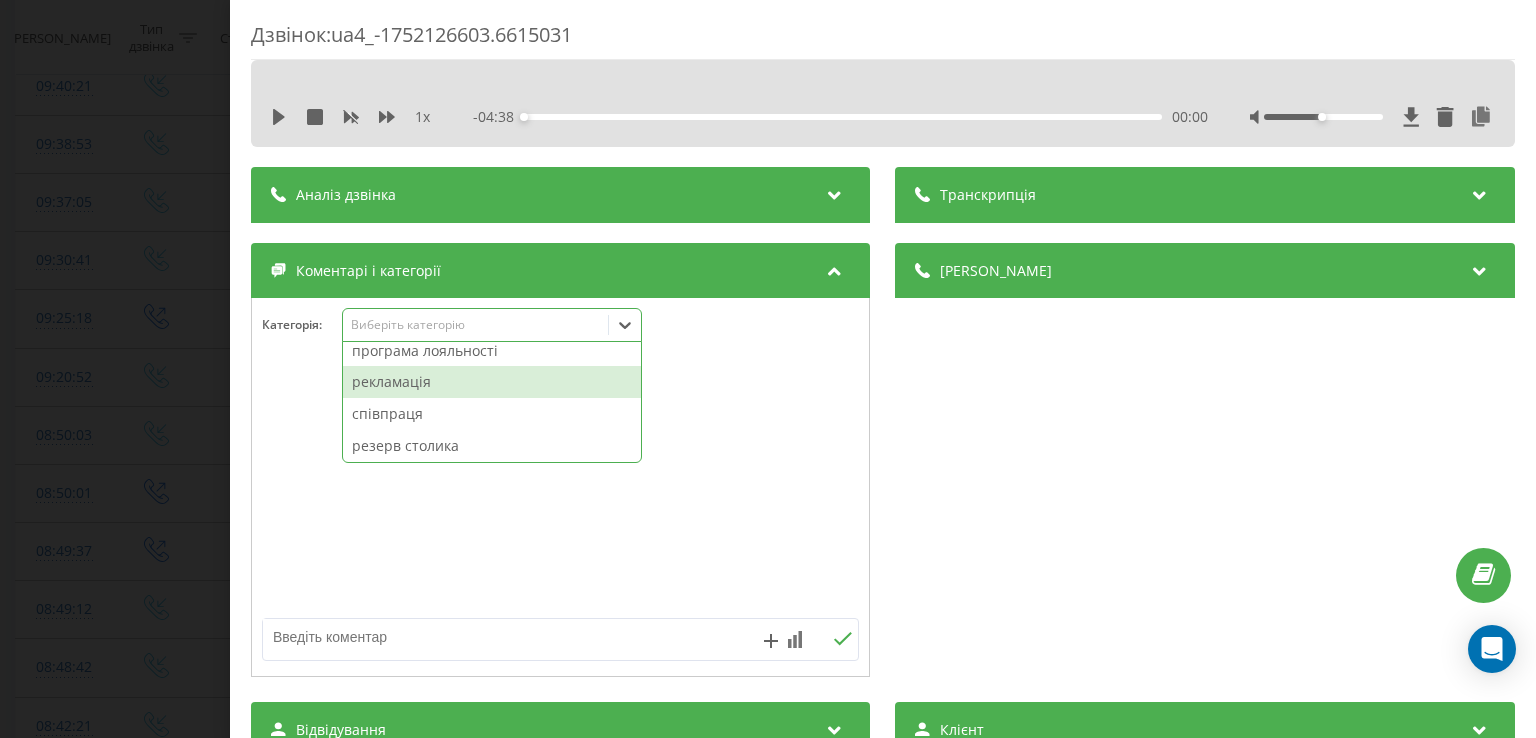 drag, startPoint x: 430, startPoint y: 389, endPoint x: 389, endPoint y: 405, distance: 44.011364 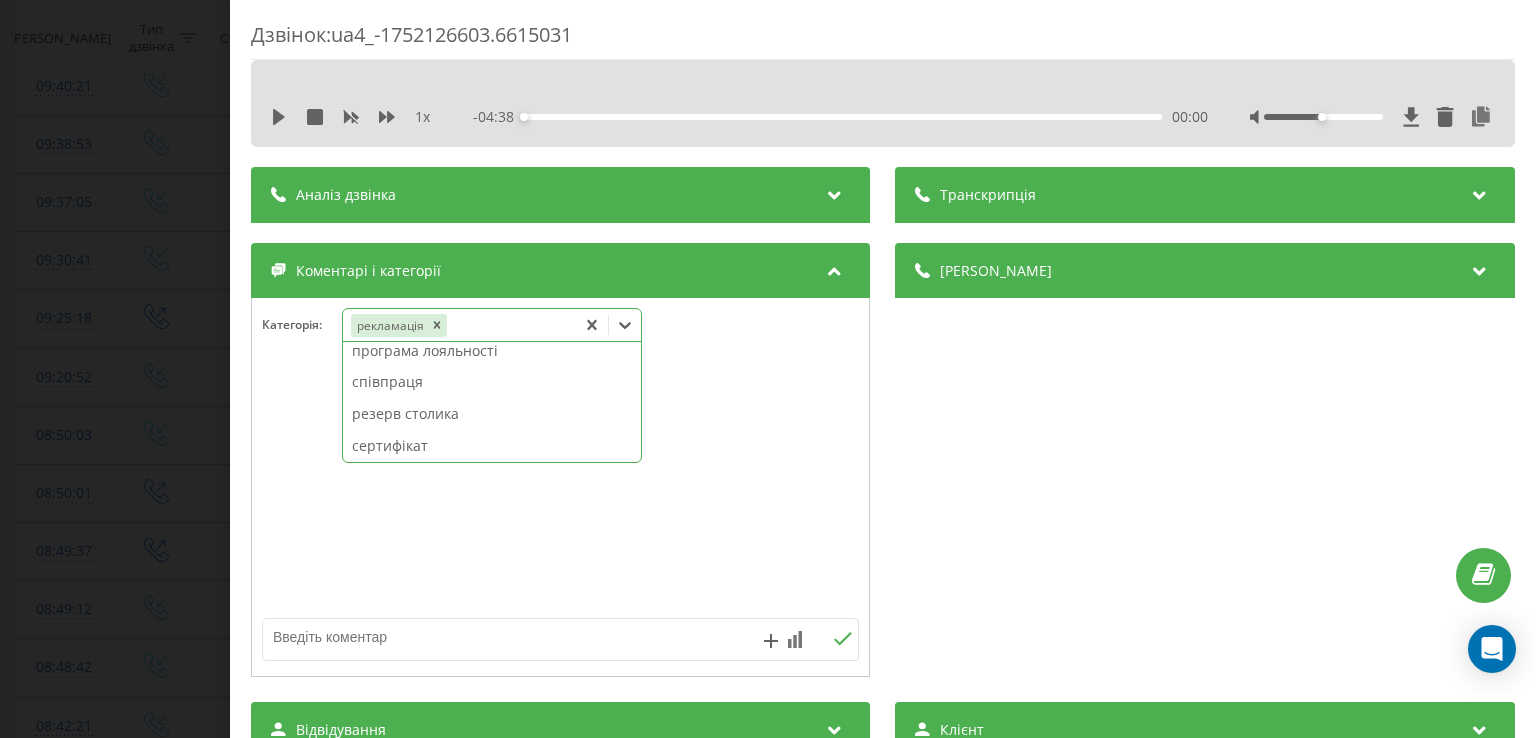 click on "Дзвінок :  ua4_-1752126603.6615031   1 x  - 04:38 00:00   00:00   Транскрипція Для AI-аналізу майбутніх дзвінків  налаштуйте та активуйте профіль на сторінці . Якщо профіль вже є і дзвінок відповідає його умовам, оновіть сторінку через 10 хвилин - AI аналізує поточний дзвінок. Аналіз дзвінка Для AI-аналізу майбутніх дзвінків  налаштуйте та активуйте профіль на сторінці . Якщо профіль вже є і дзвінок відповідає його умовам, оновіть сторінку через 10 хвилин - AI аналізує поточний дзвінок. Деталі дзвінка Загальне Дата дзвінка 2025-07-10 08:50:03 Тип дзвінка Вхідний Статус дзвінка Цільовий 380507257702 /" at bounding box center (768, 369) 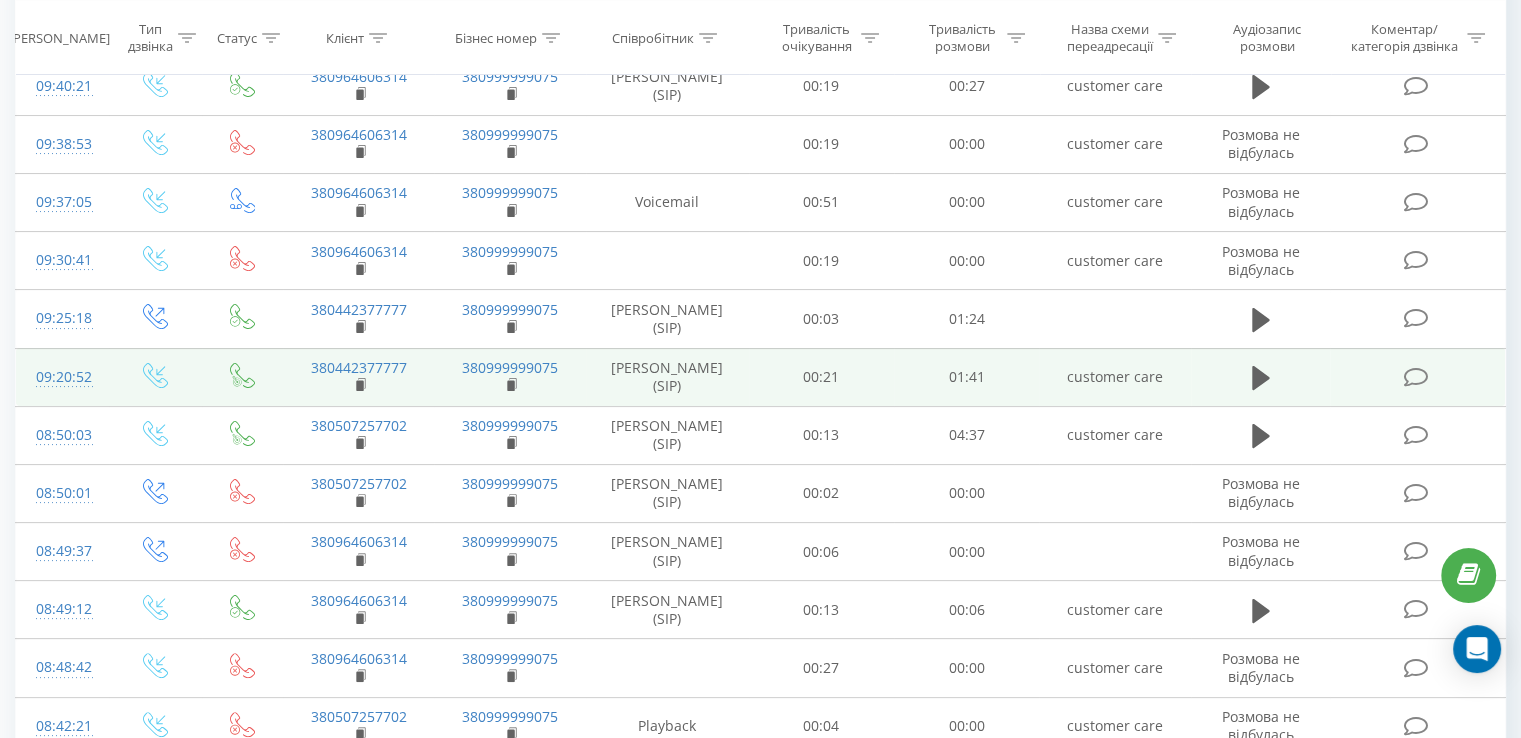 click at bounding box center (1415, 377) 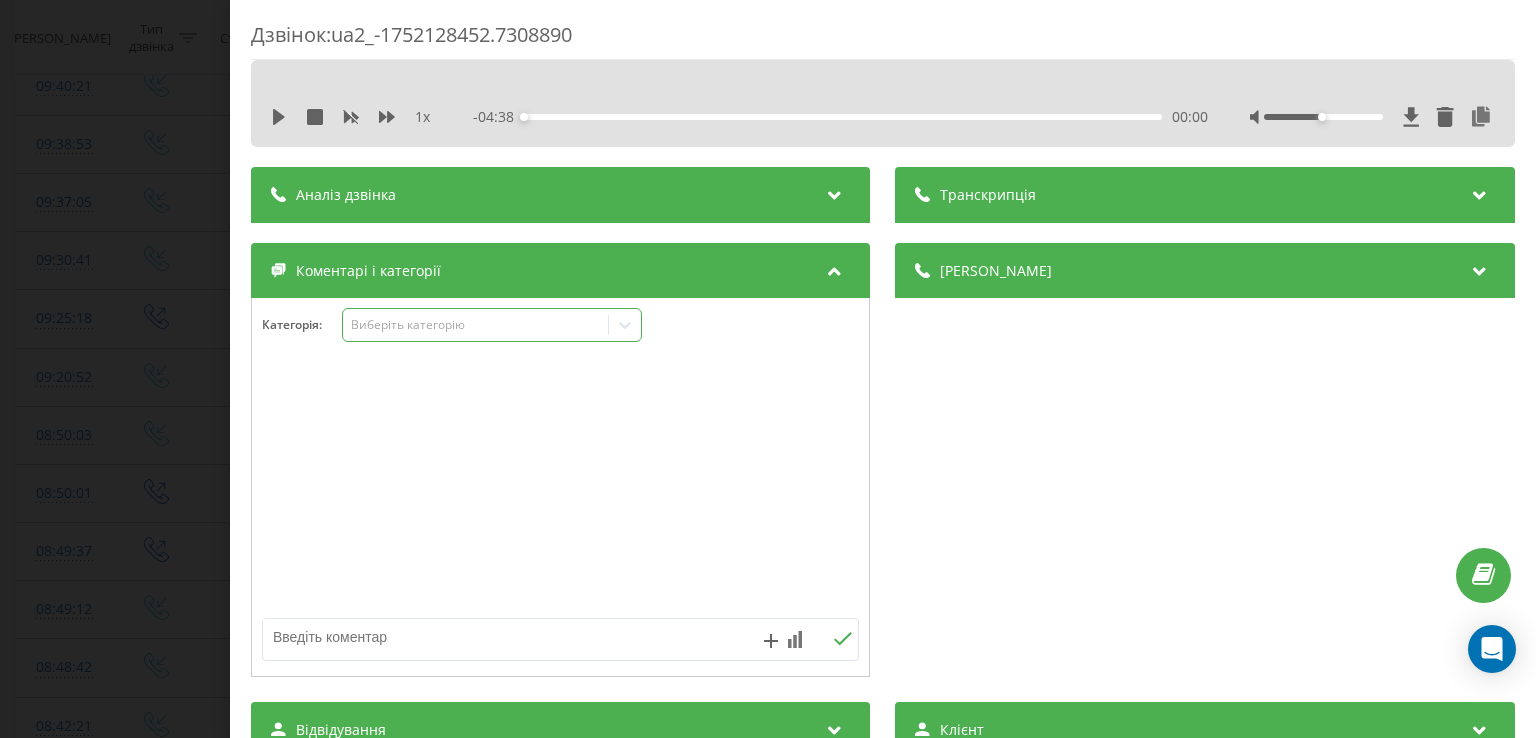 click on "Виберіть категорію" at bounding box center (476, 325) 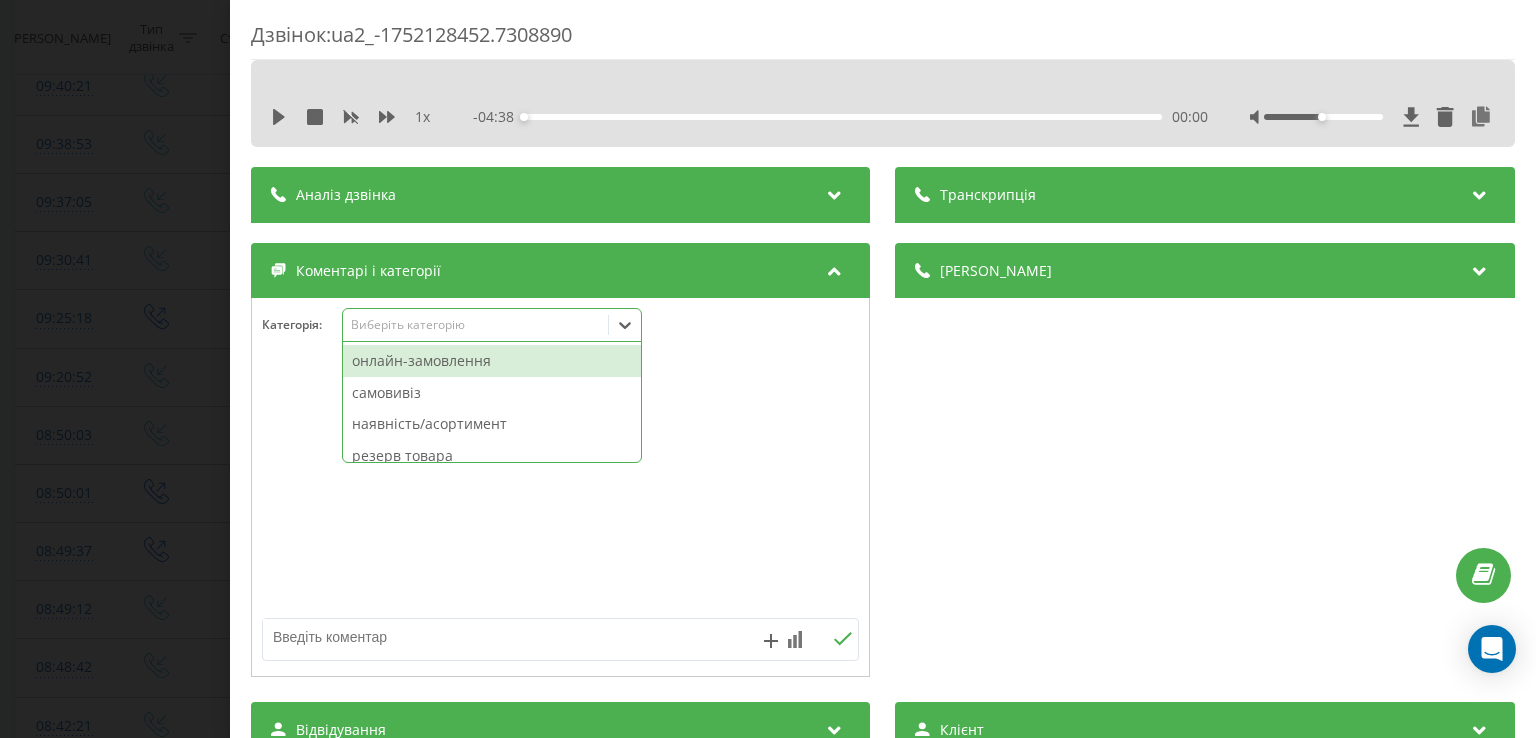 click on "онлайн-замовлення" at bounding box center (492, 361) 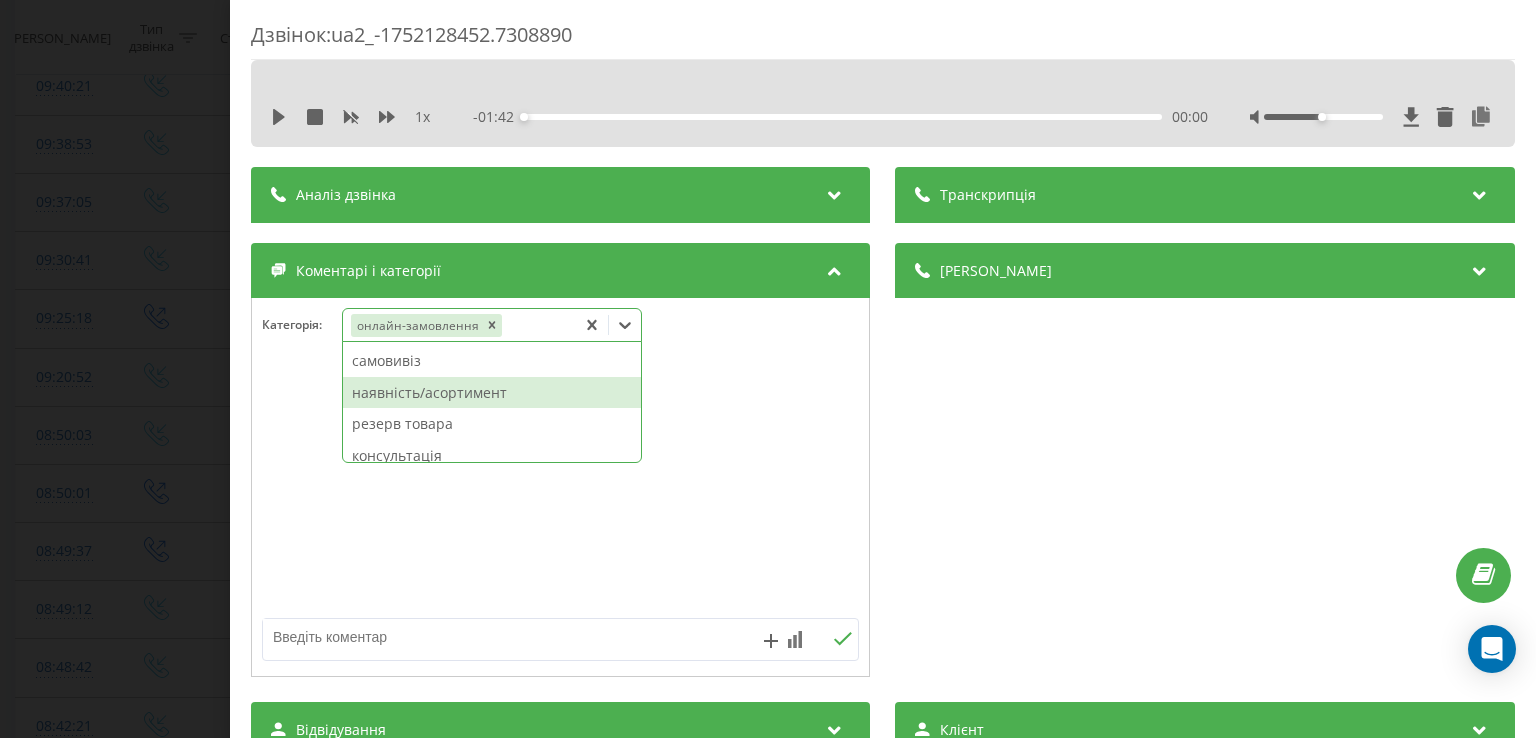 click on "наявність/асортимент" at bounding box center (492, 393) 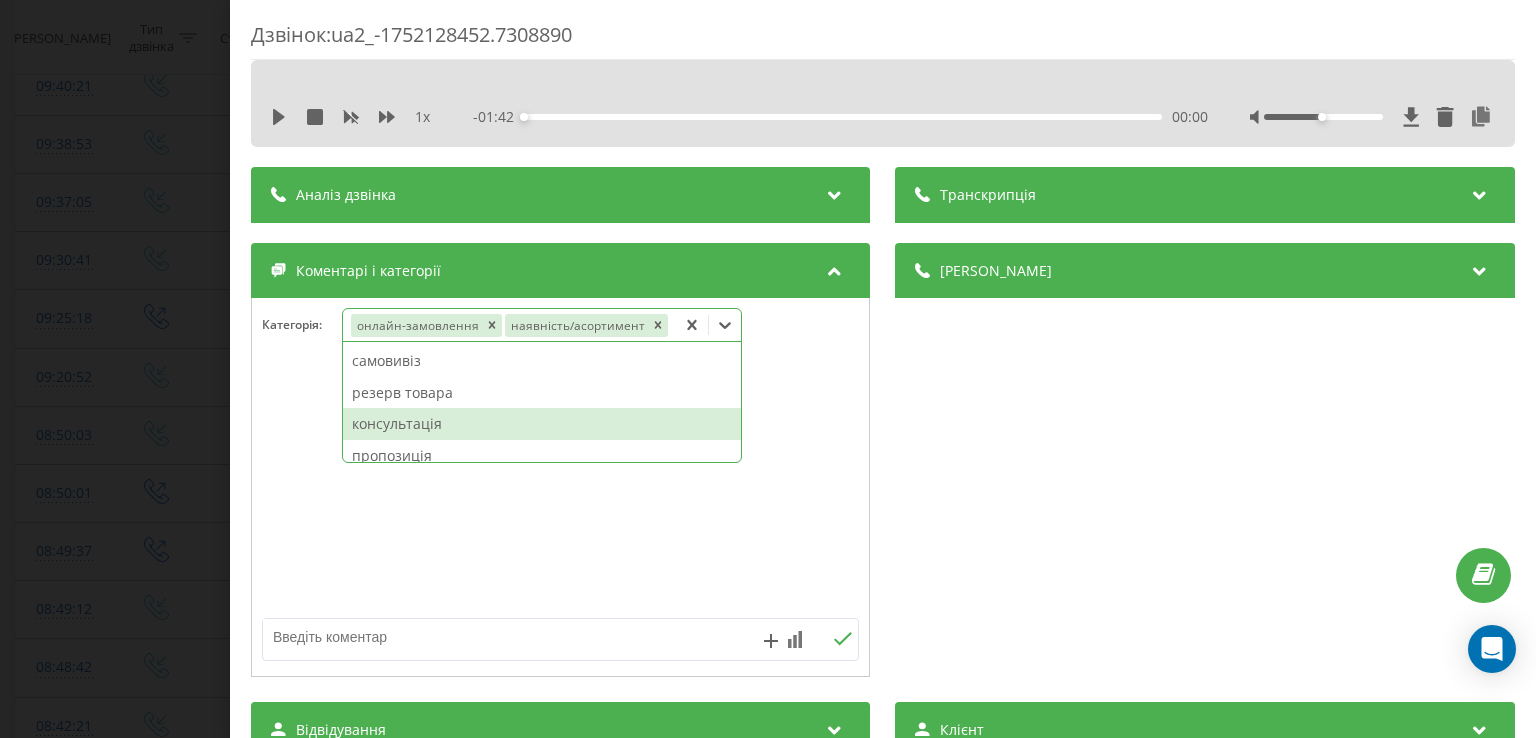 click on "консультація" at bounding box center [542, 424] 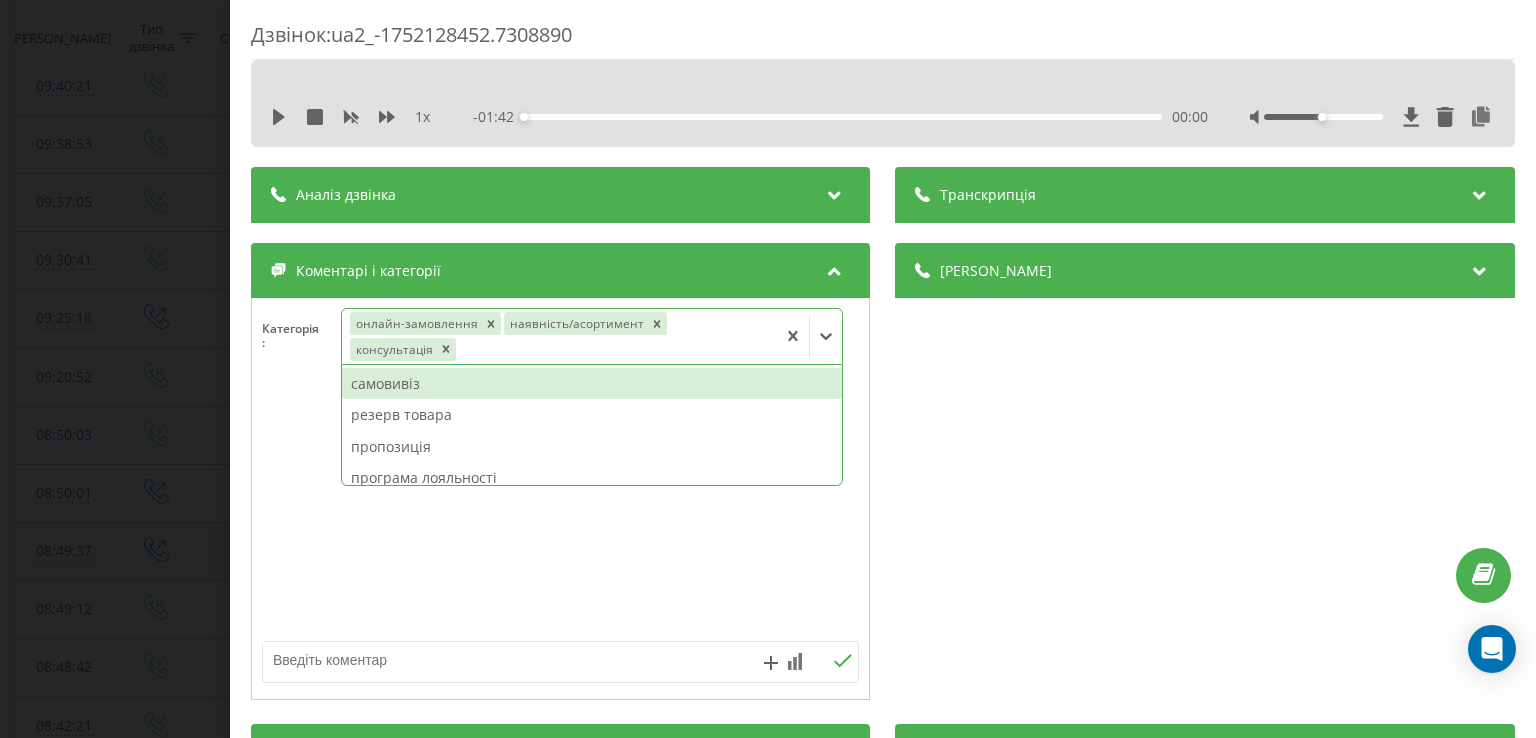 click on "Дзвінок :  ua2_-1752128452.7308890   1 x  - 01:42 00:00   00:00   Транскрипція Для AI-аналізу майбутніх дзвінків  налаштуйте та активуйте профіль на сторінці . Якщо профіль вже є і дзвінок відповідає його умовам, оновіть сторінку через 10 хвилин - AI аналізує поточний дзвінок. Аналіз дзвінка Для AI-аналізу майбутніх дзвінків  налаштуйте та активуйте профіль на сторінці . Якщо профіль вже є і дзвінок відповідає його умовам, оновіть сторінку через 10 хвилин - AI аналізує поточний дзвінок. Деталі дзвінка Загальне Дата дзвінка 2025-07-10 09:20:52 Тип дзвінка Вхідний Статус дзвінка Цільовий 380442377777 :" at bounding box center (768, 369) 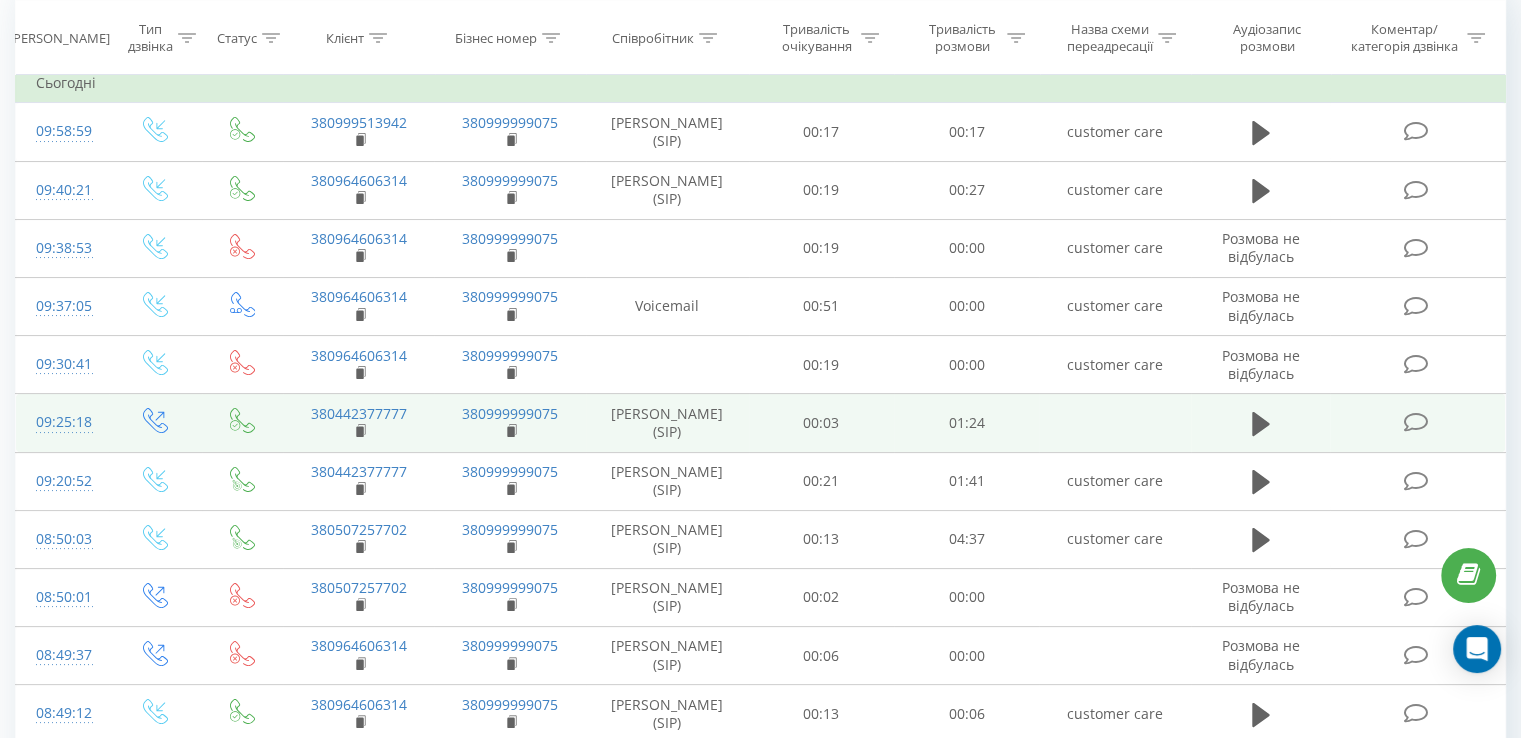 scroll, scrollTop: 100, scrollLeft: 0, axis: vertical 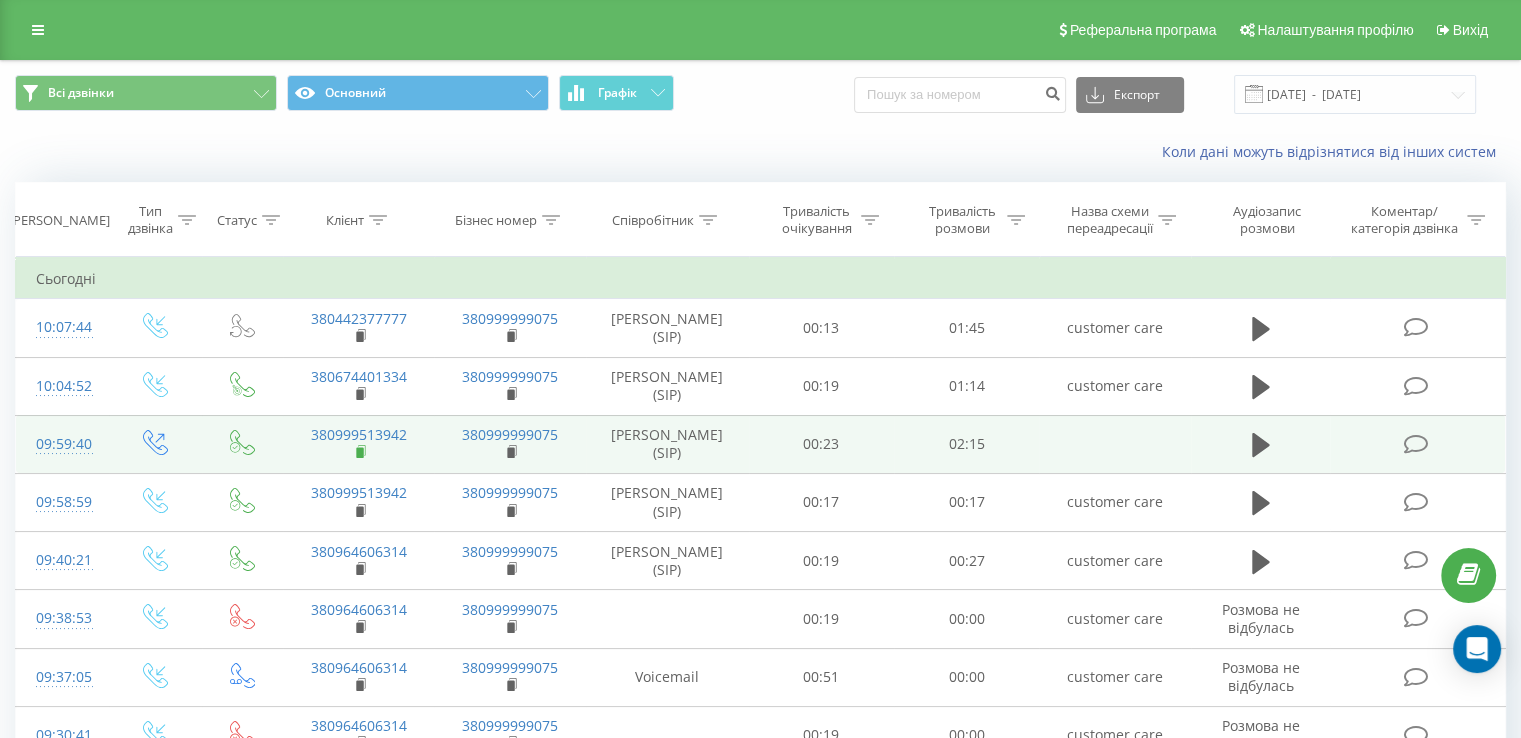 click 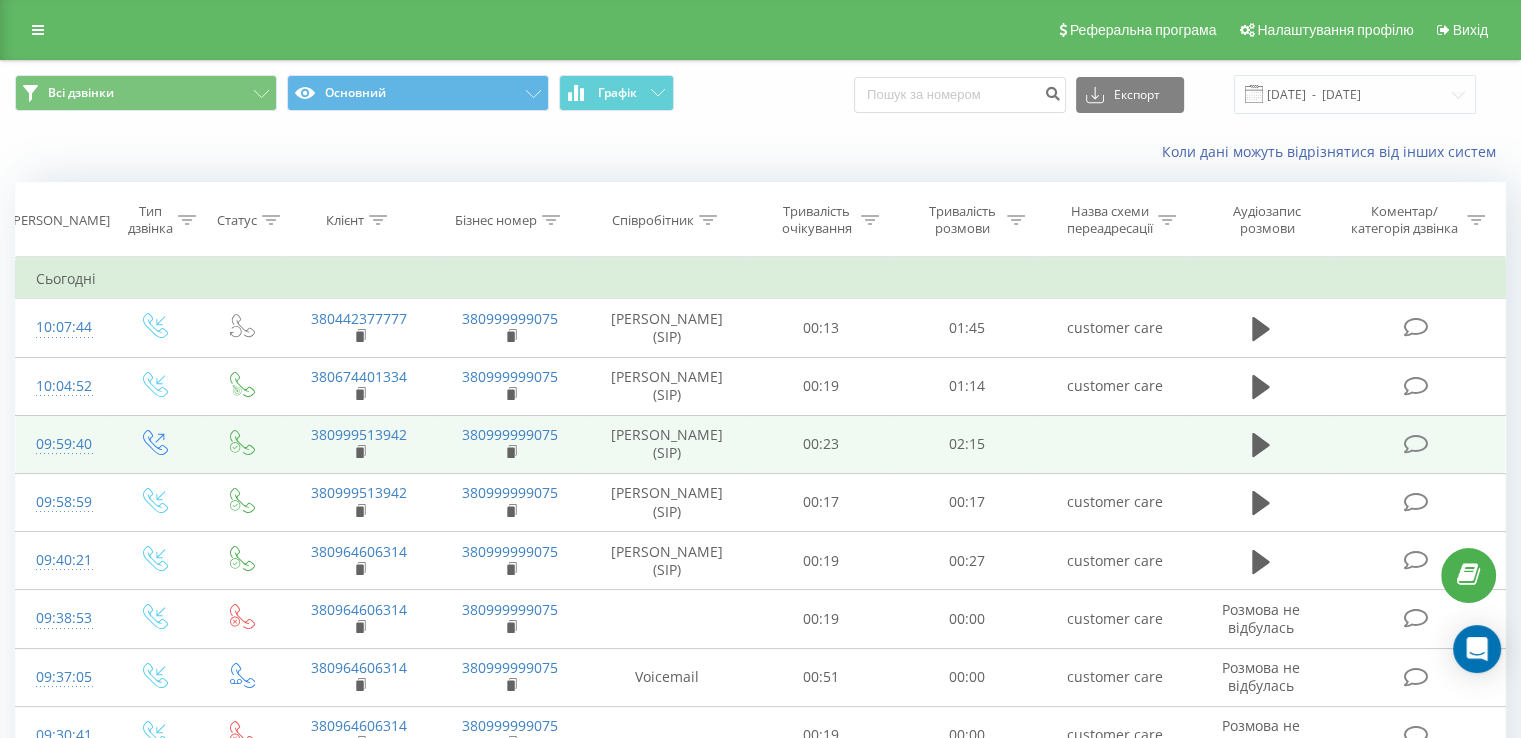 click at bounding box center [1415, 444] 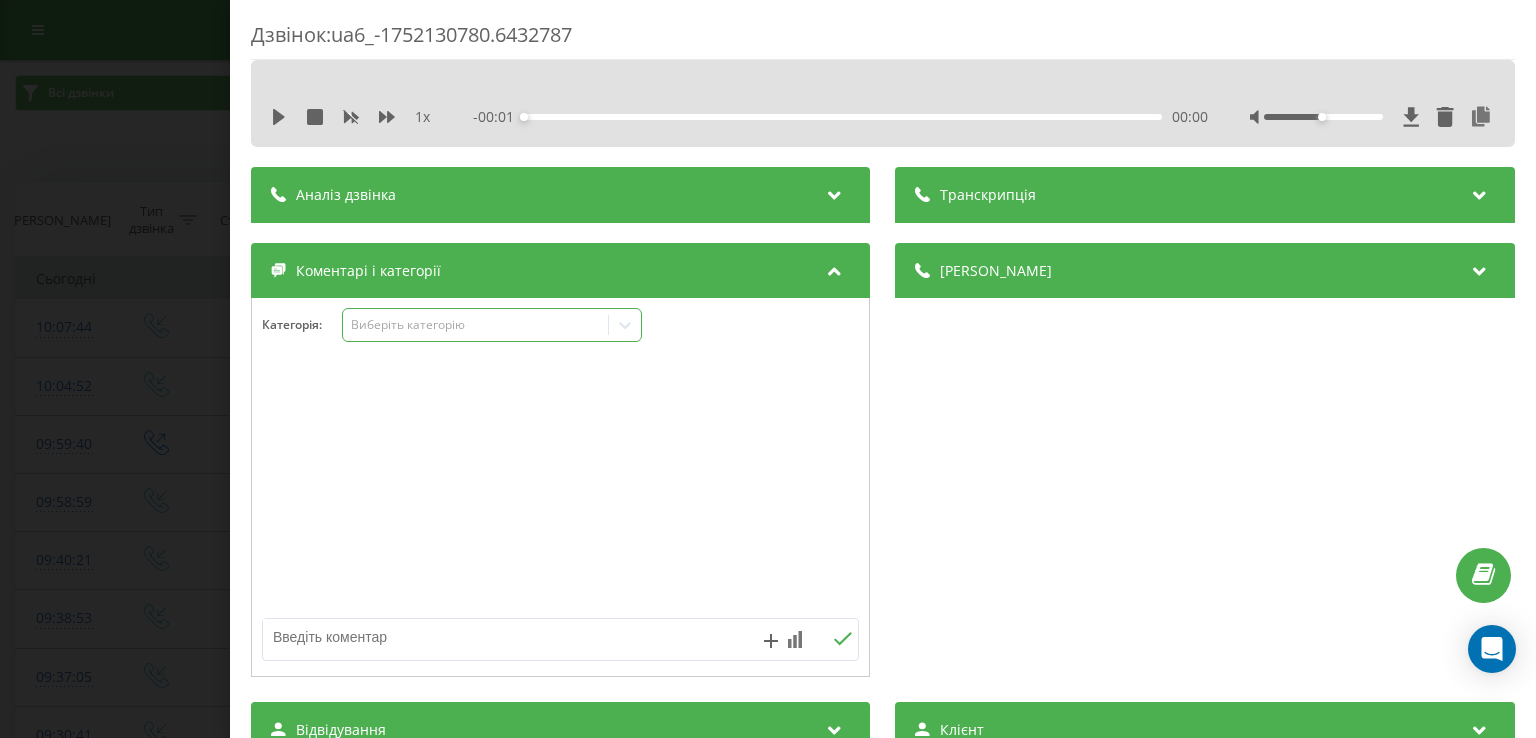 click on "Виберіть категорію" at bounding box center (476, 325) 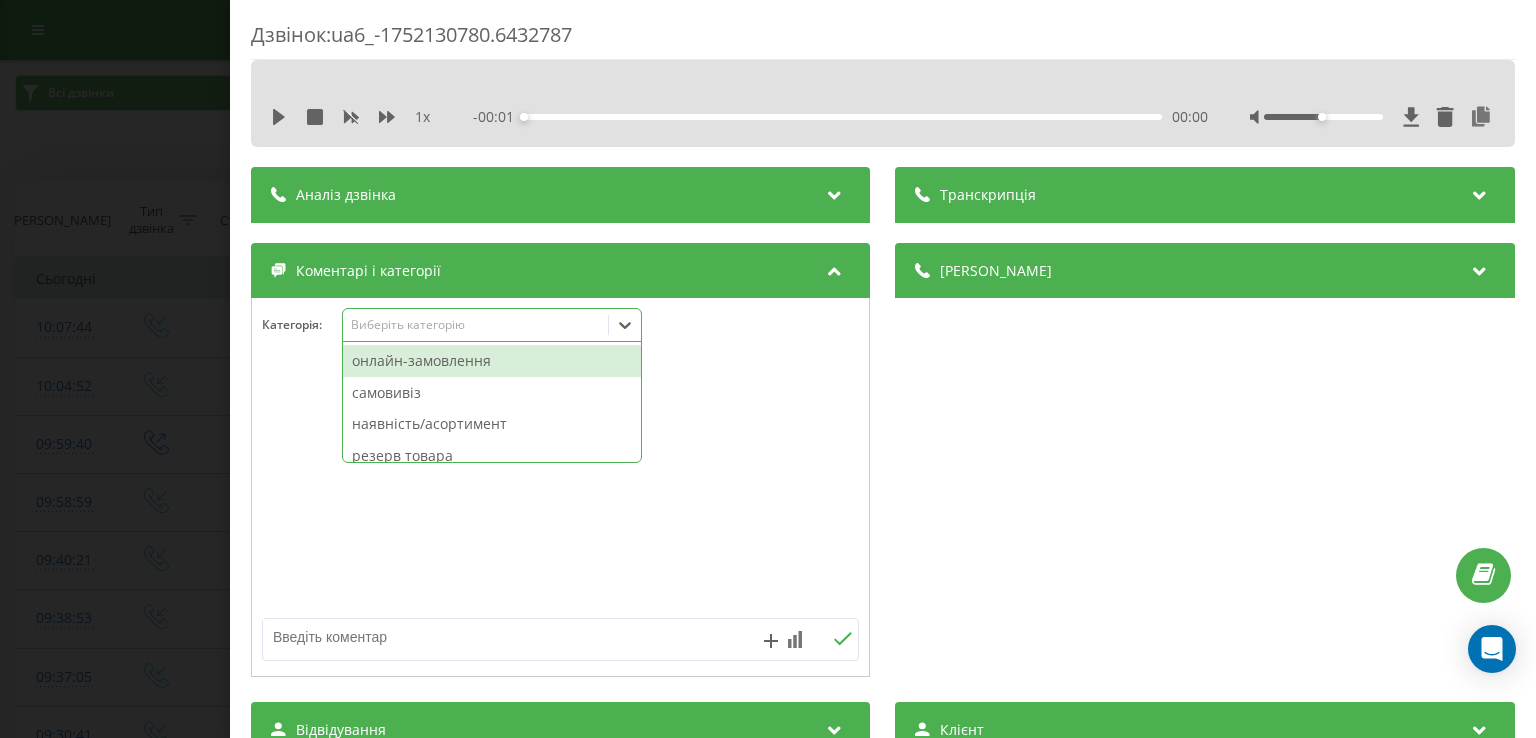 click on "онлайн-замовлення" at bounding box center (492, 361) 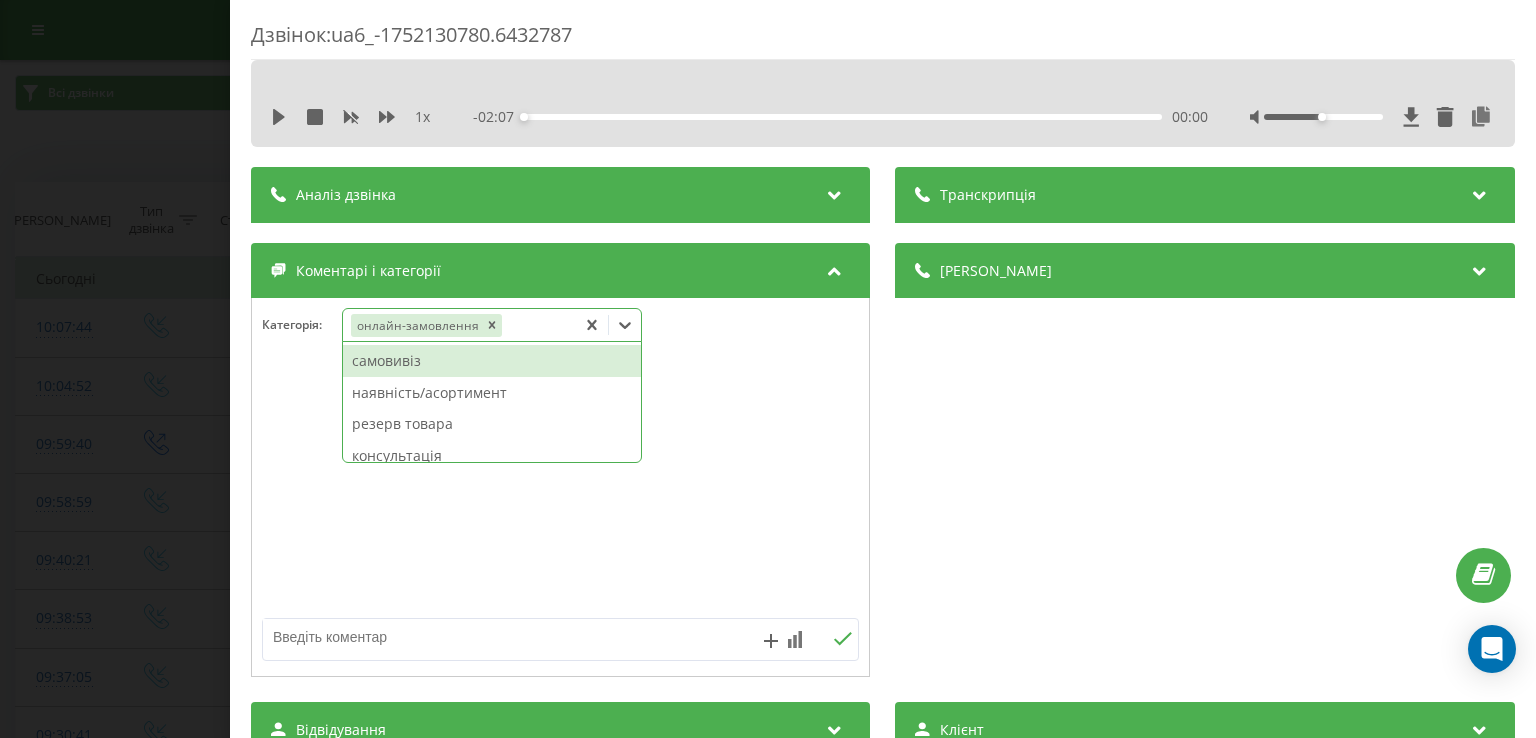 click on "Дзвінок :  ua6_-1752130780.6432787   1 x  - 02:07 00:00   00:00   Транскрипція Для AI-аналізу майбутніх дзвінків  налаштуйте та активуйте профіль на сторінці . Якщо профіль вже є і дзвінок відповідає його умовам, оновіть сторінку через 10 хвилин - AI аналізує поточний дзвінок. Аналіз дзвінка Для AI-аналізу майбутніх дзвінків  налаштуйте та активуйте профіль на сторінці . Якщо профіль вже є і дзвінок відповідає його умовам, оновіть сторінку через 10 хвилин - AI аналізує поточний дзвінок. Деталі дзвінка Загальне Дата дзвінка [DATE] 09:59:40 Тип дзвінка Вихідний Статус дзвінка Успішний 380999999075" at bounding box center (768, 369) 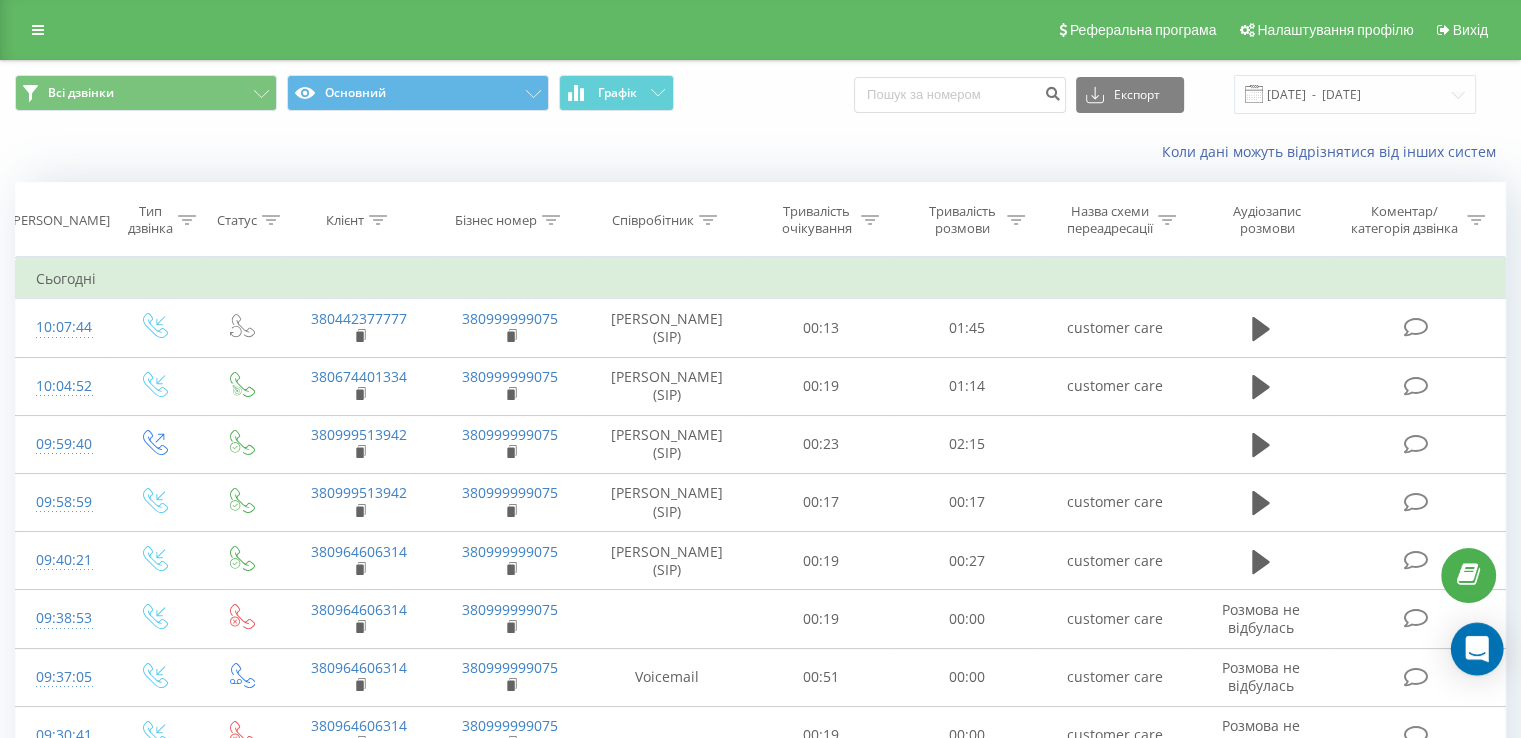 click 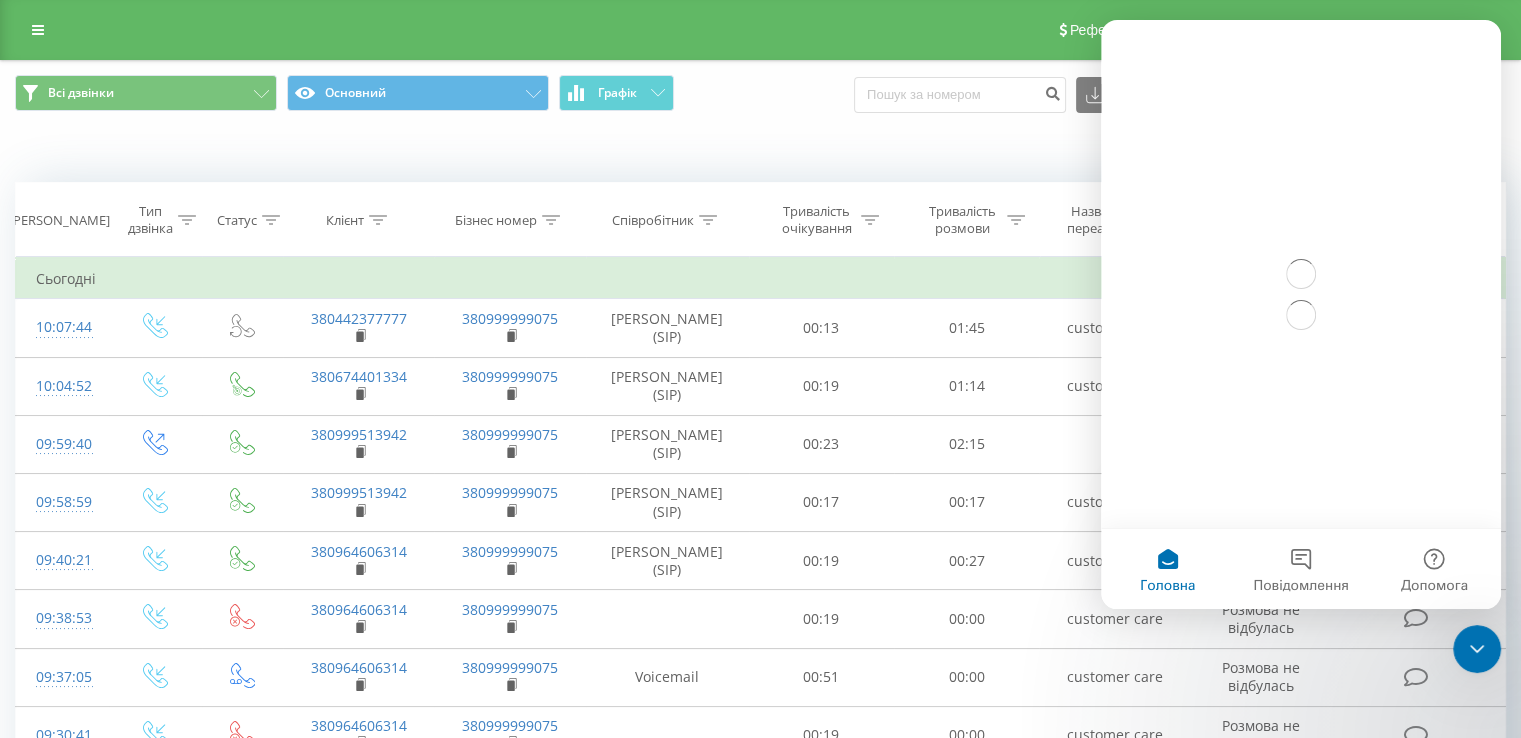 scroll, scrollTop: 0, scrollLeft: 0, axis: both 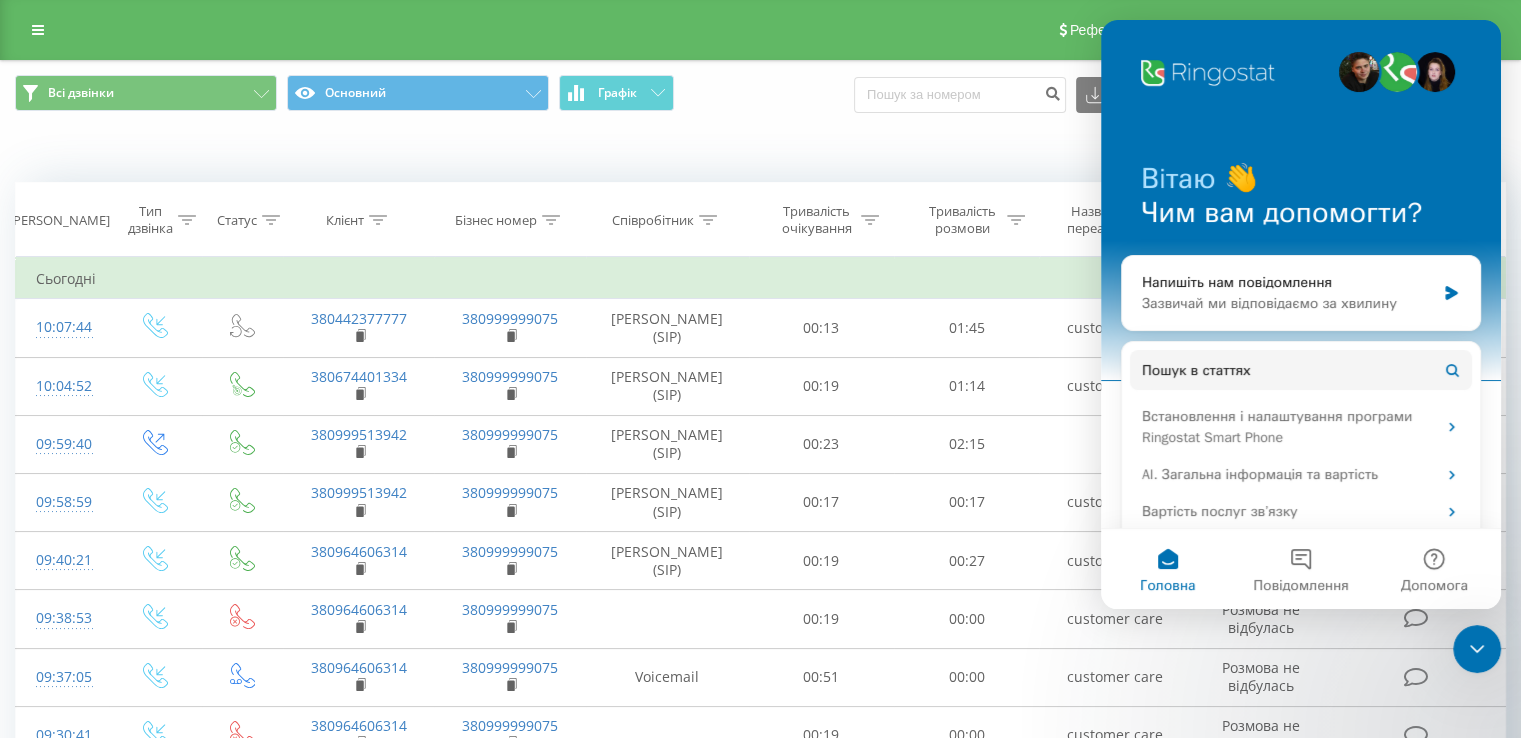 click on "Коли дані можуть відрізнятися вiд інших систем" at bounding box center [1045, 152] 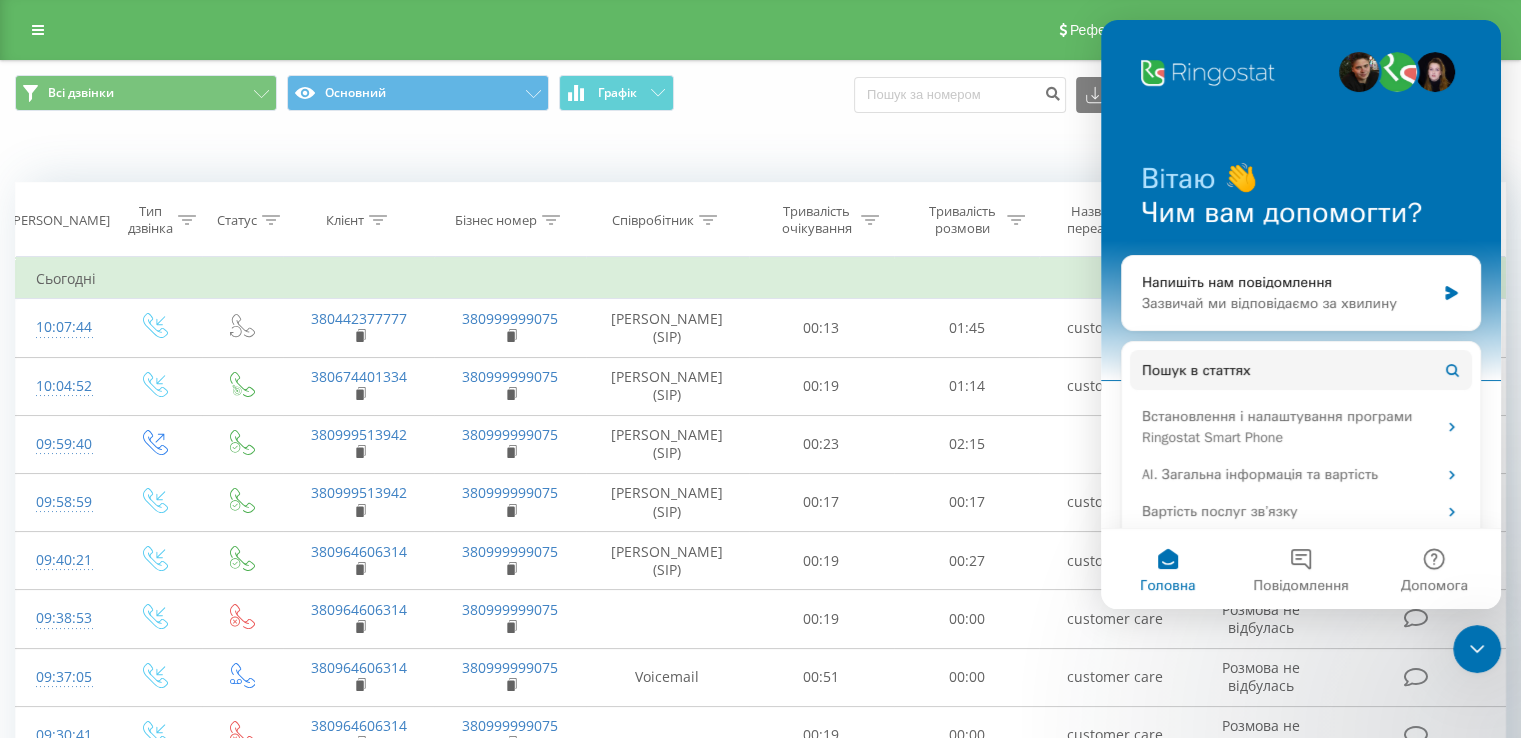 click at bounding box center [1477, 649] 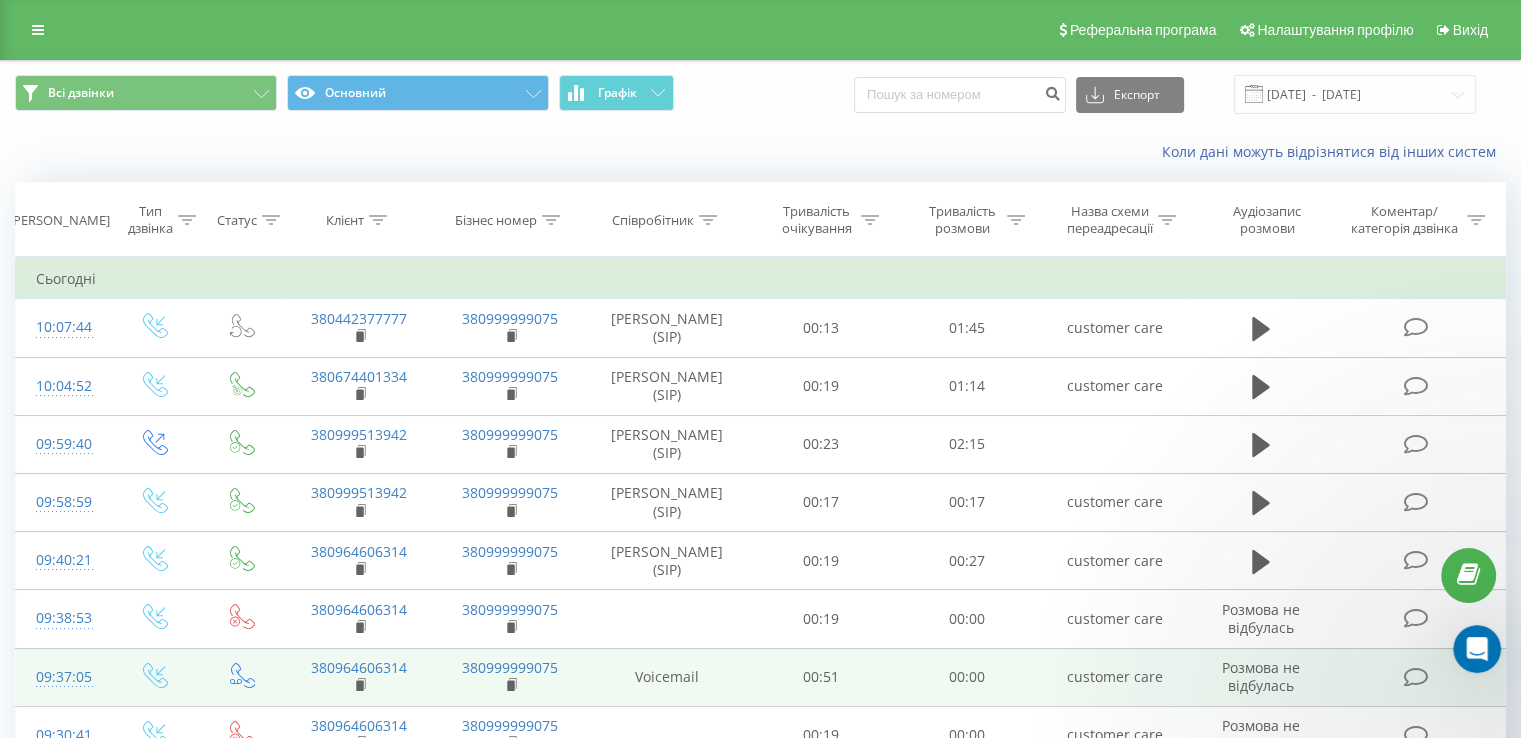 scroll, scrollTop: 0, scrollLeft: 0, axis: both 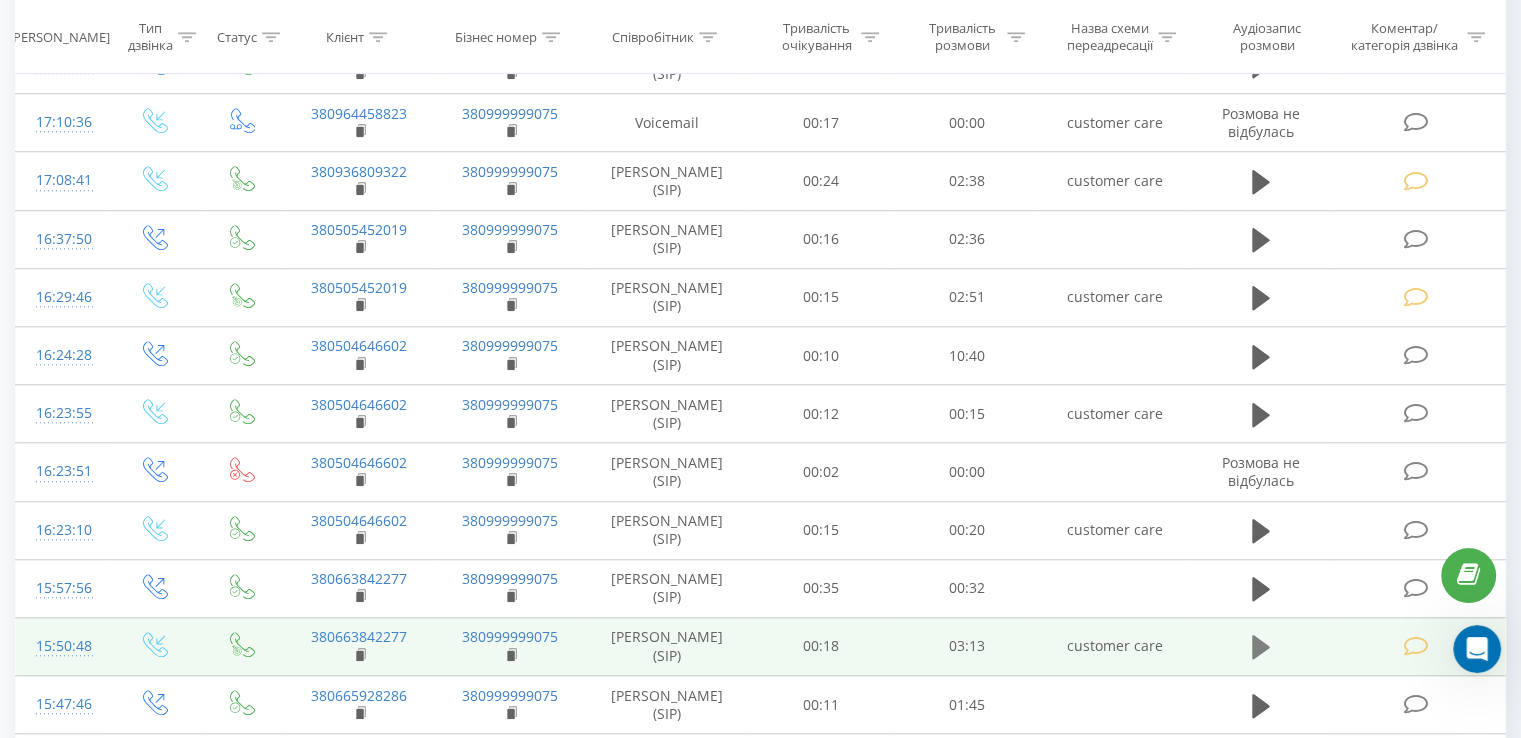 click 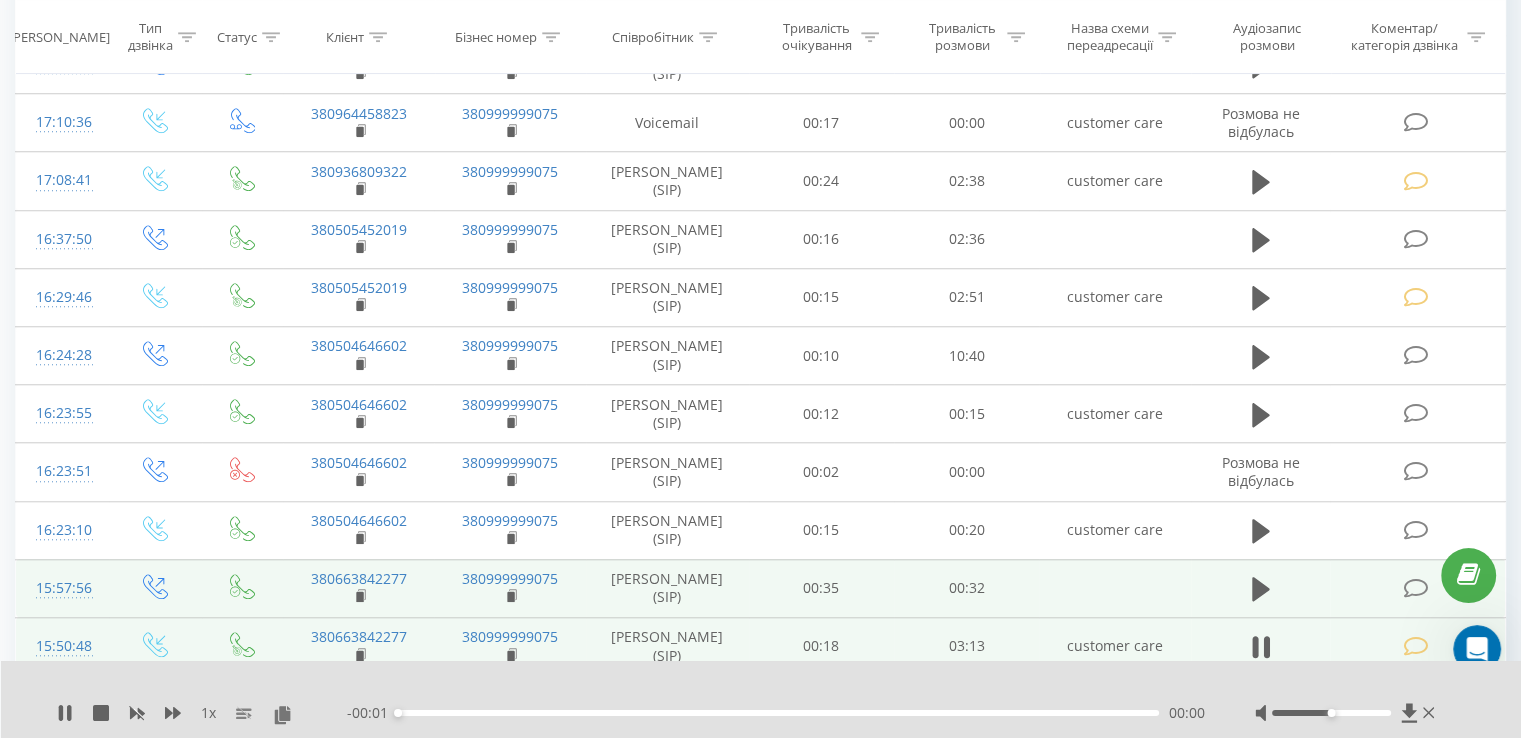 scroll, scrollTop: 1800, scrollLeft: 0, axis: vertical 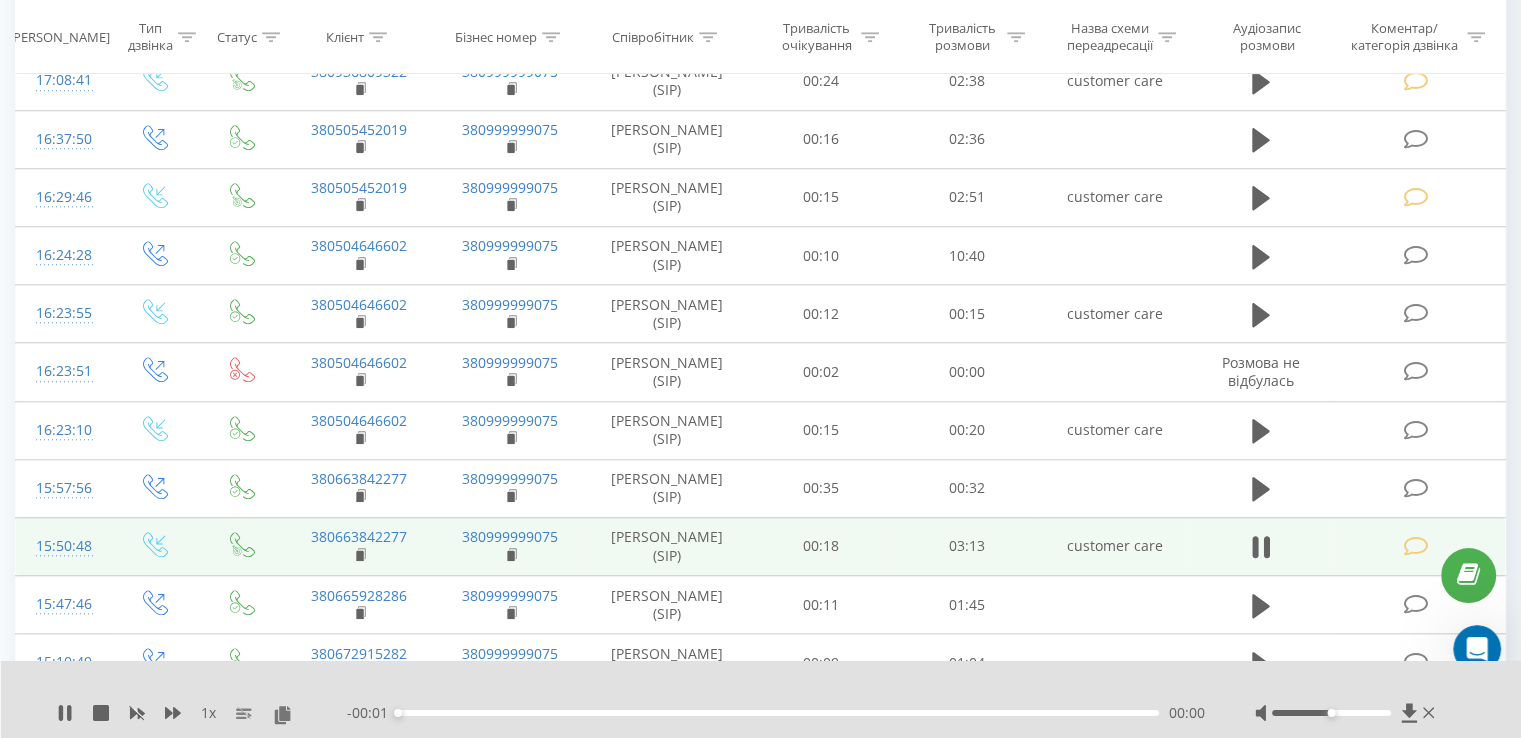 click at bounding box center [1347, 713] 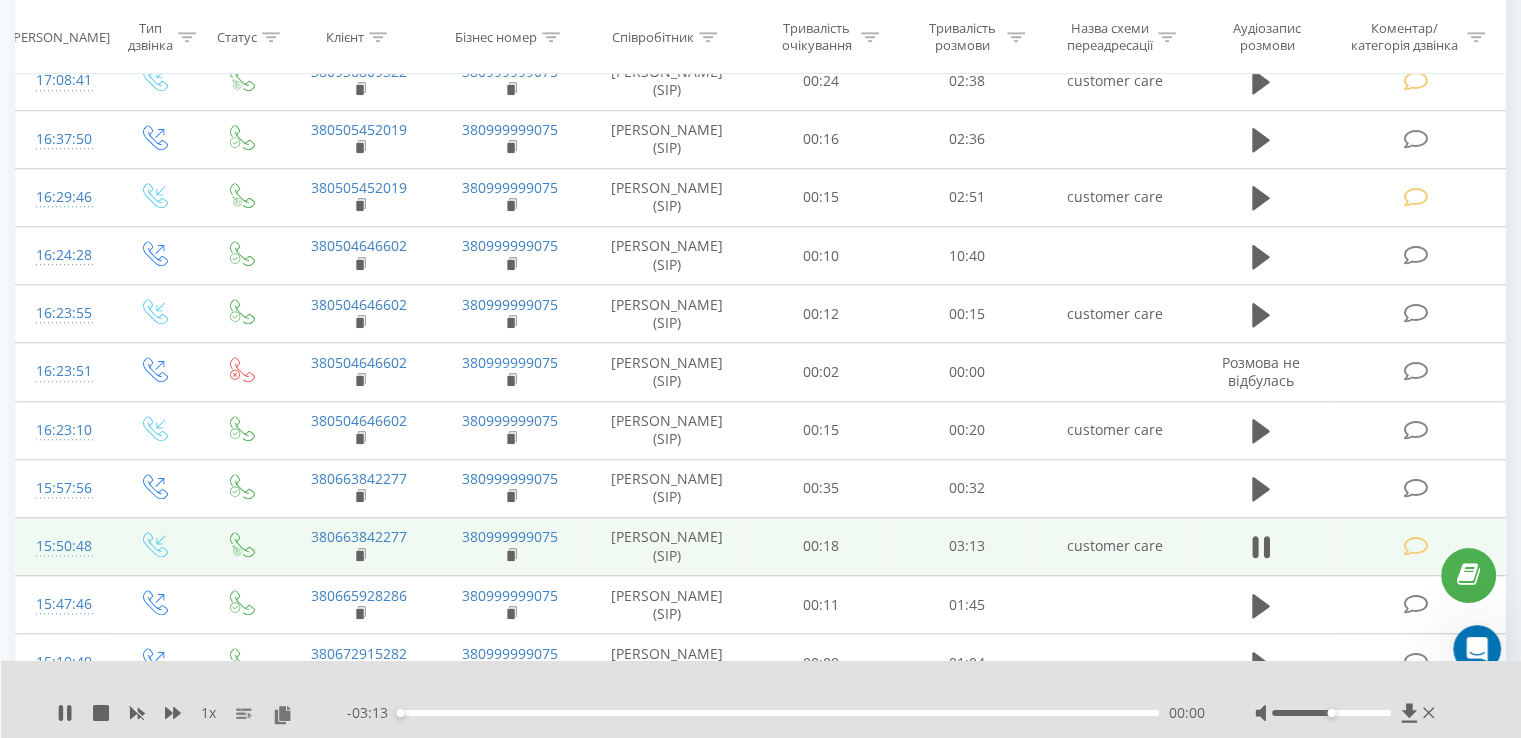 click at bounding box center (1331, 713) 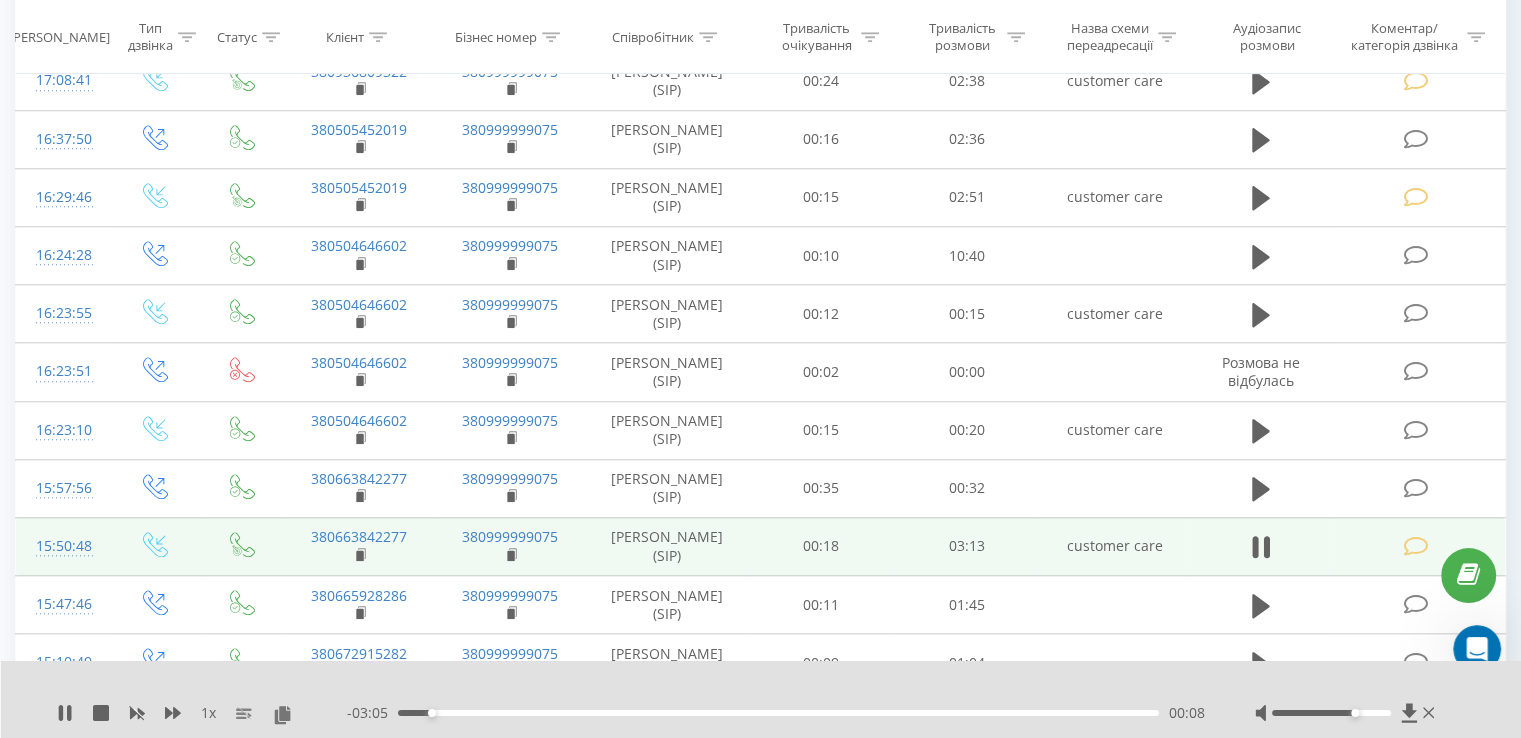click on "- 03:05 00:08   00:08" at bounding box center [776, 713] 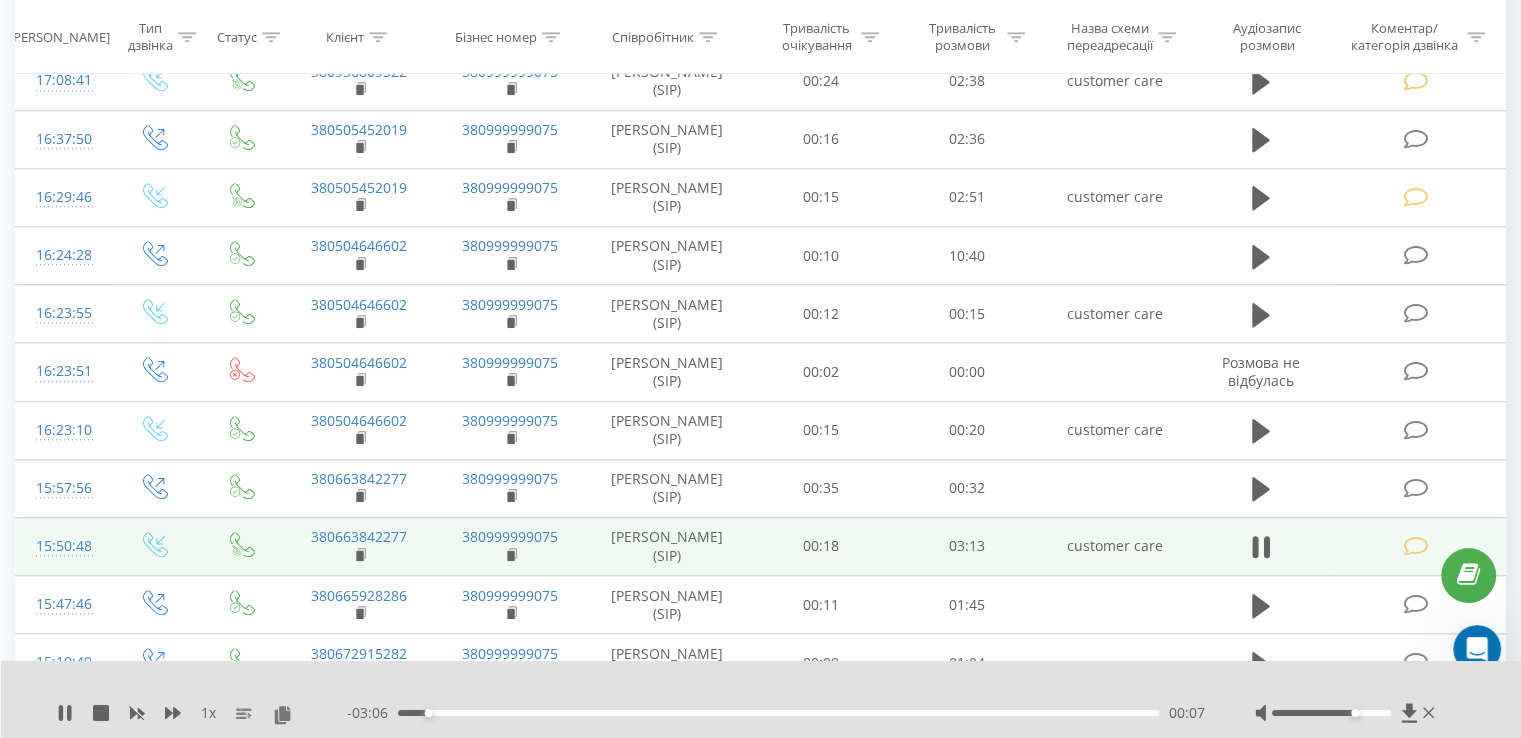 drag, startPoint x: 1363, startPoint y: 715, endPoint x: 1373, endPoint y: 714, distance: 10.049875 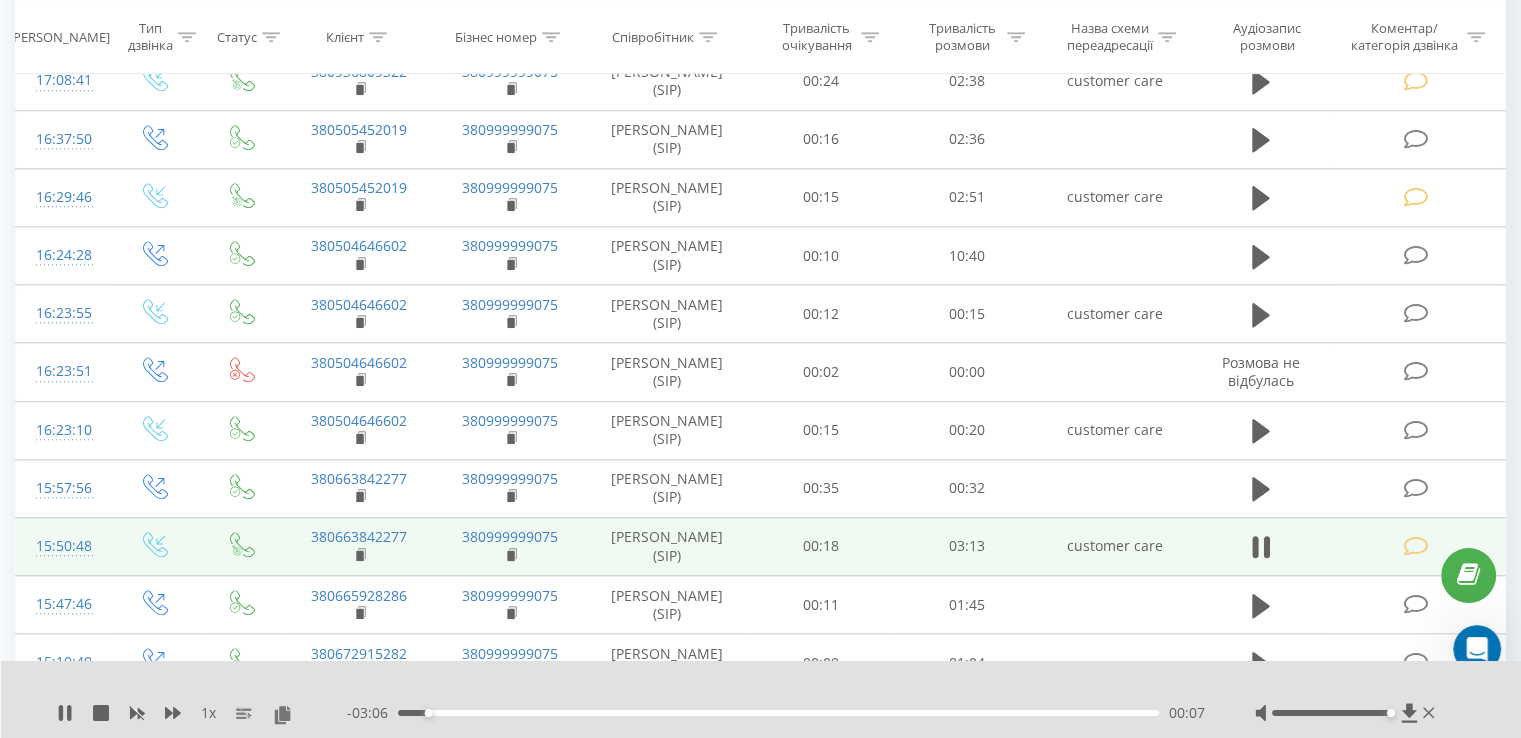 drag, startPoint x: 1353, startPoint y: 715, endPoint x: 1388, endPoint y: 717, distance: 35.057095 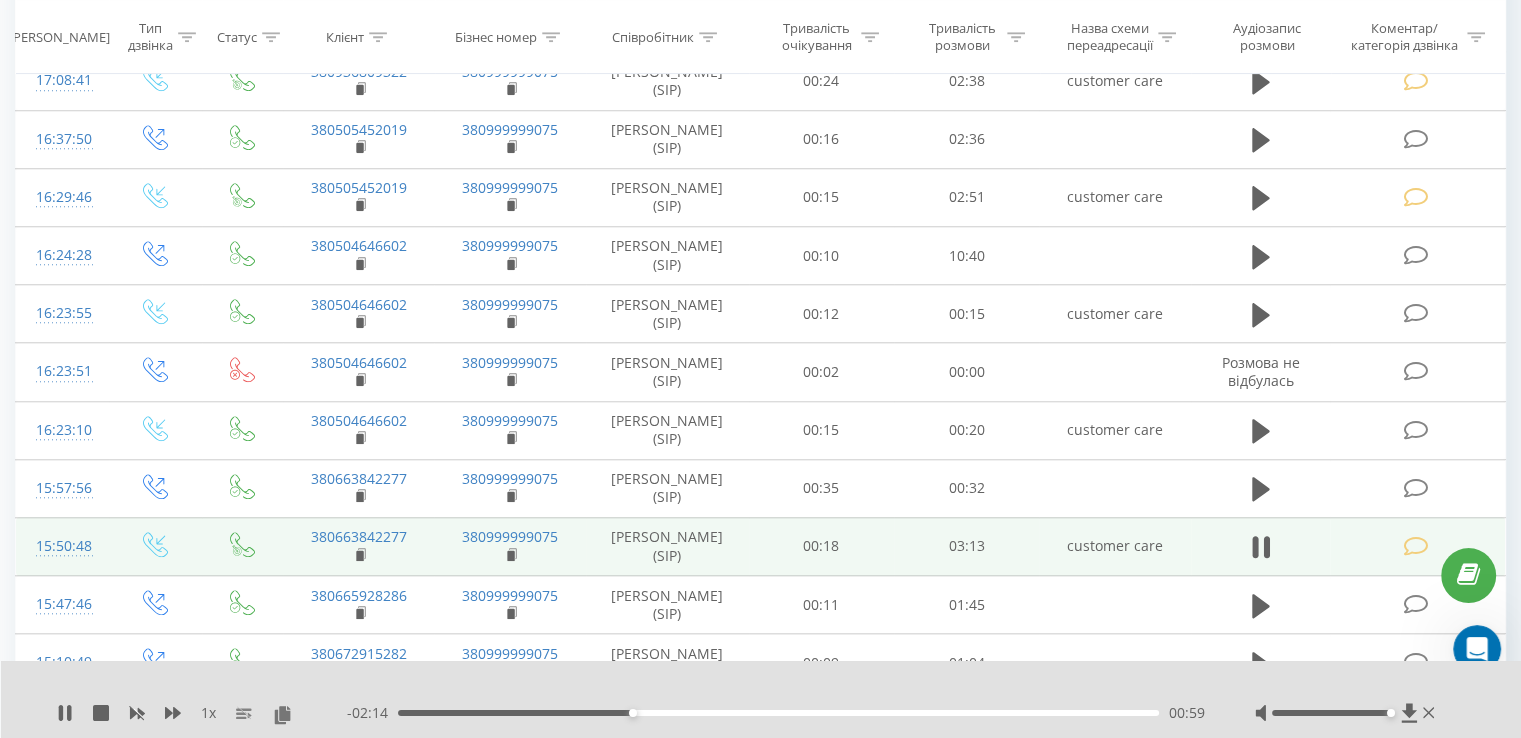 click on "- 02:14 00:59   00:59" at bounding box center [776, 713] 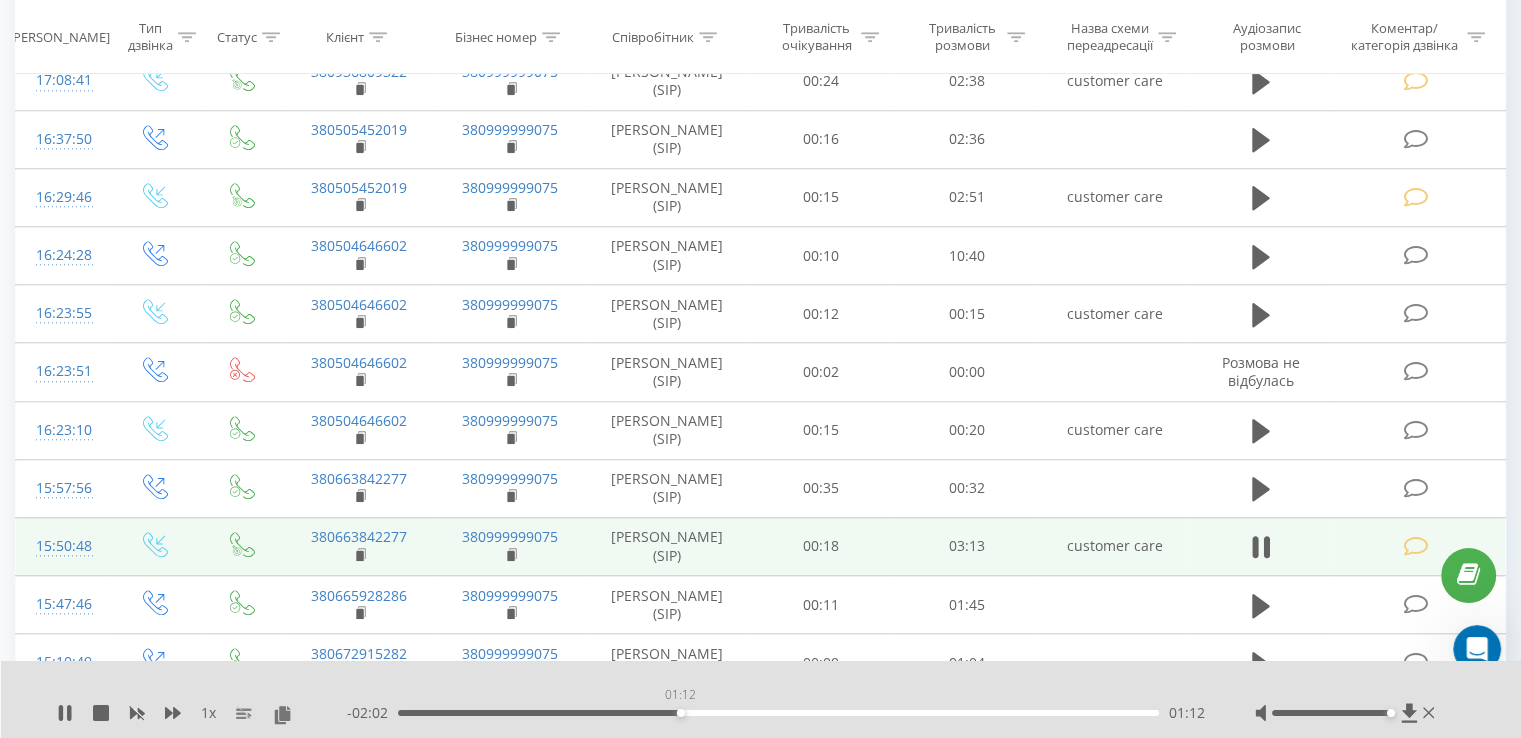 click on "01:12" at bounding box center (778, 713) 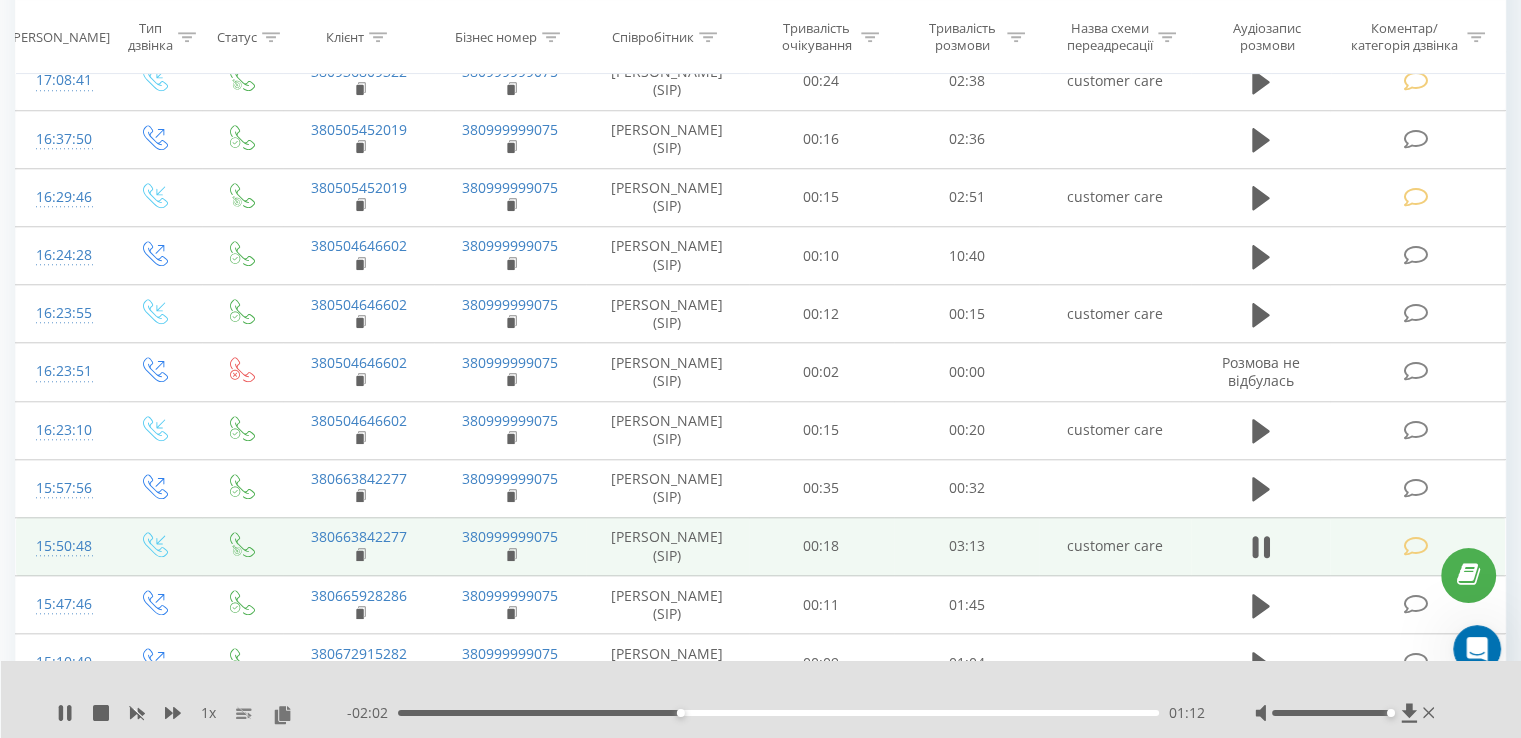 click on "- 02:02 01:12   01:12" at bounding box center [776, 713] 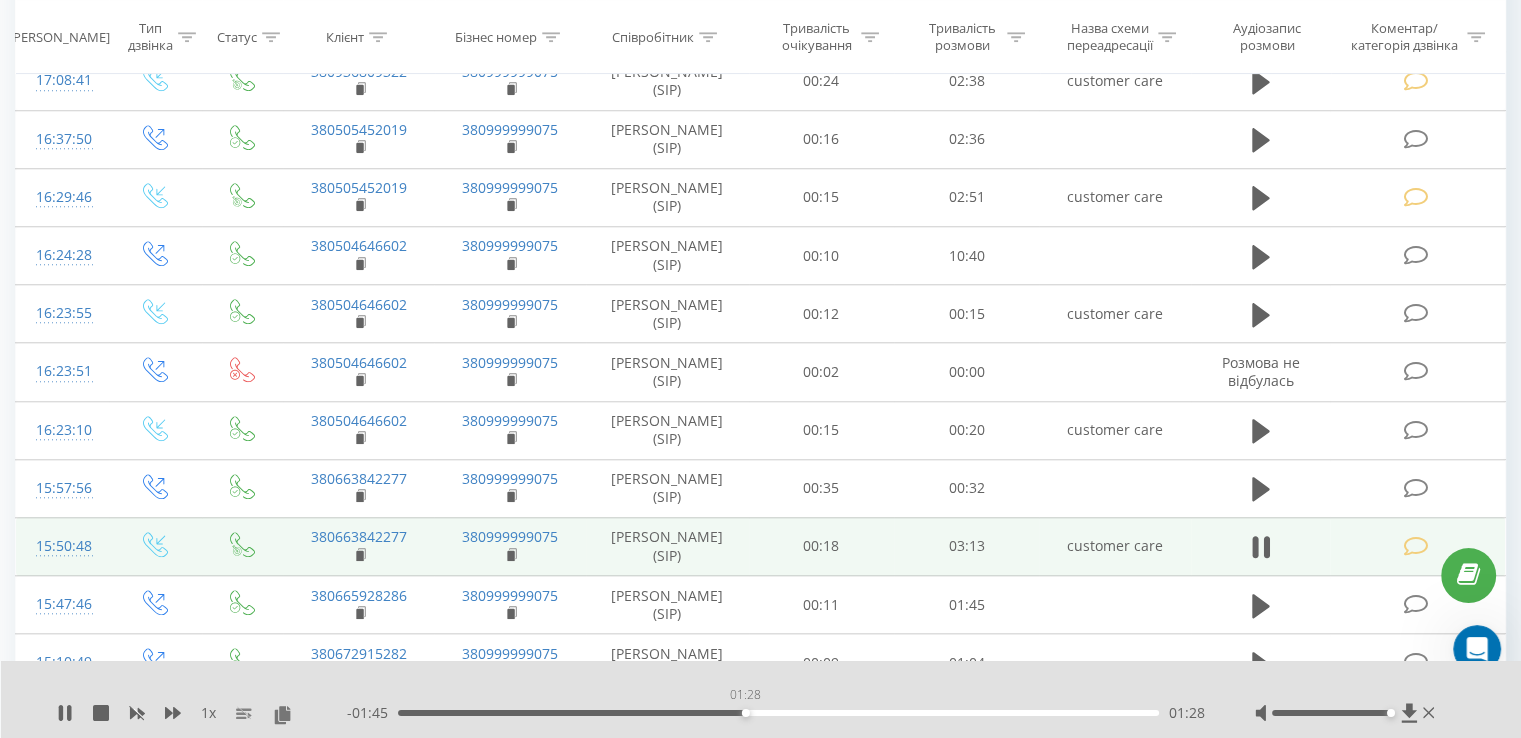 click on "01:28" at bounding box center (778, 713) 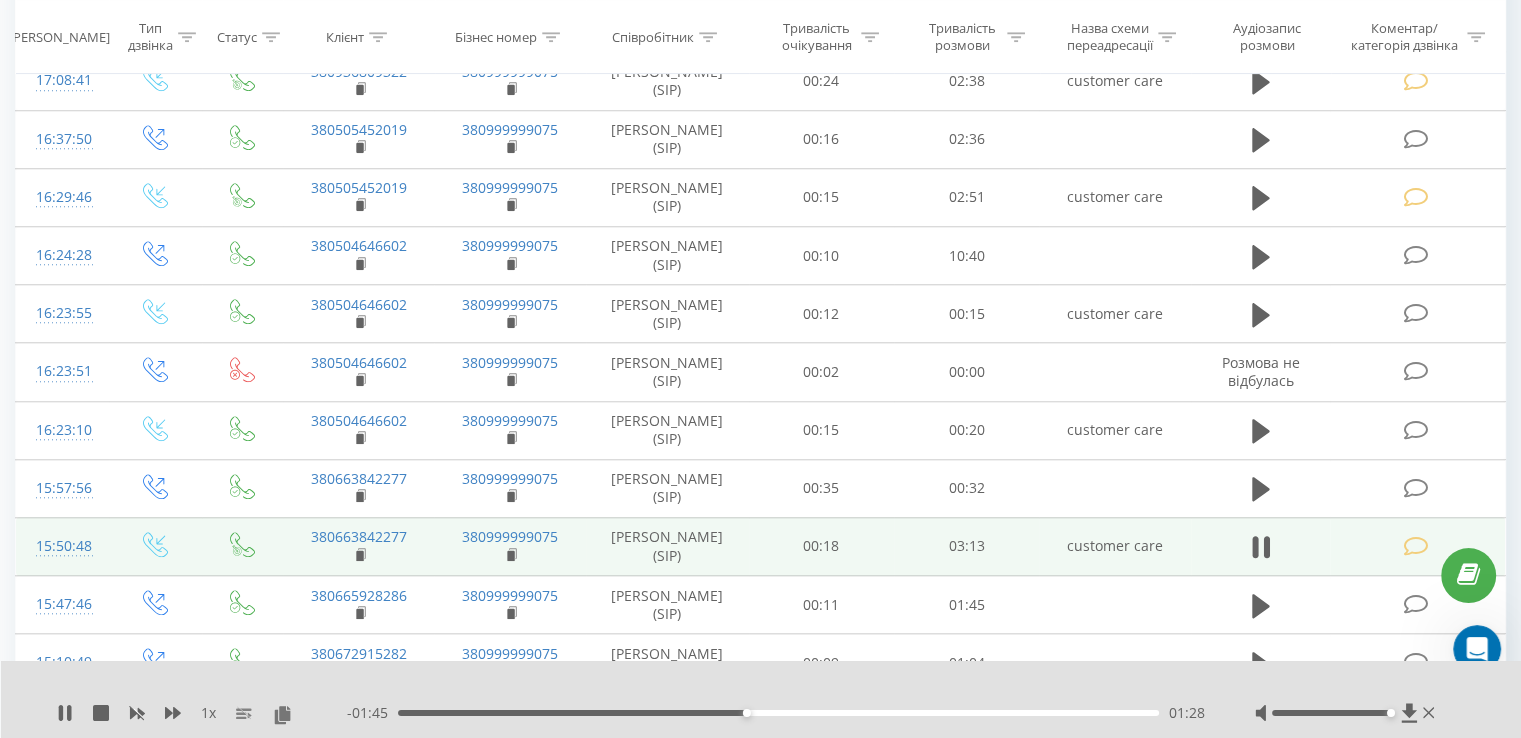 click on "01:28" at bounding box center (778, 713) 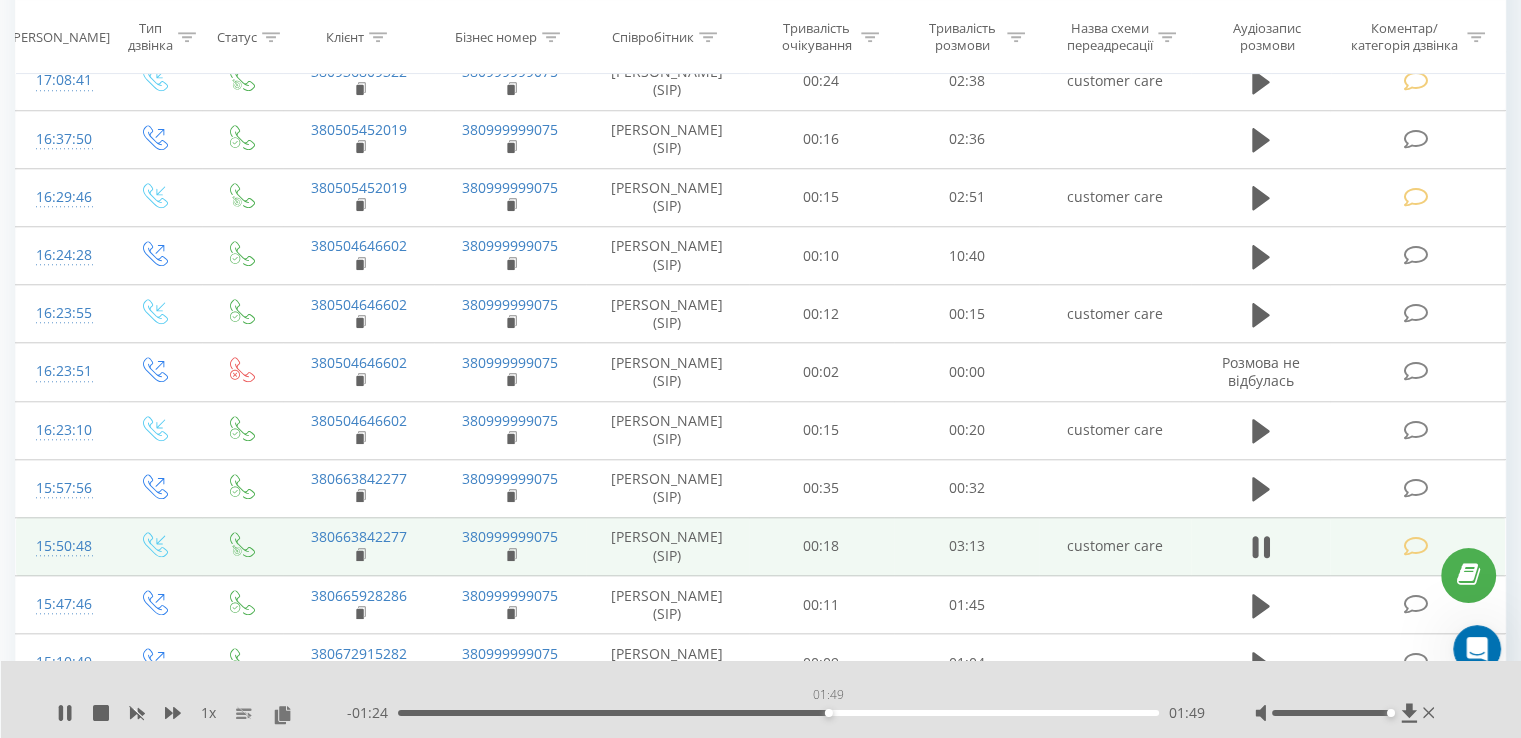drag, startPoint x: 828, startPoint y: 709, endPoint x: 846, endPoint y: 709, distance: 18 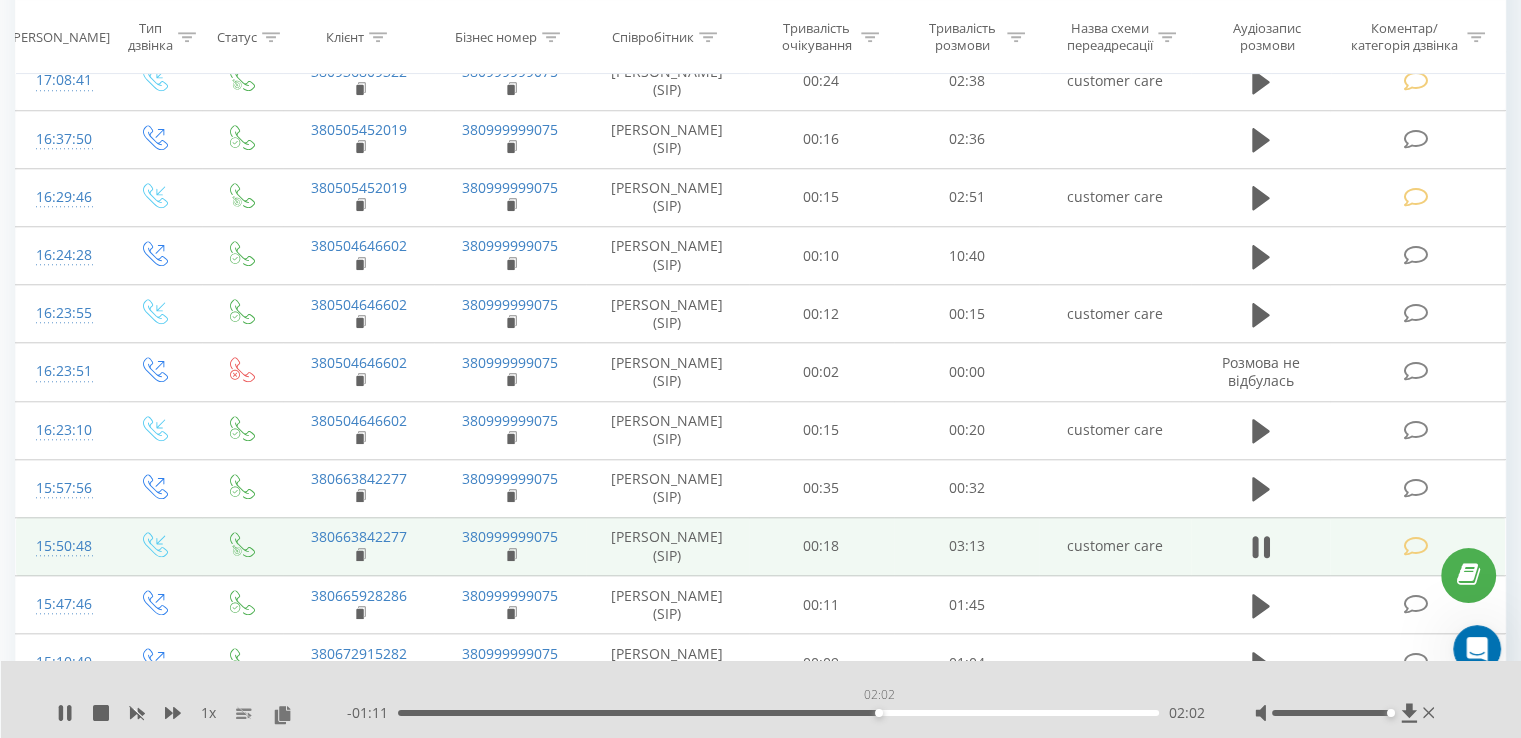 click on "02:02" at bounding box center (778, 713) 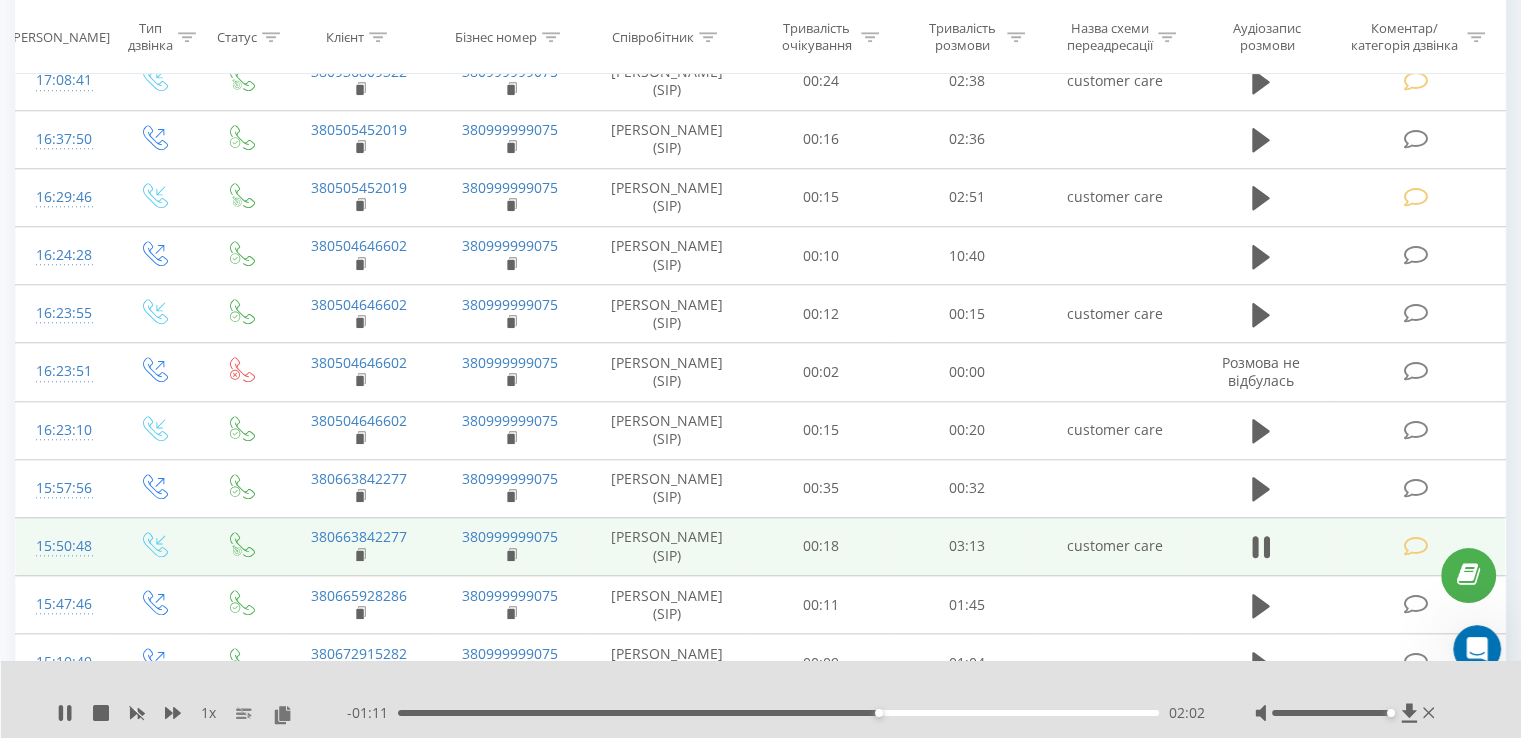 drag, startPoint x: 919, startPoint y: 710, endPoint x: 933, endPoint y: 710, distance: 14 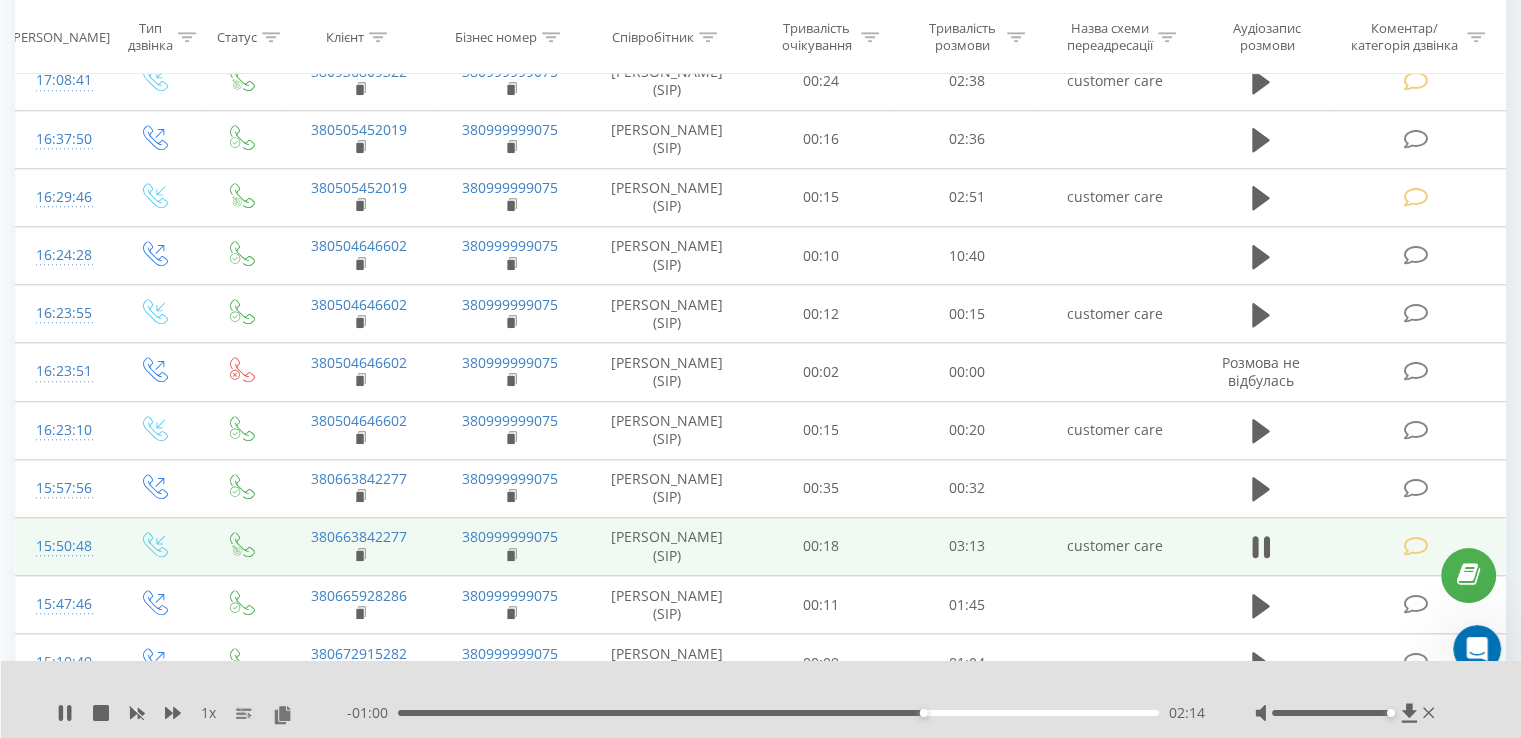 click on "02:14" at bounding box center (778, 713) 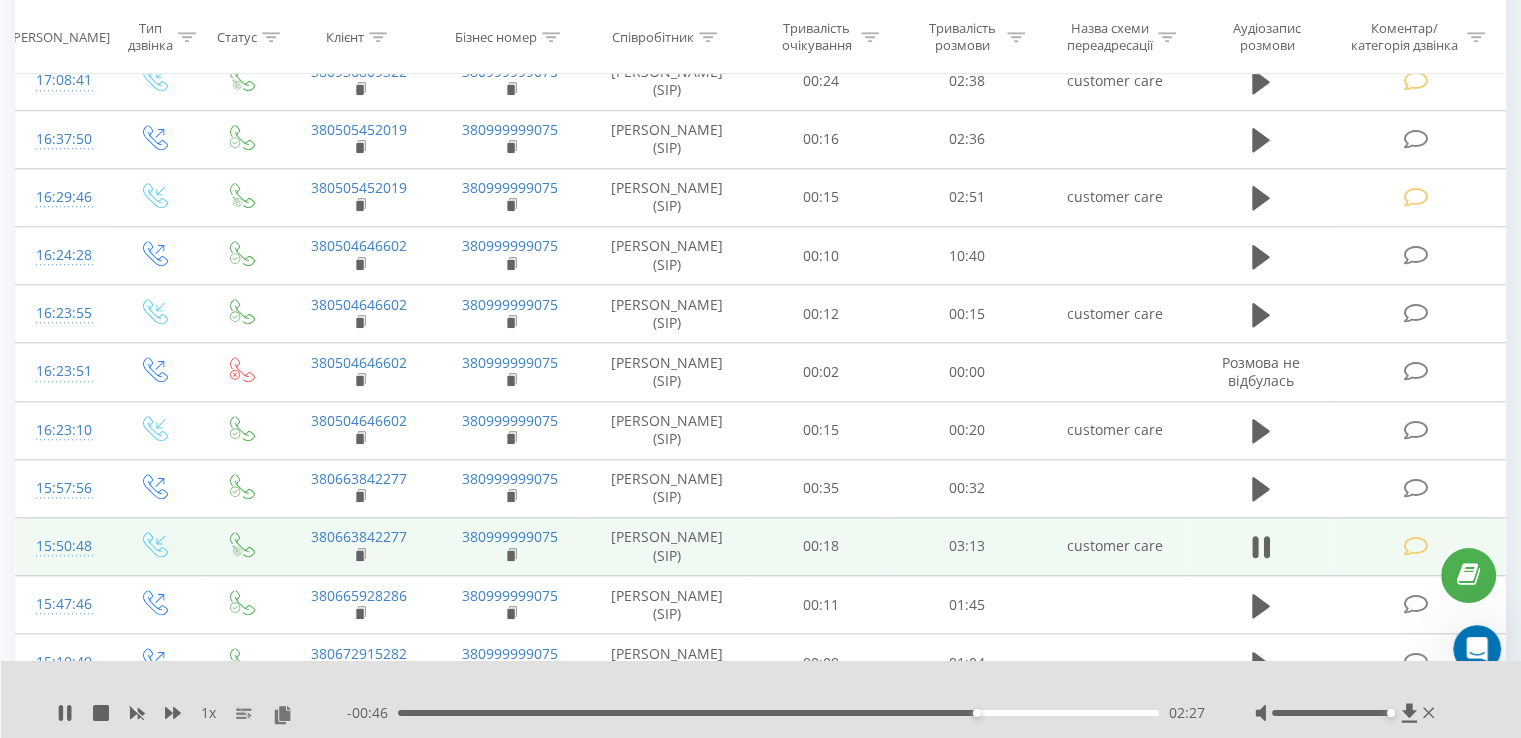 click on "02:27" at bounding box center [778, 713] 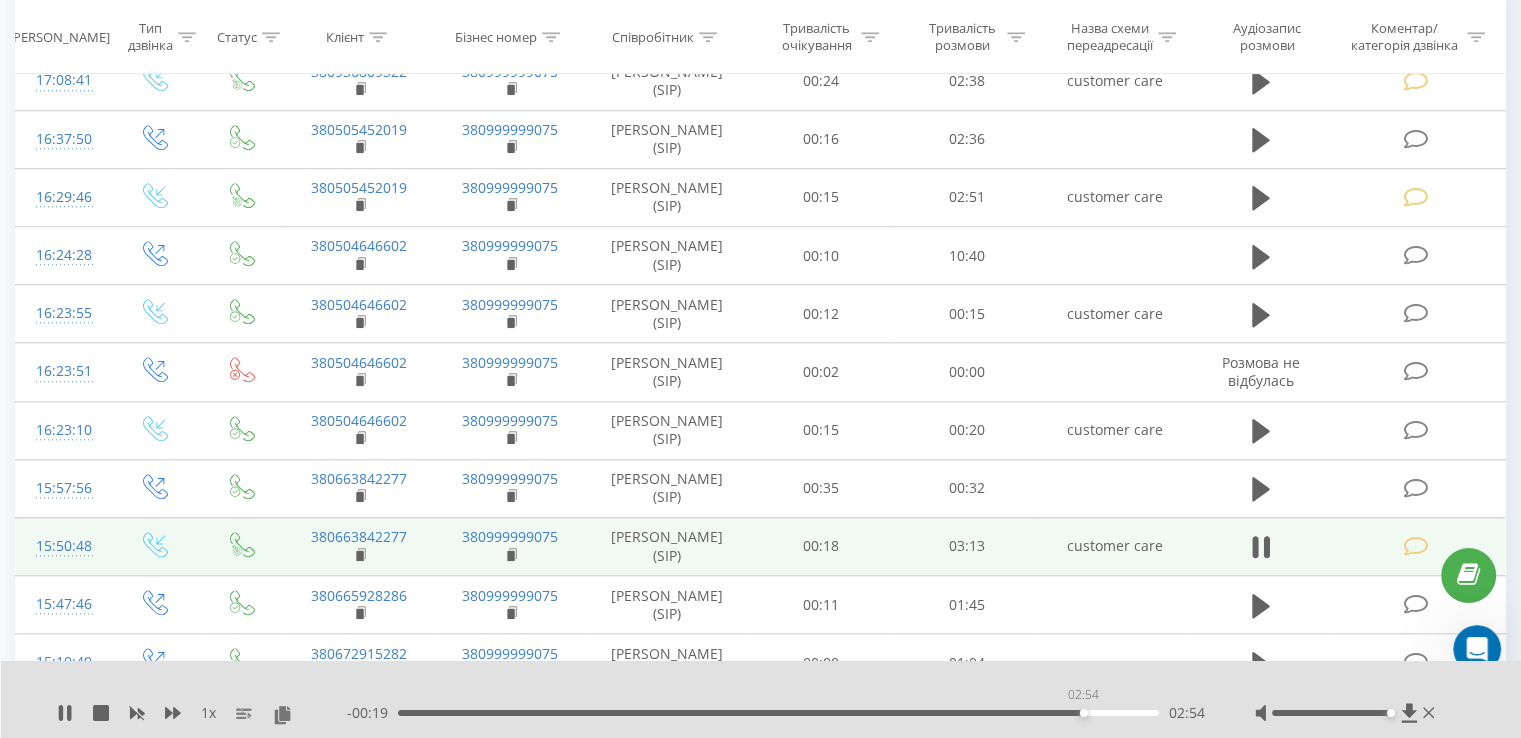 click on "02:54" at bounding box center (778, 713) 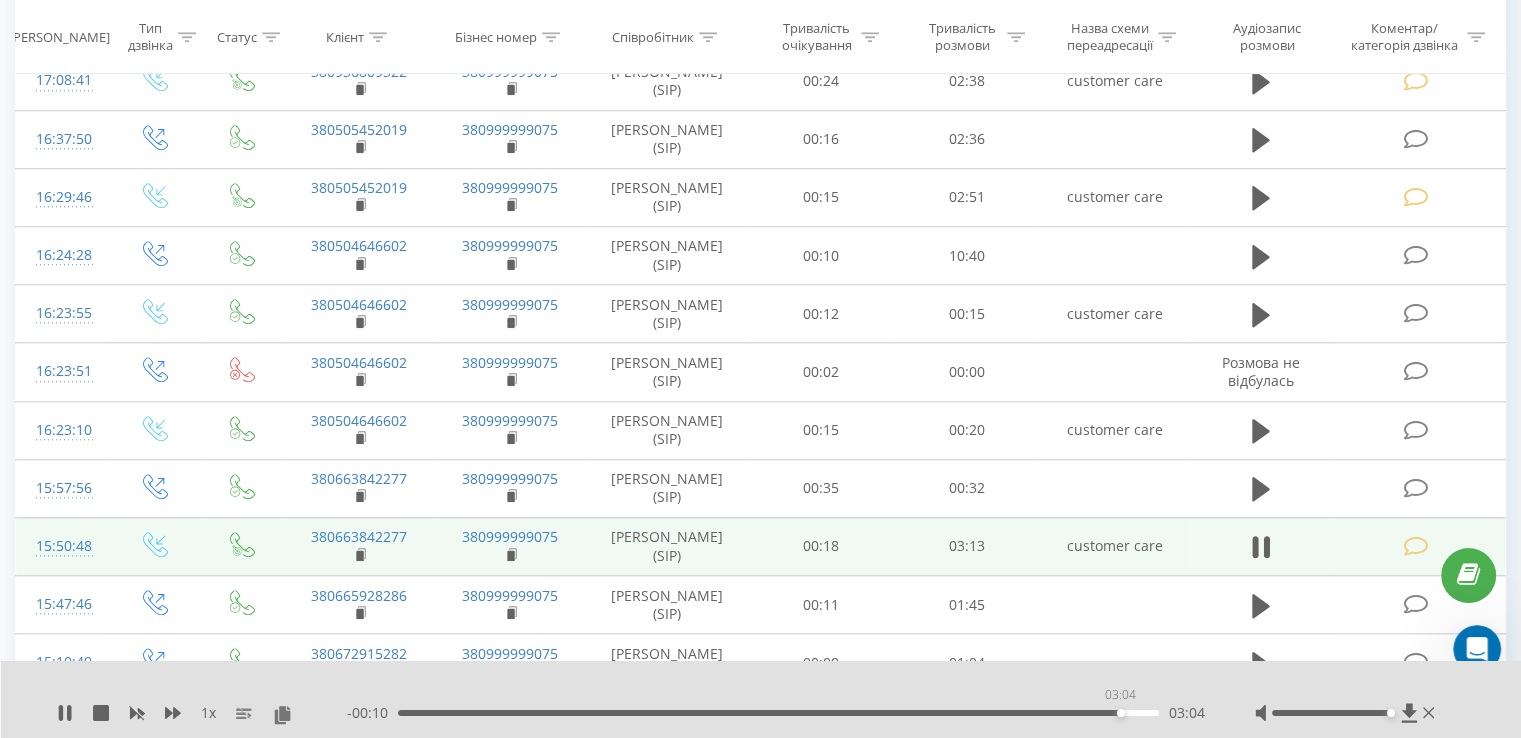 click on "03:04" at bounding box center [778, 713] 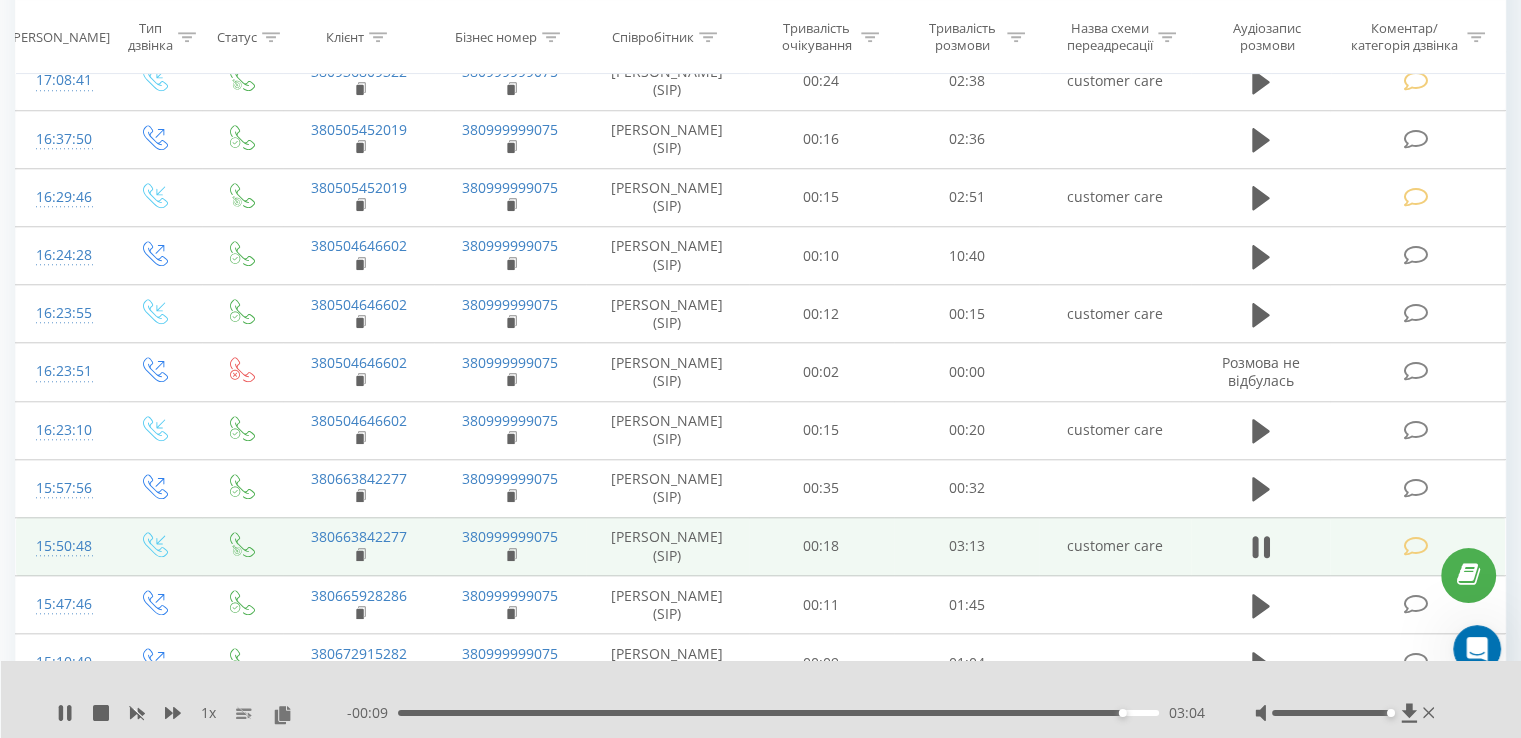 click on "03:04" at bounding box center [778, 713] 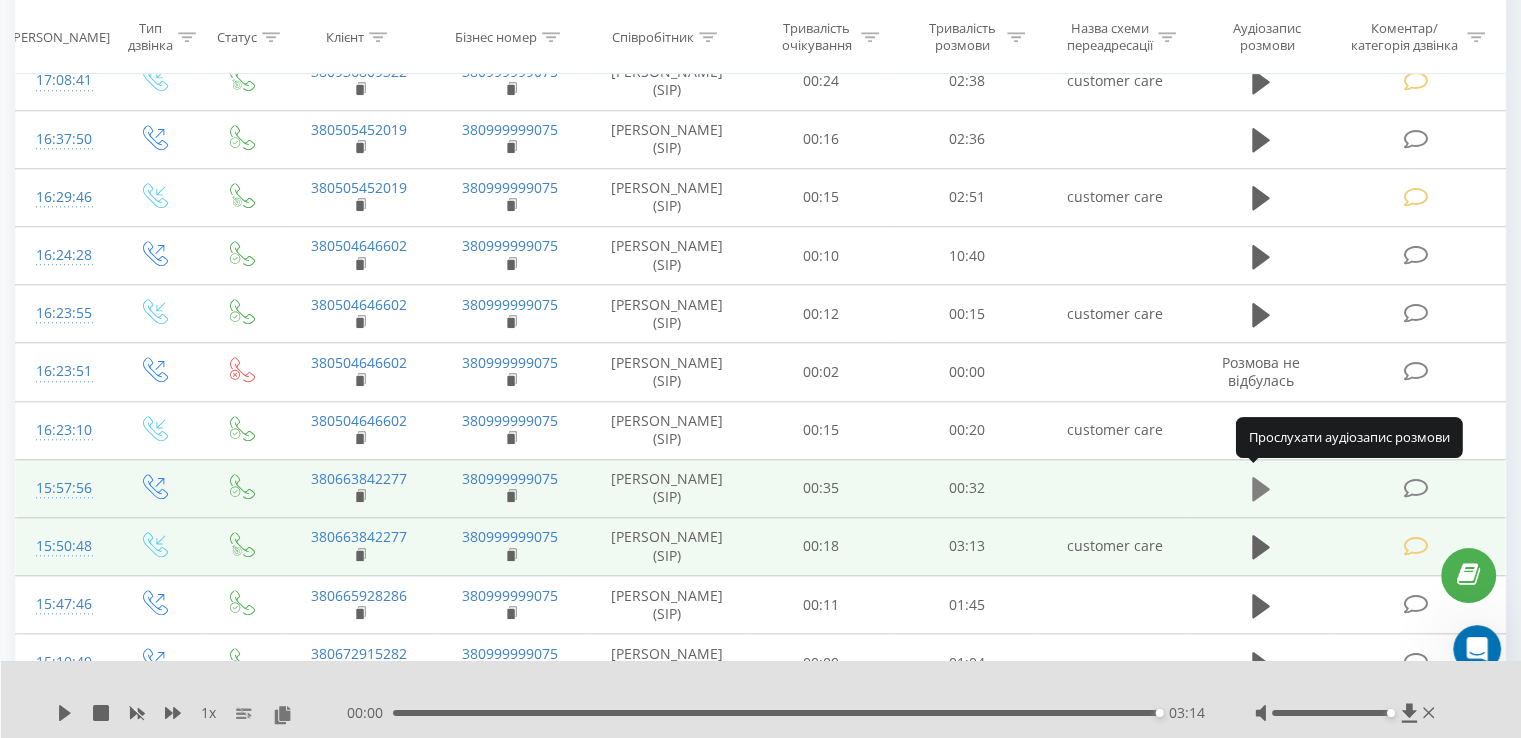 click 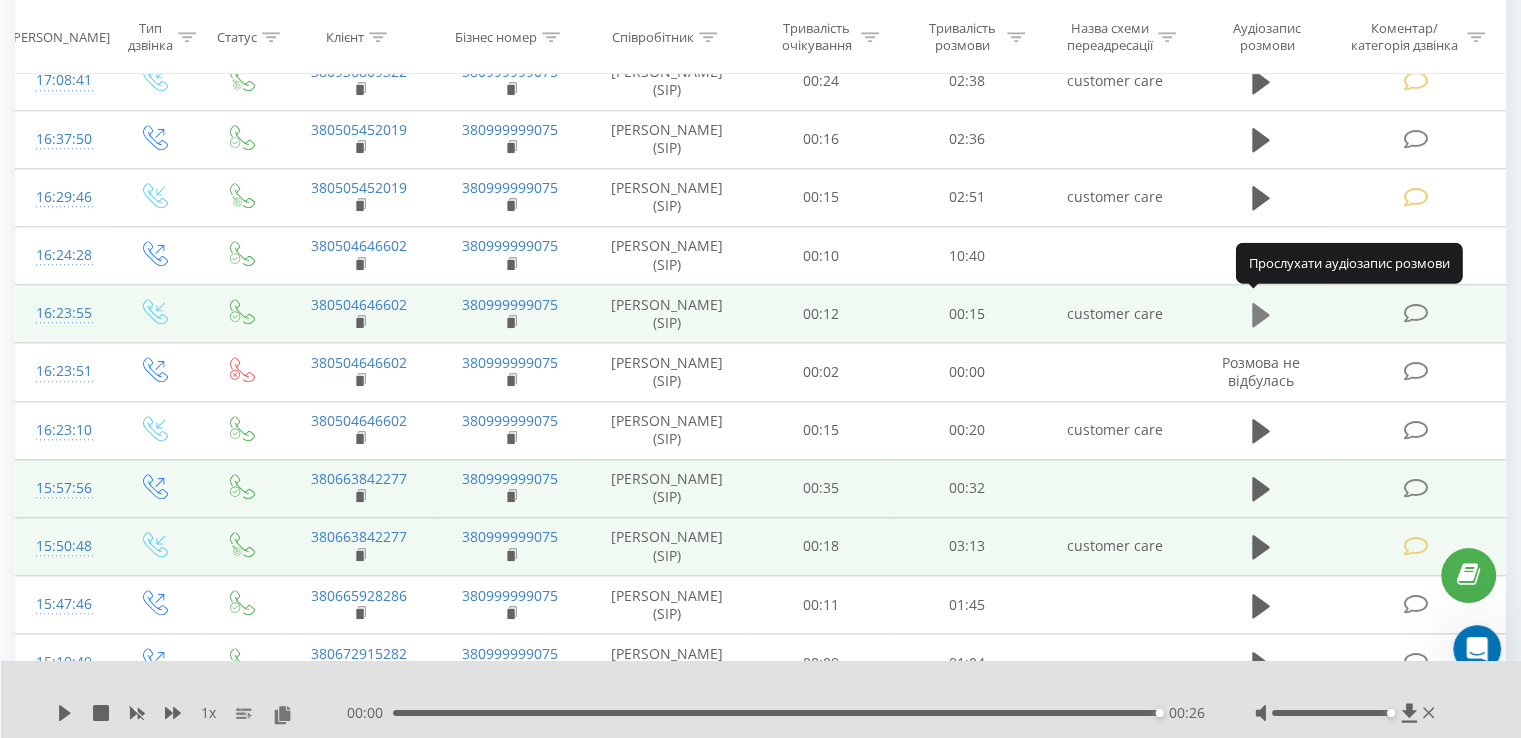 click 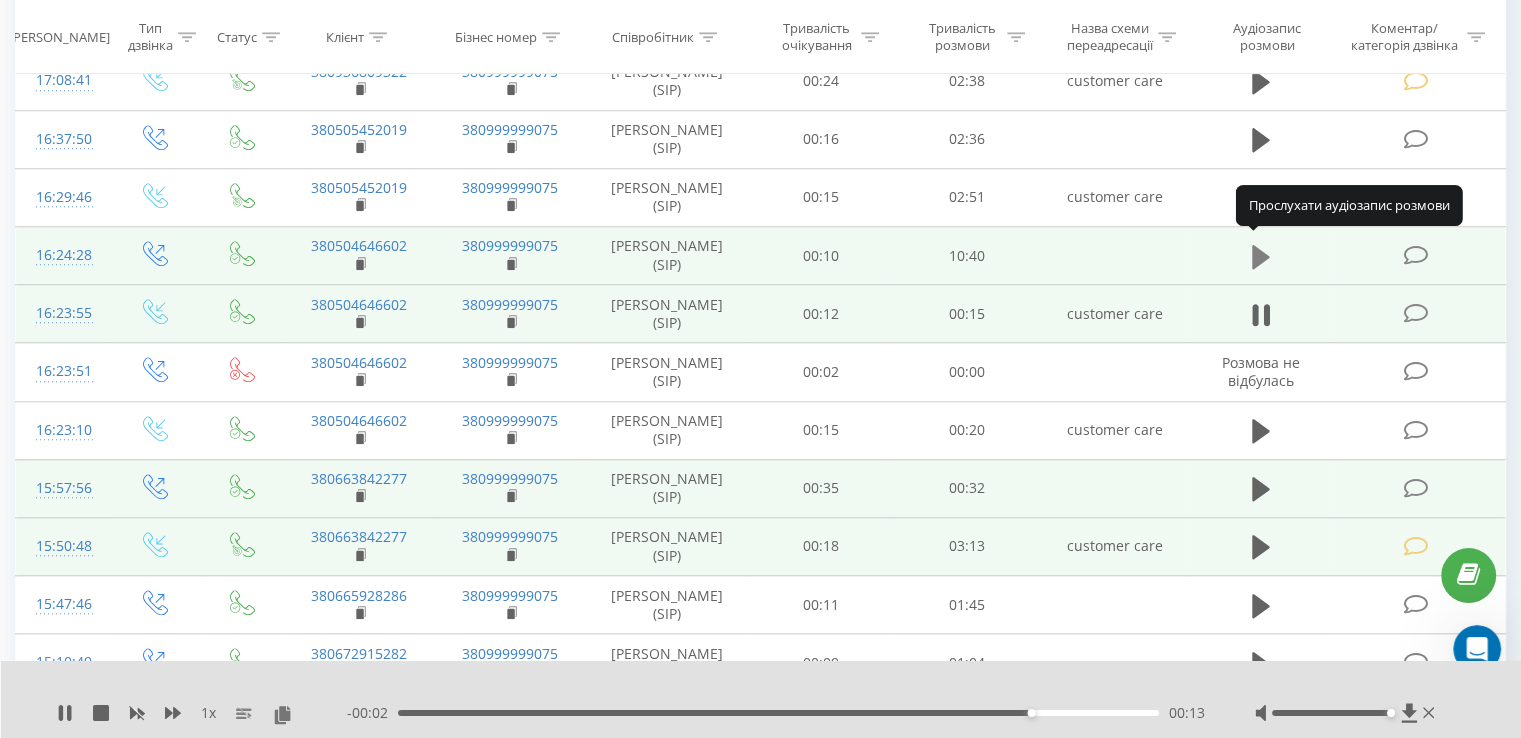 click 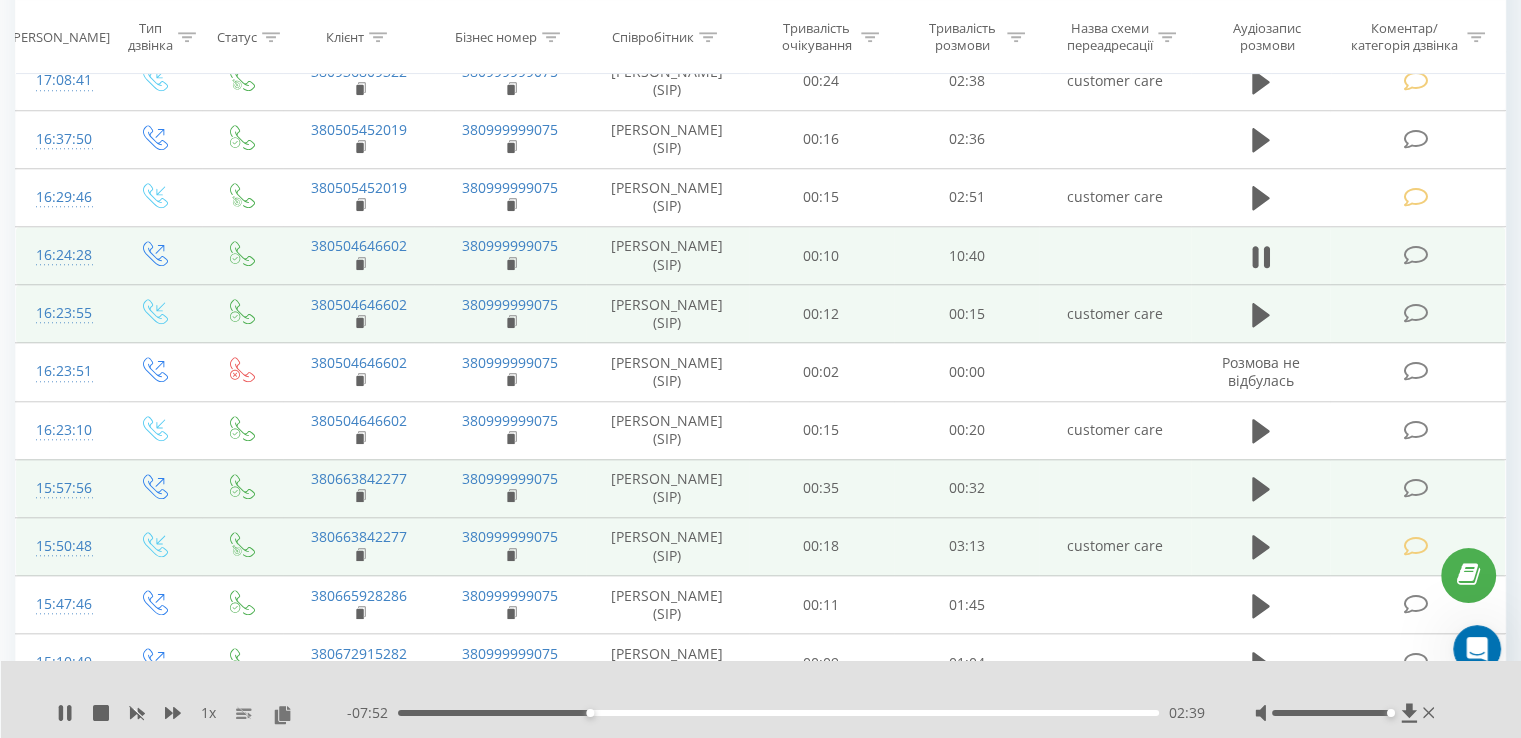 click 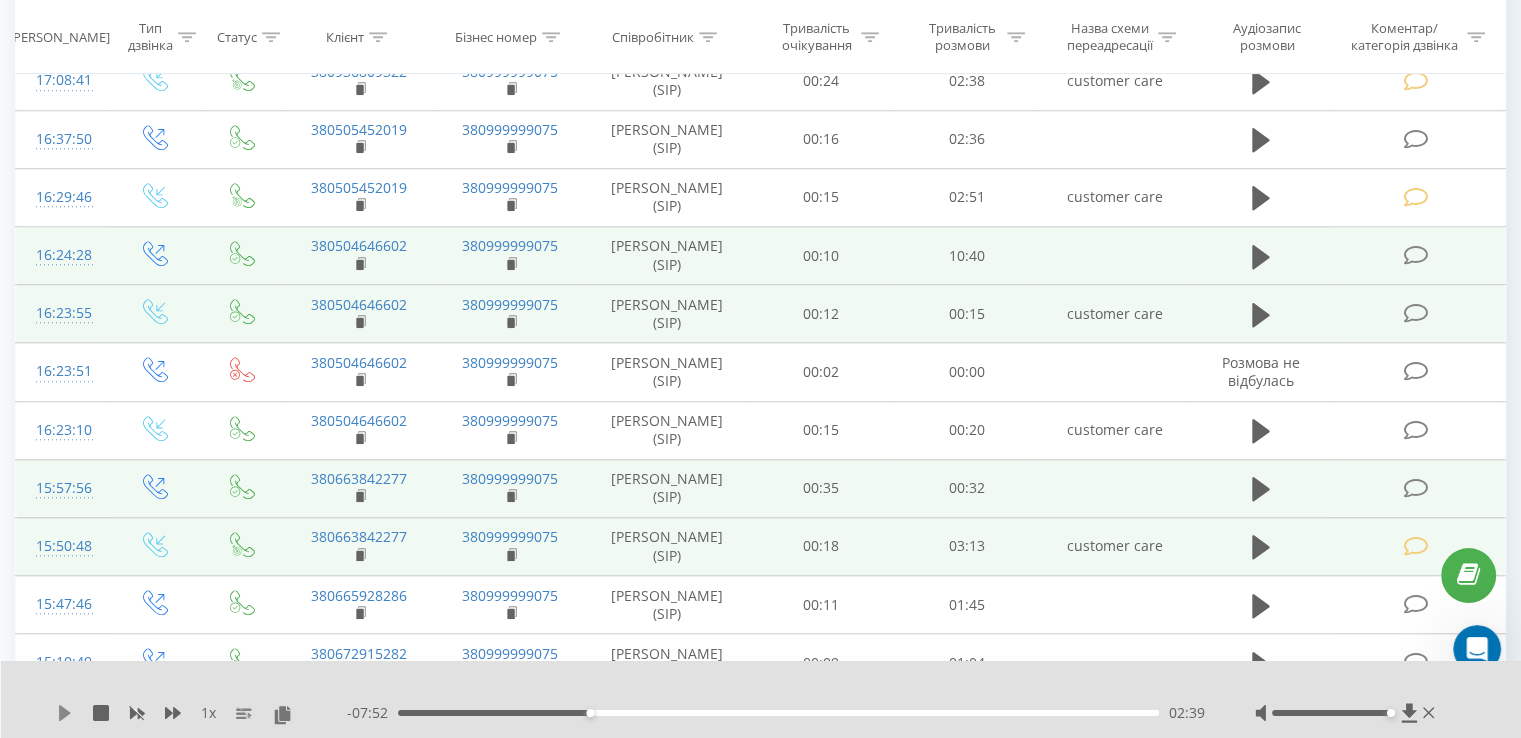 click 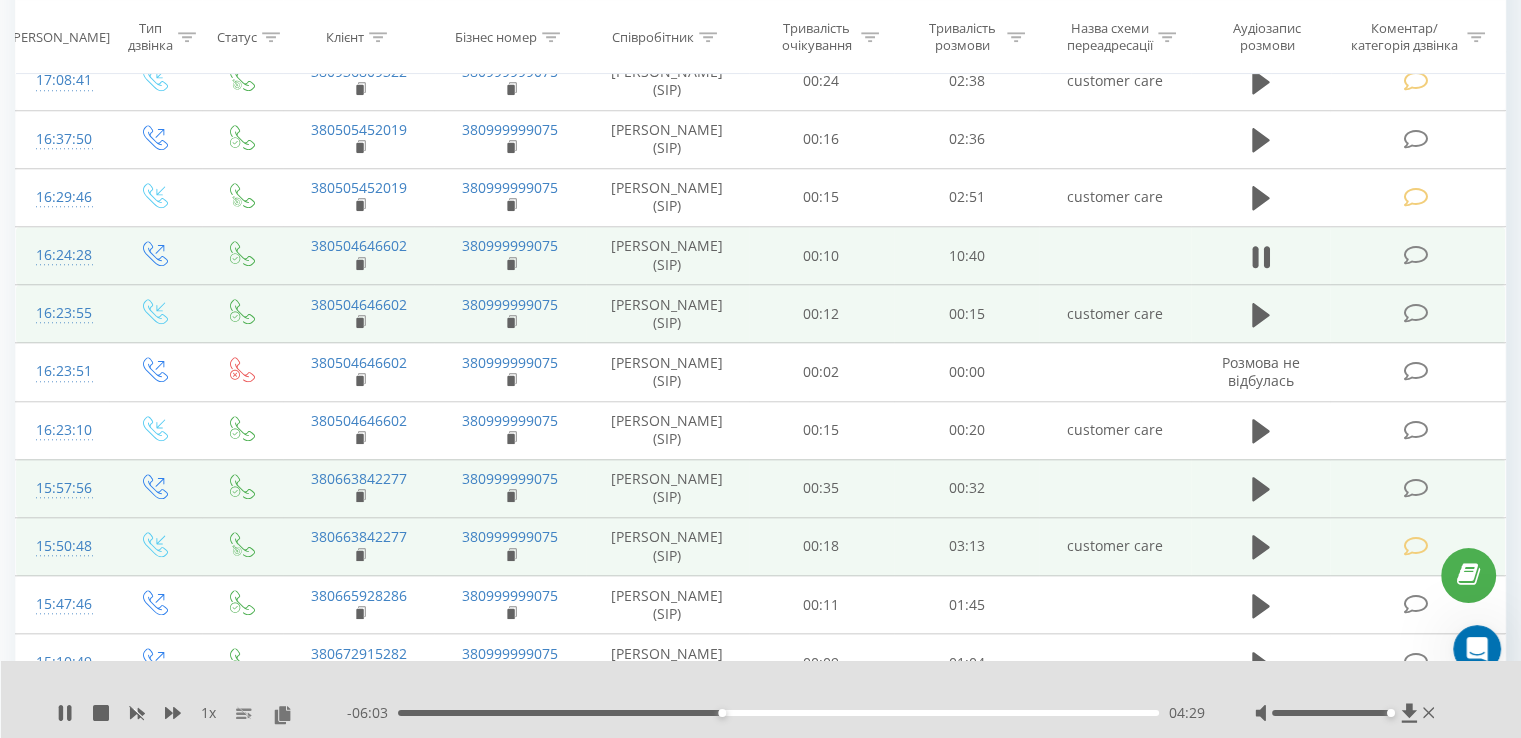 click on "- 06:03 04:29   04:29" at bounding box center (776, 713) 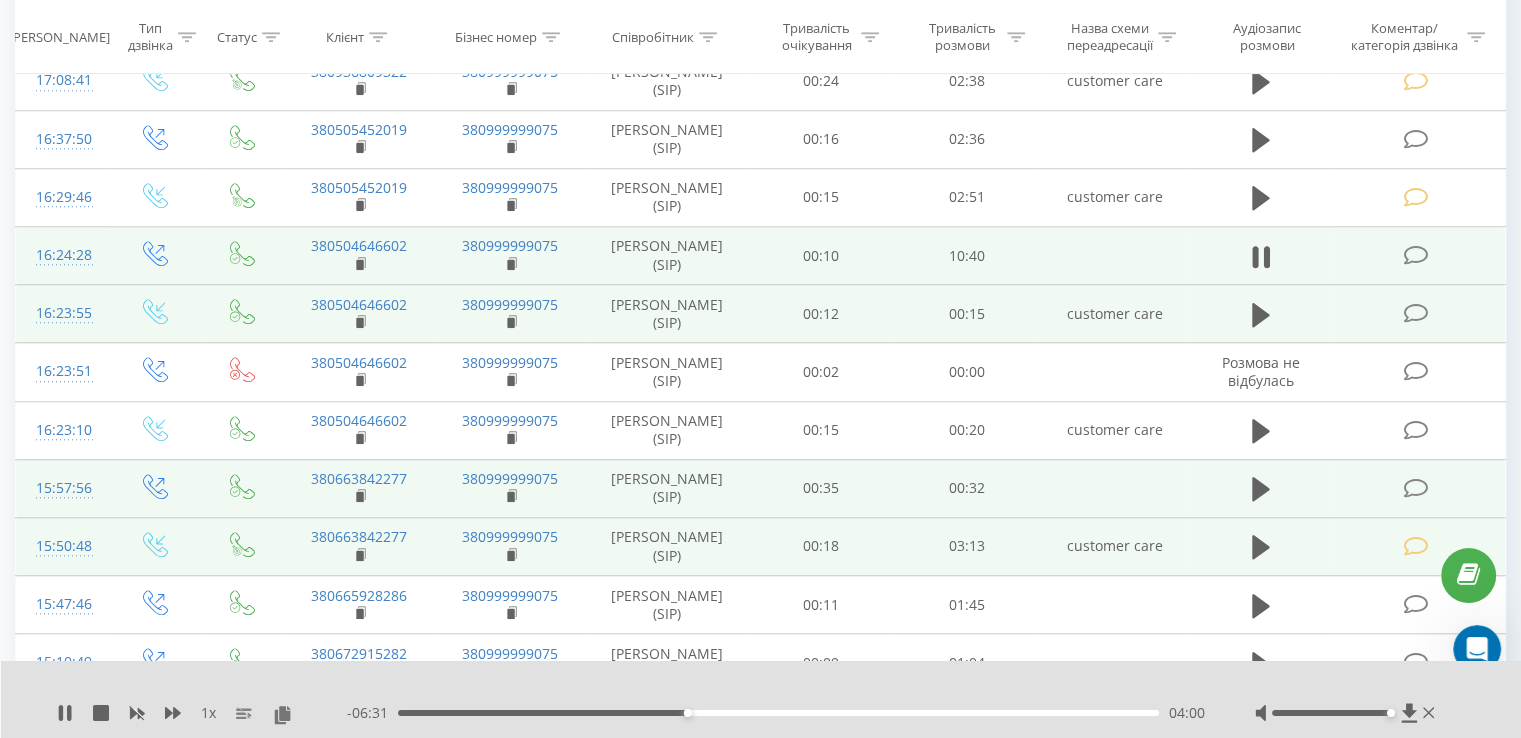 click on "04:00" at bounding box center [778, 713] 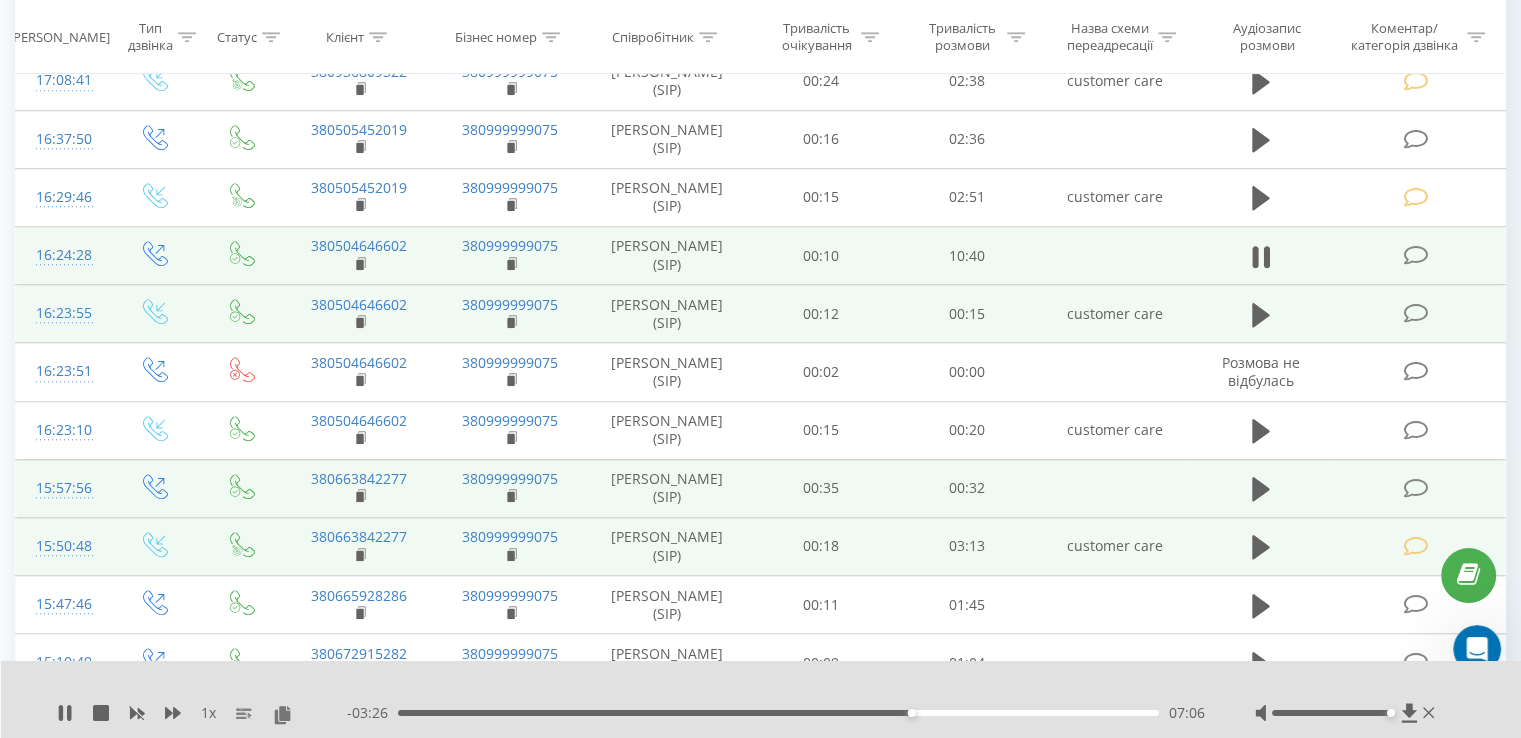 click on "1 x  - 03:26 07:06   07:06" at bounding box center [761, 699] 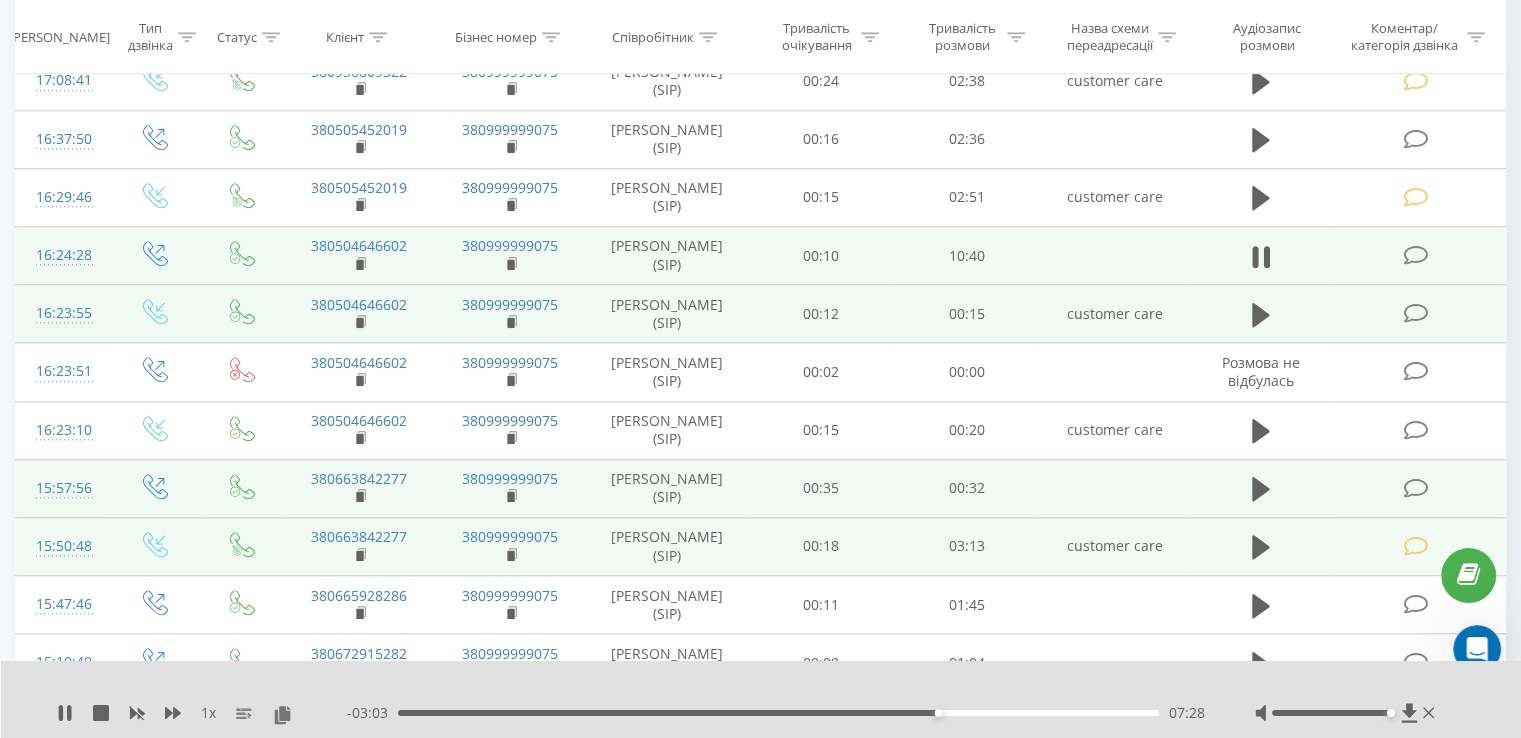 click on "07:28" at bounding box center [778, 713] 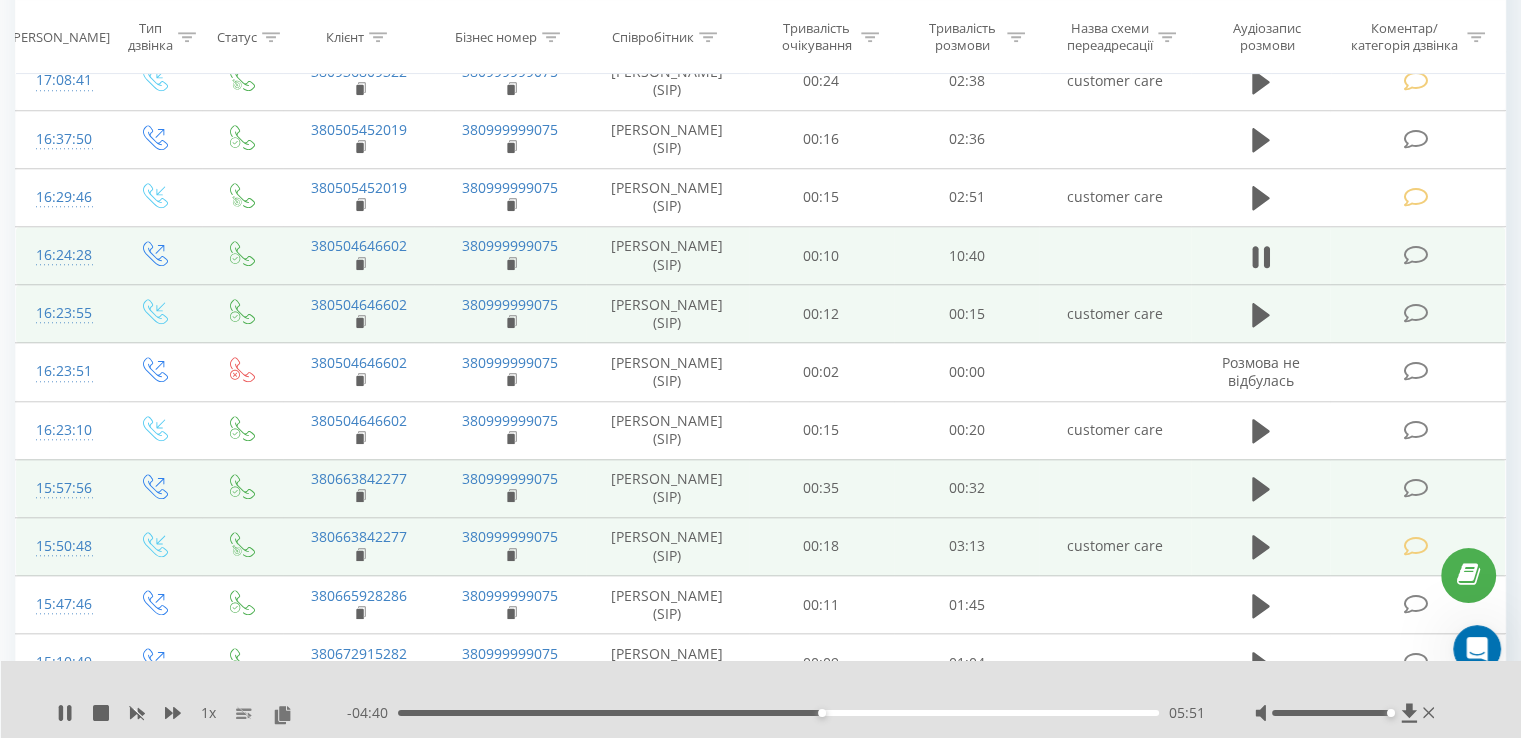 click on "05:51" at bounding box center [778, 713] 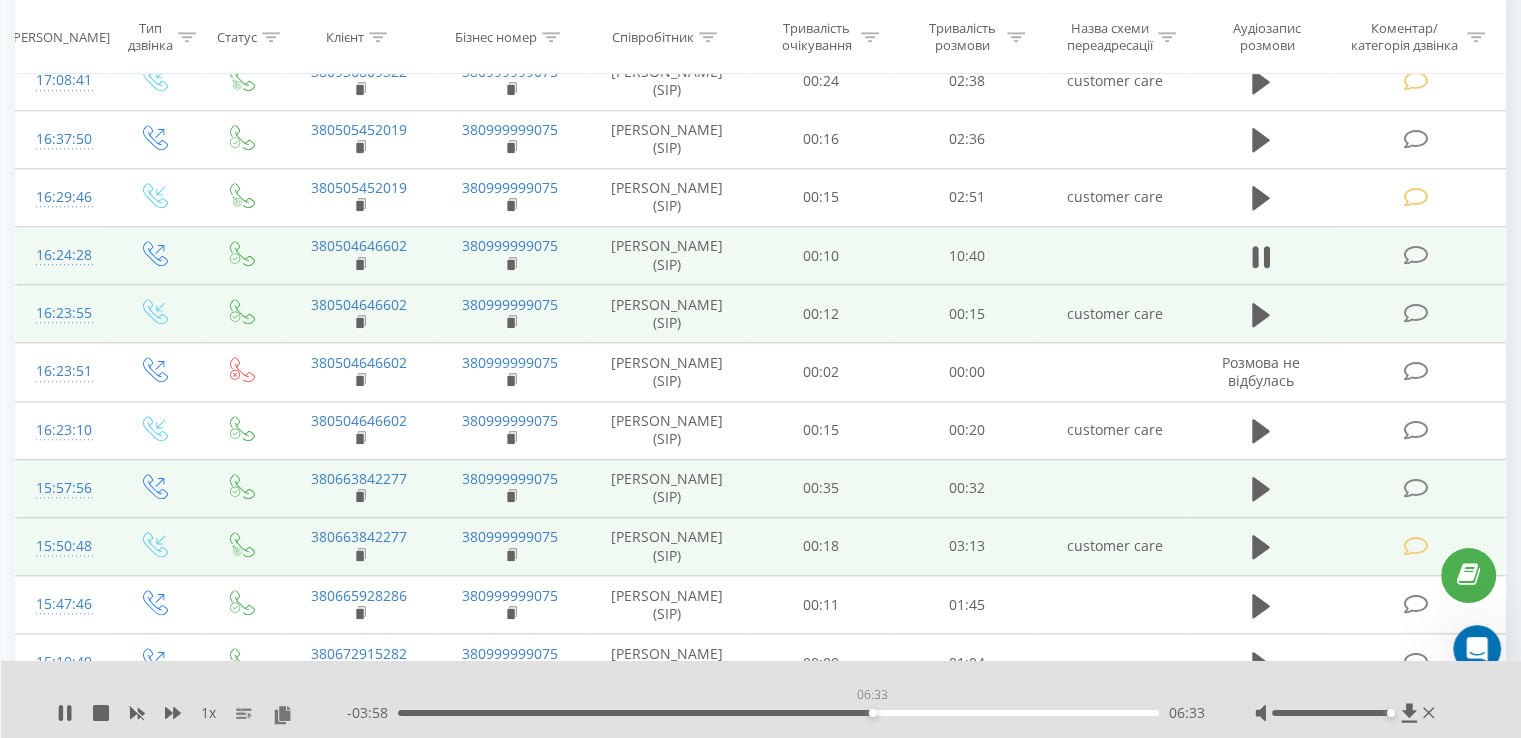 click on "06:33" at bounding box center [778, 713] 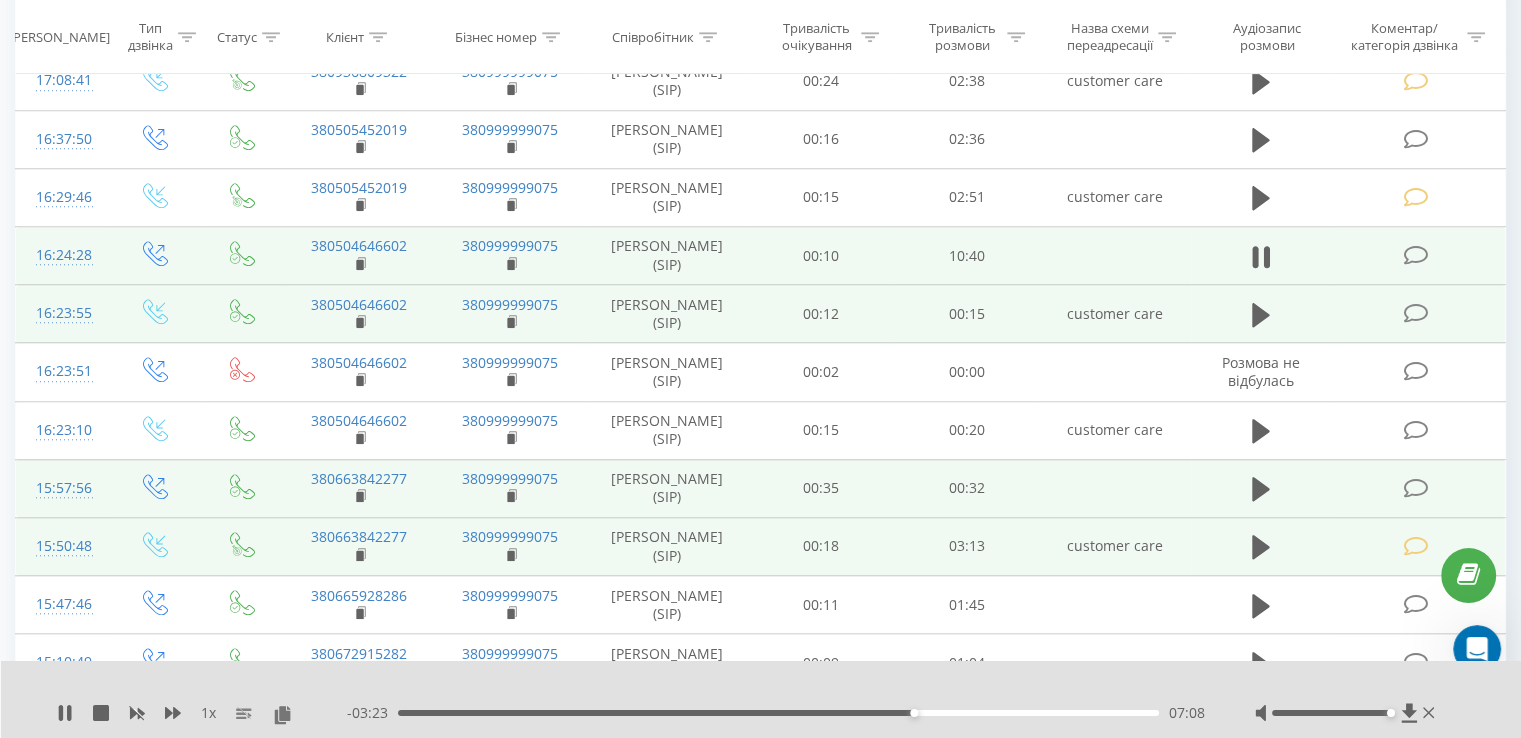 click on "- 03:23 07:08   07:08" at bounding box center [776, 713] 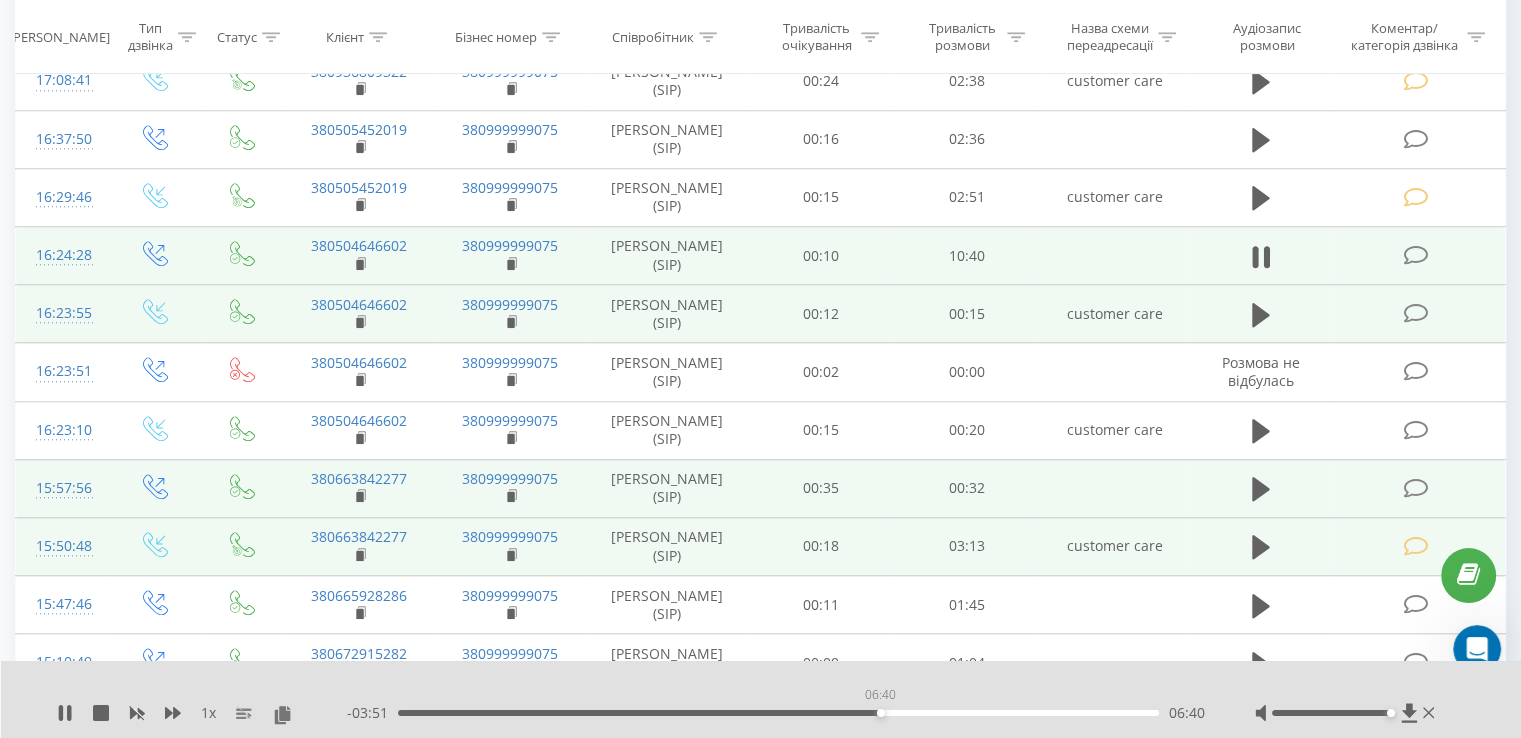 click on "06:40" at bounding box center [778, 713] 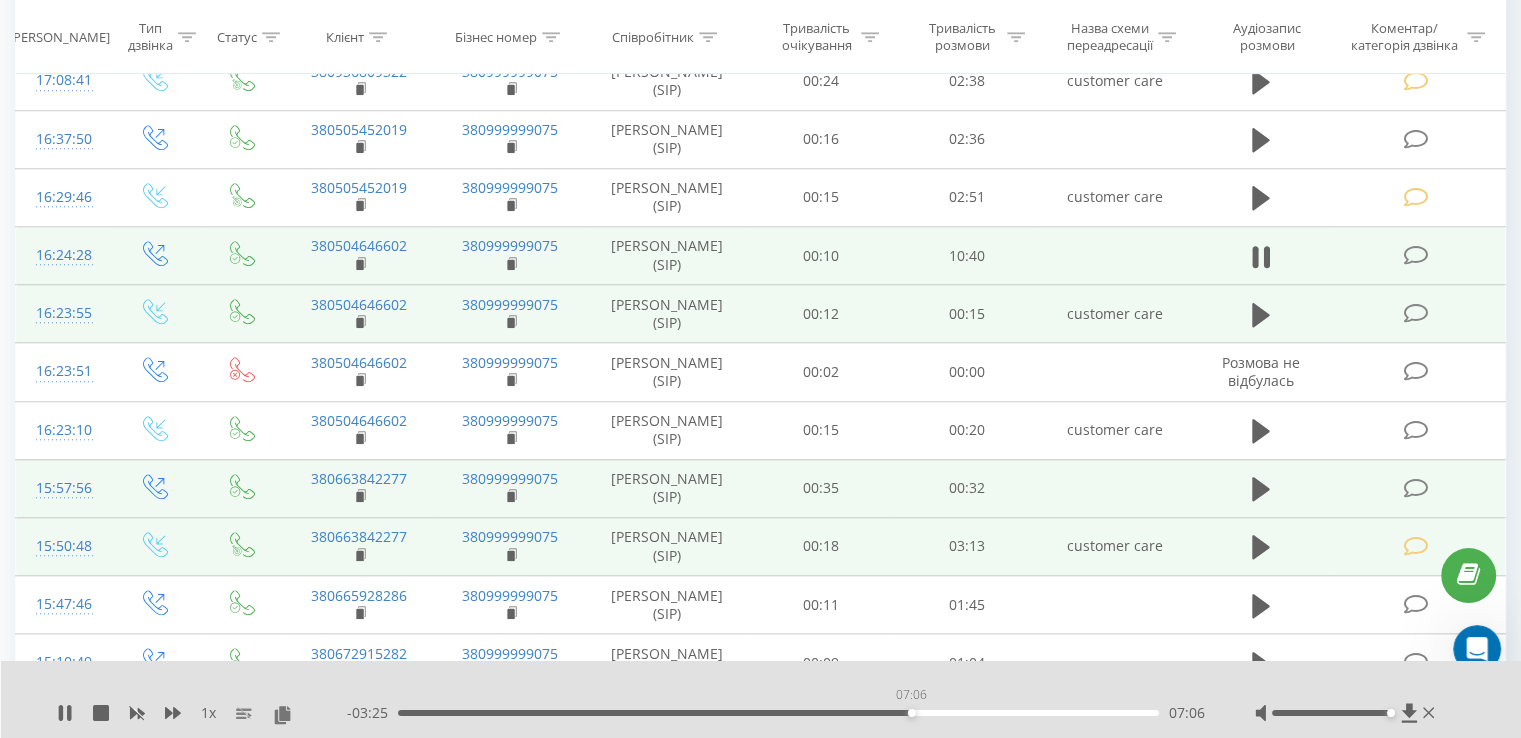 click on "07:06" at bounding box center [778, 713] 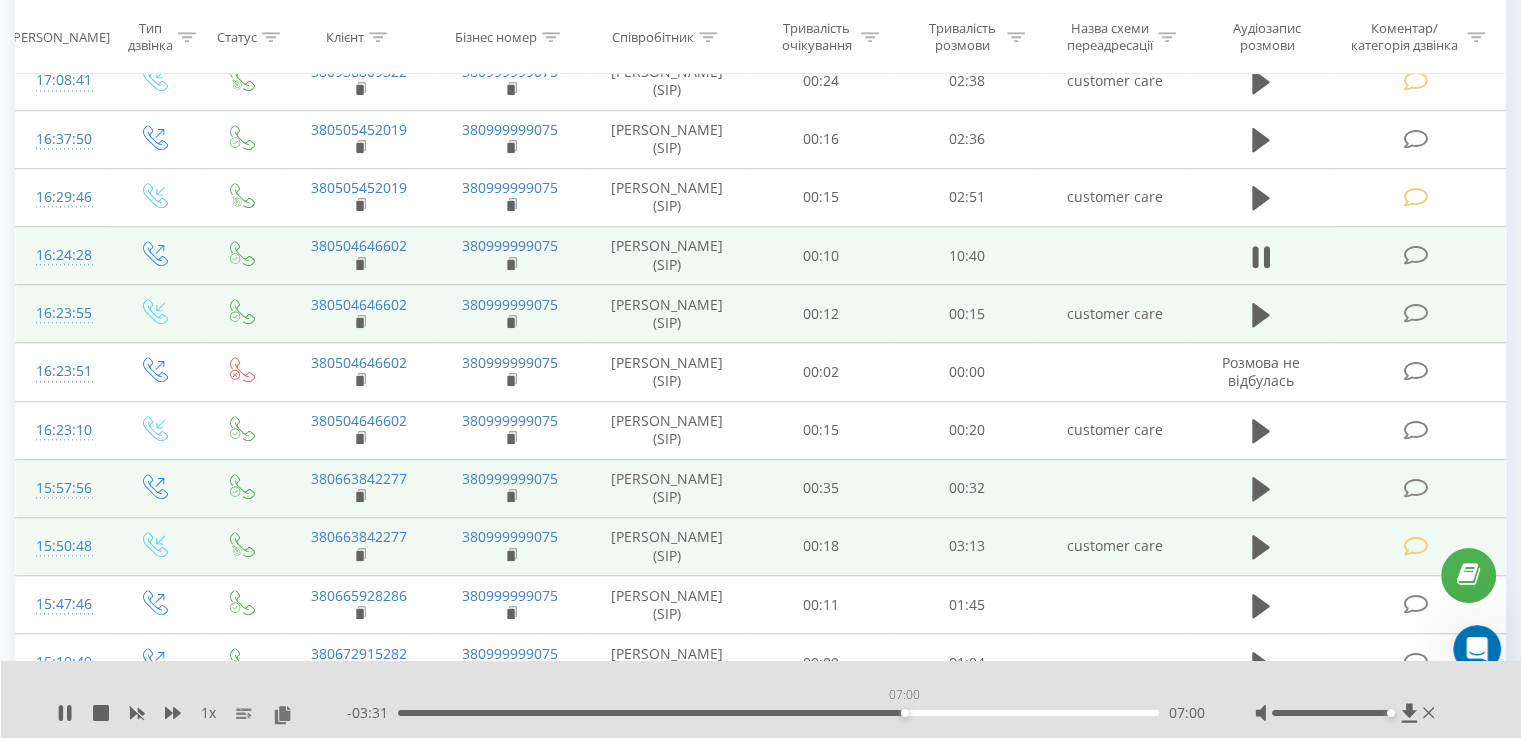 click on "07:00" at bounding box center [778, 713] 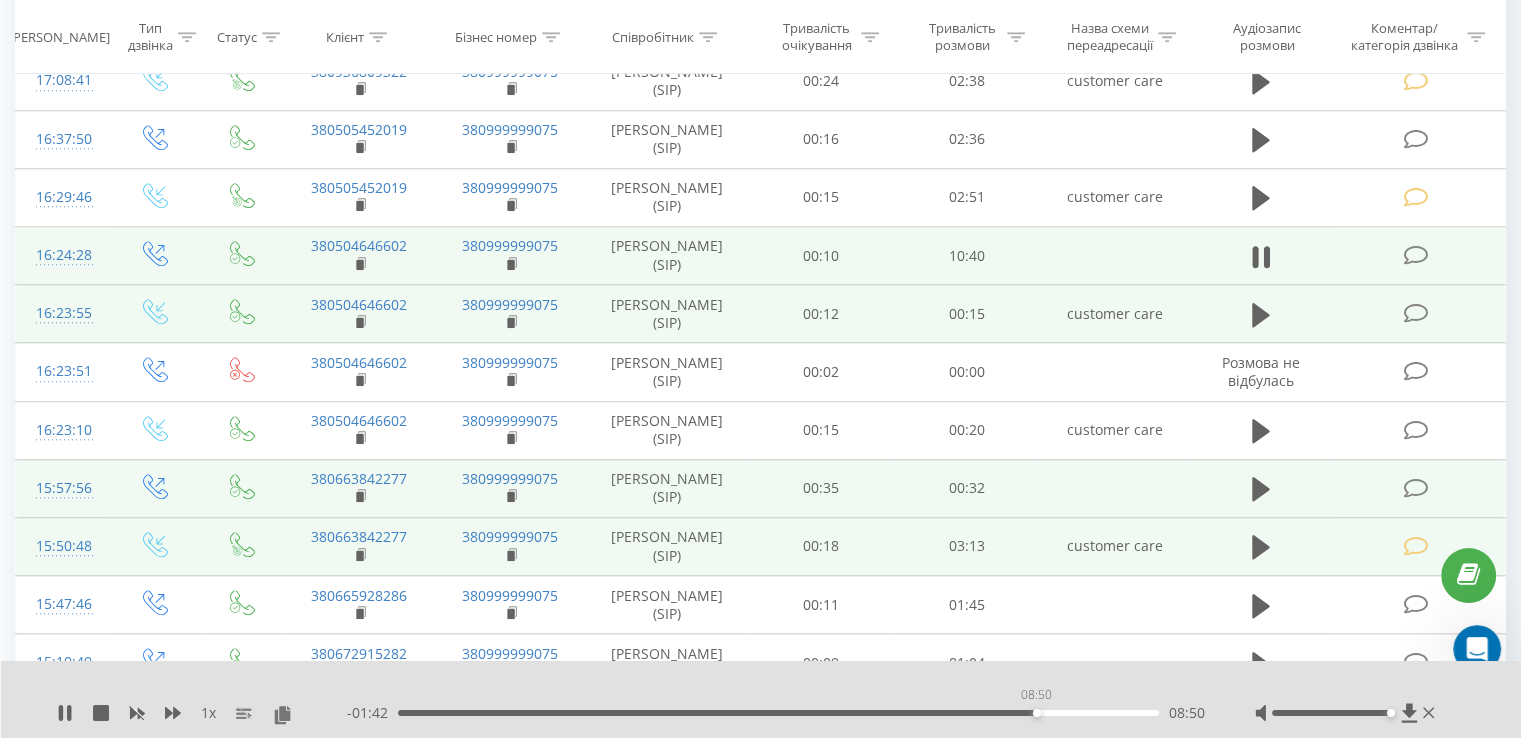 click on "08:50" at bounding box center (778, 713) 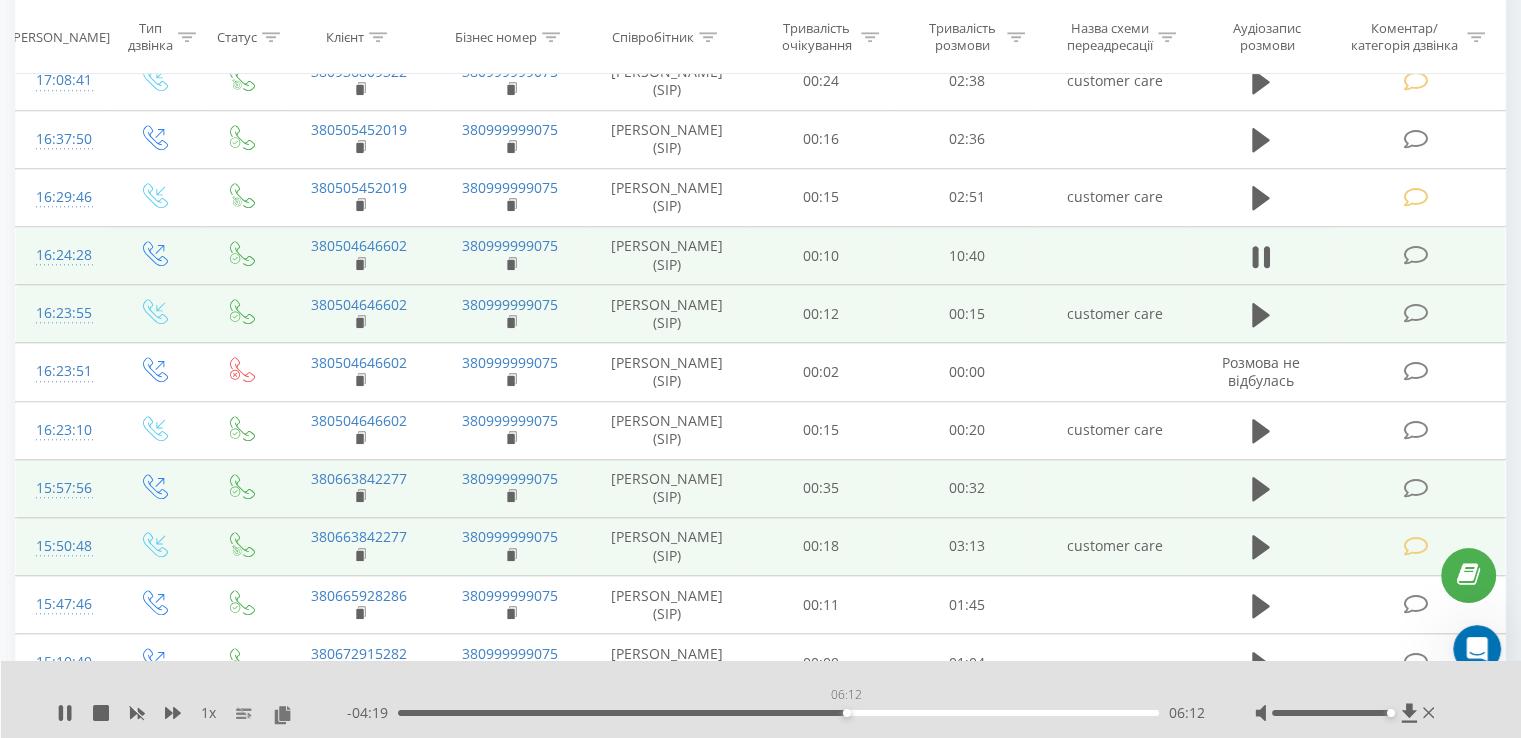 click on "06:12" at bounding box center [778, 713] 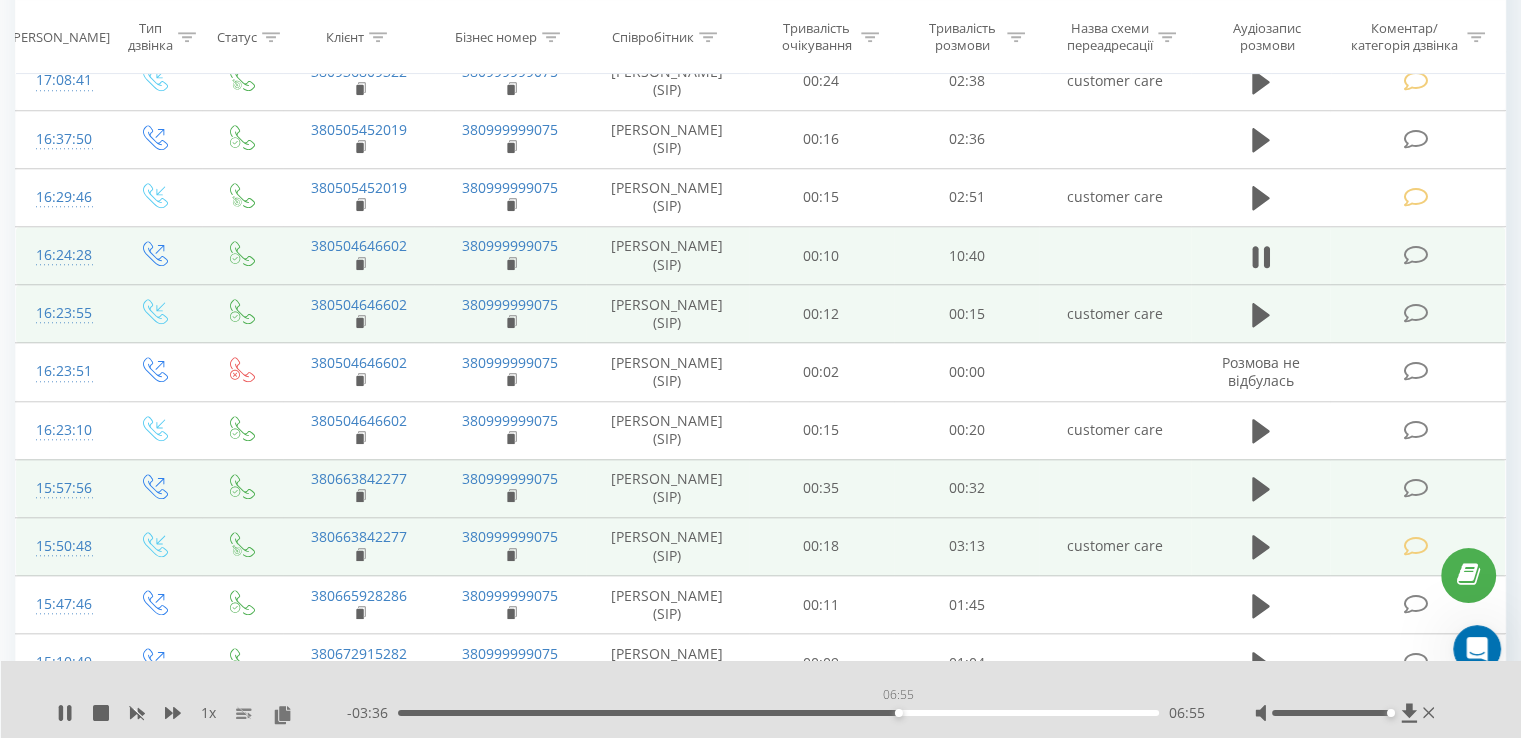 click on "06:55" at bounding box center (778, 713) 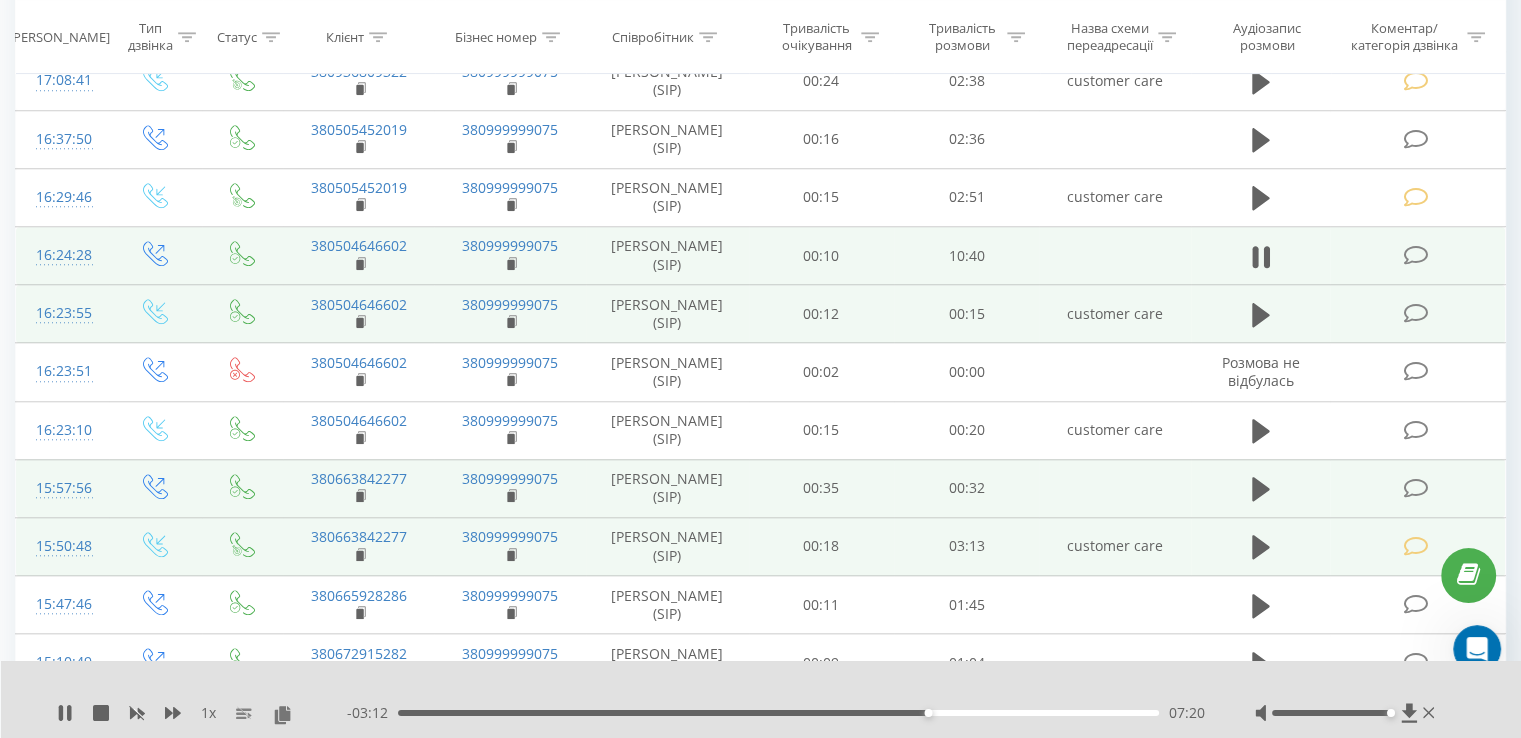 drag, startPoint x: 897, startPoint y: 708, endPoint x: 892, endPoint y: 724, distance: 16.763054 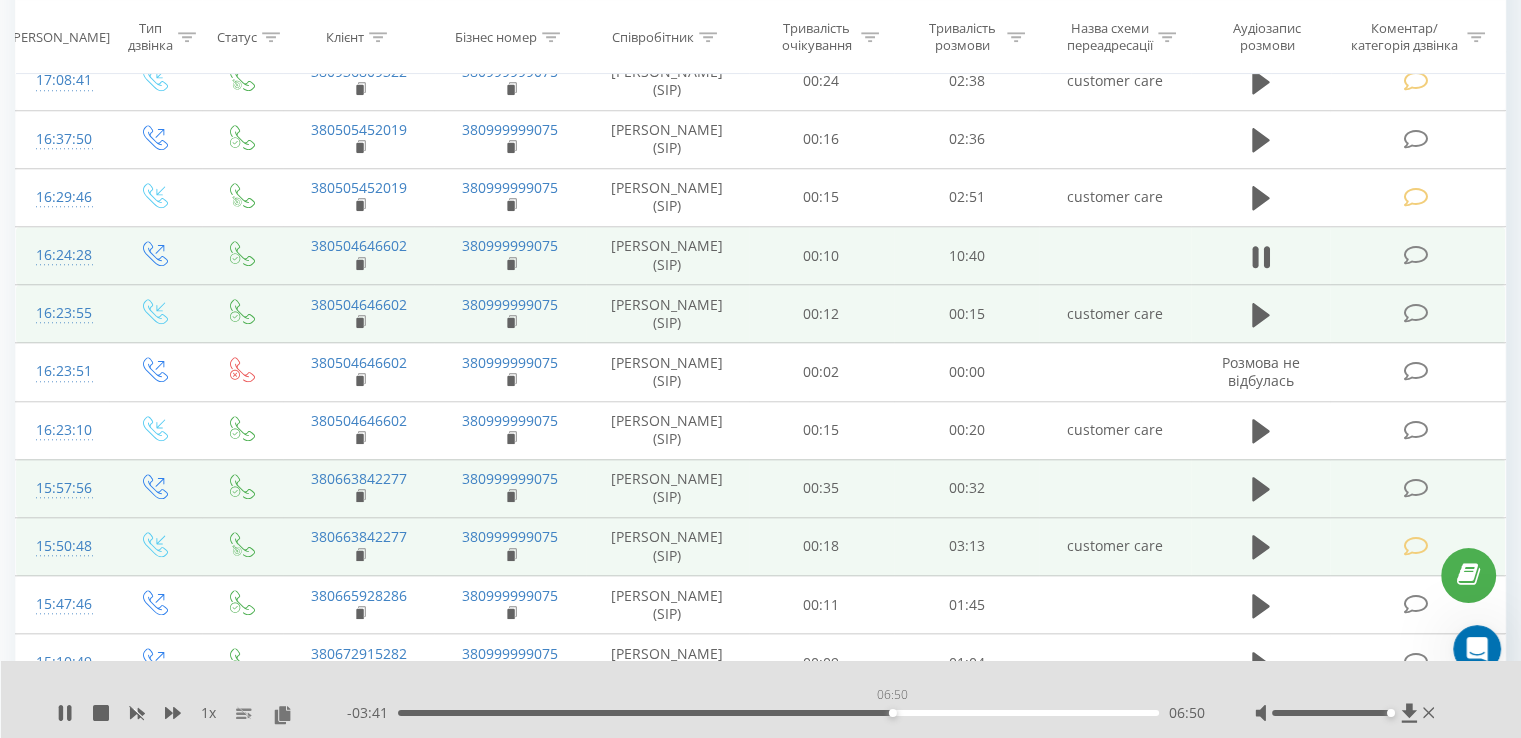 click on "06:50" at bounding box center (778, 713) 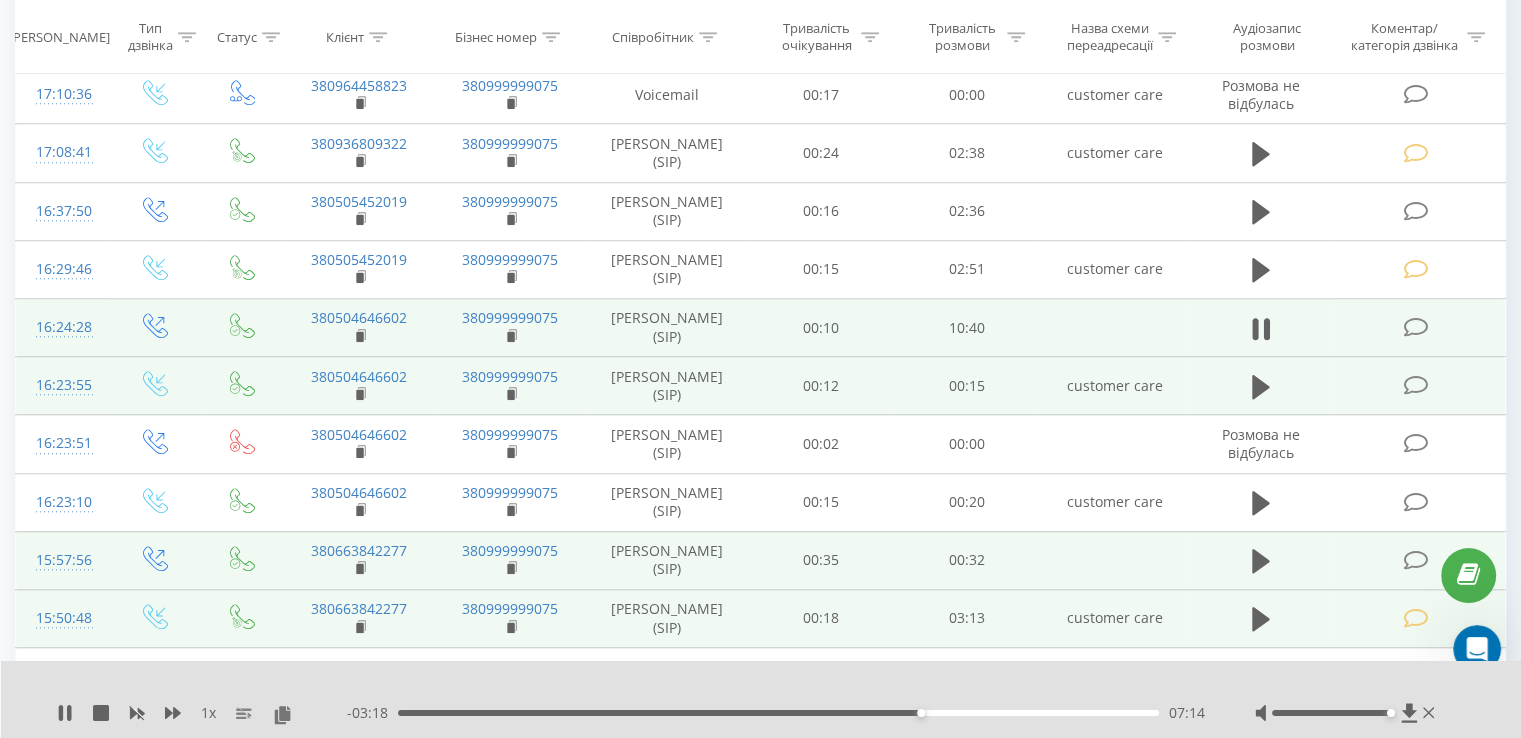 scroll, scrollTop: 1700, scrollLeft: 0, axis: vertical 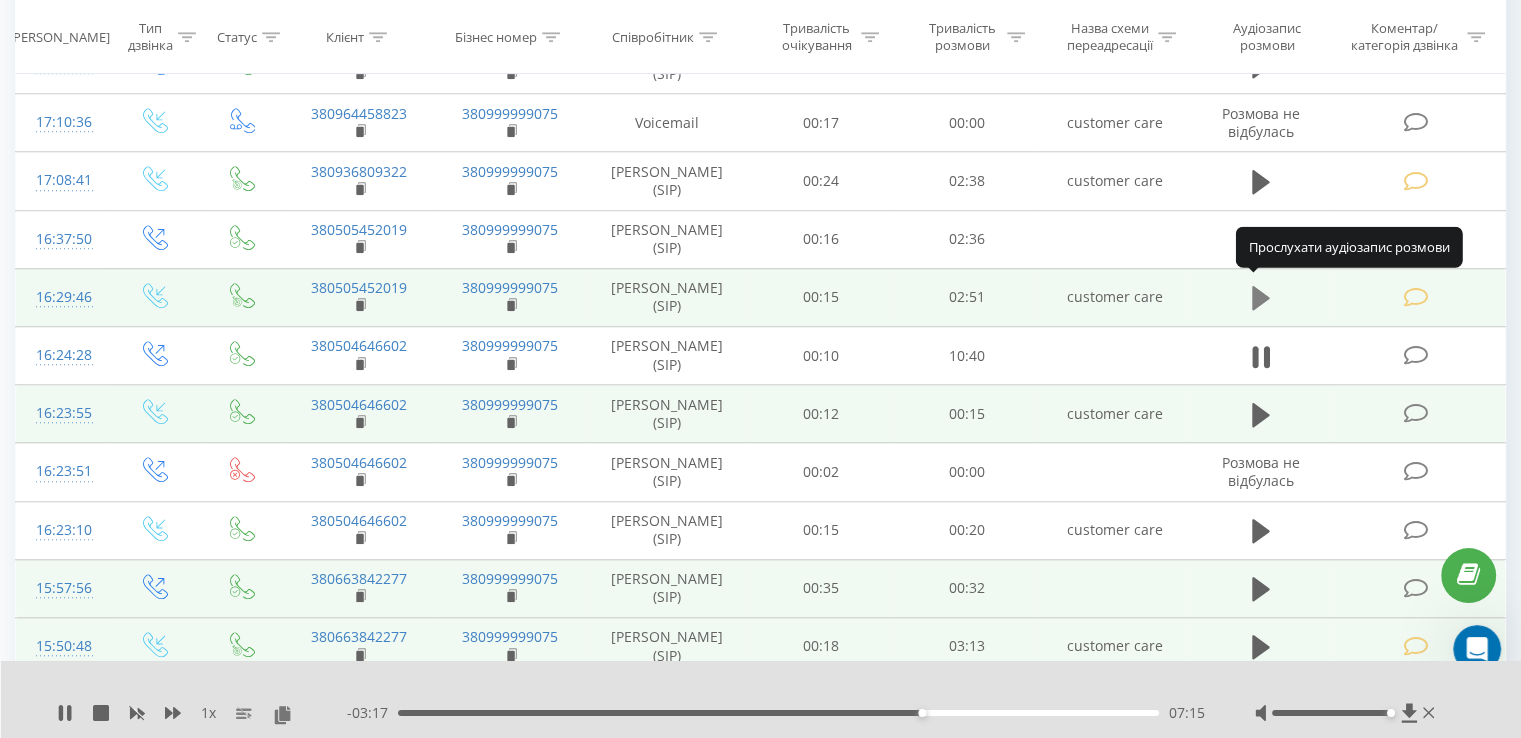 click at bounding box center [1261, 298] 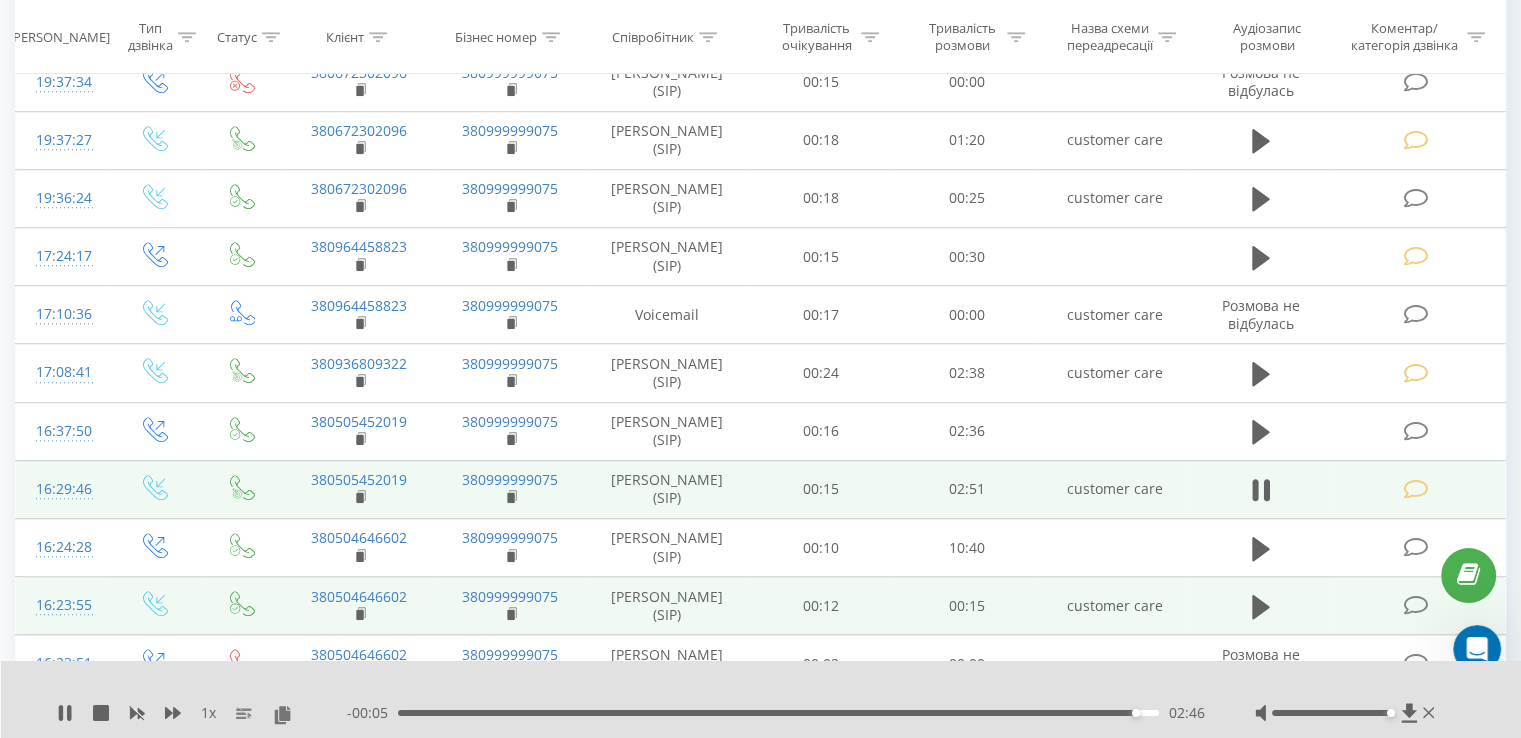 scroll, scrollTop: 1500, scrollLeft: 0, axis: vertical 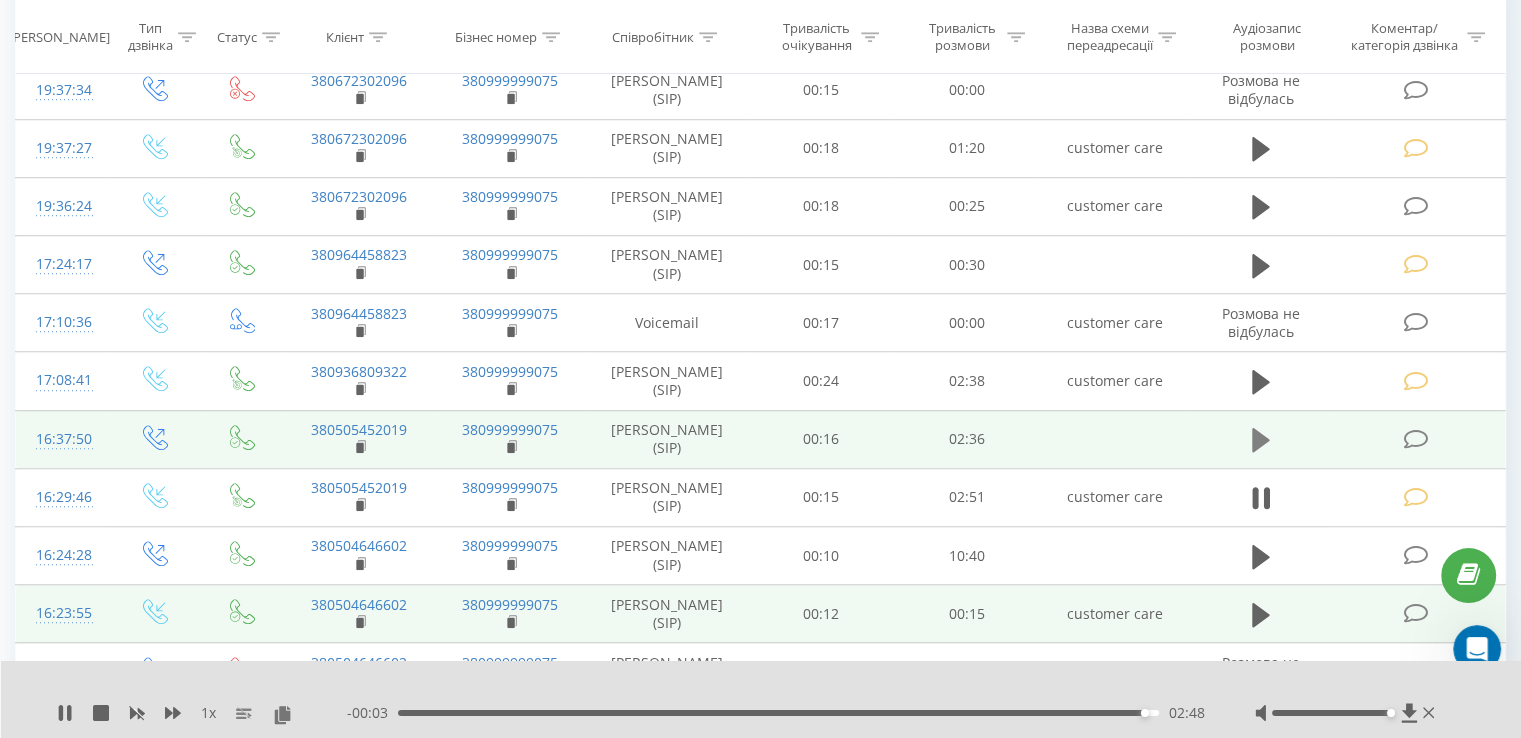 click 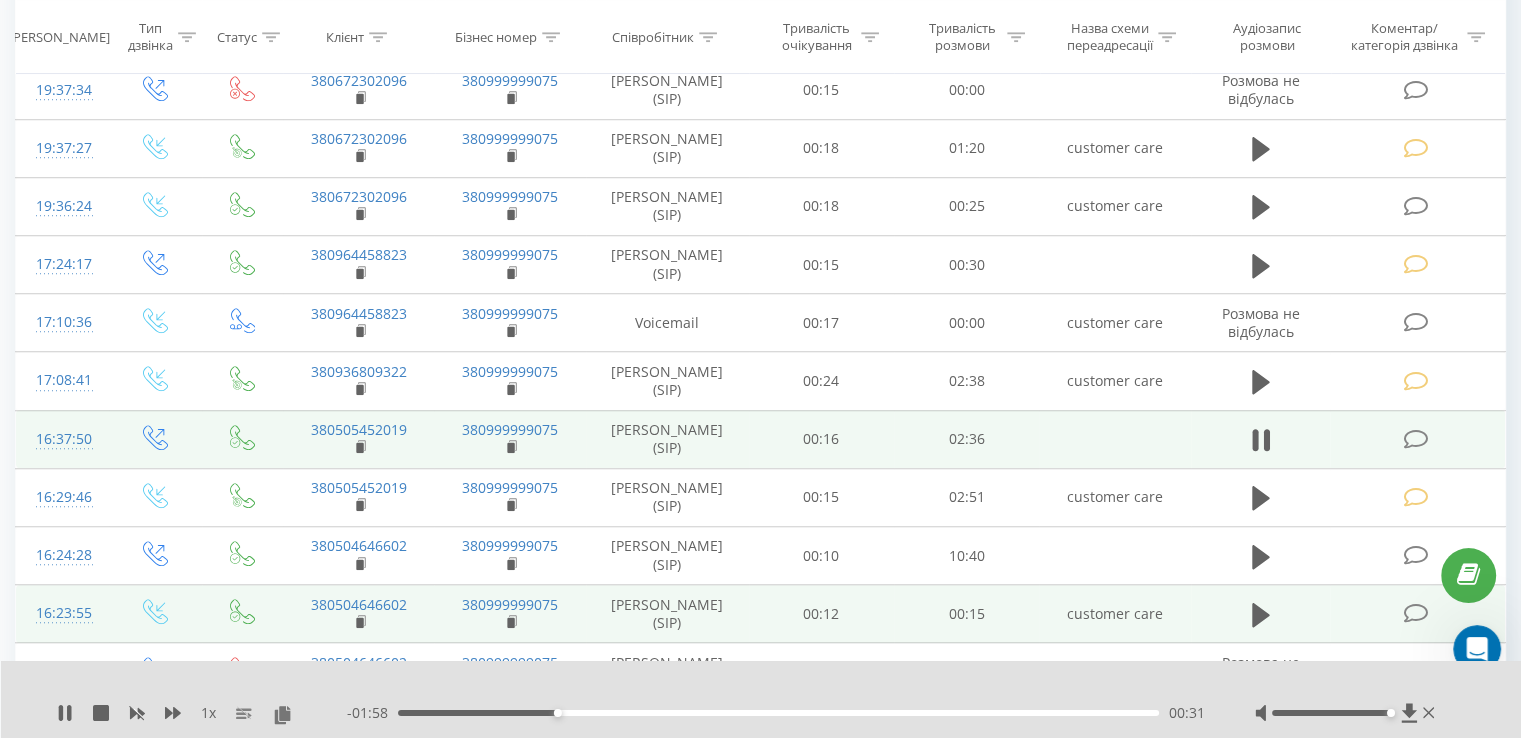 click on "- 01:58" at bounding box center [372, 713] 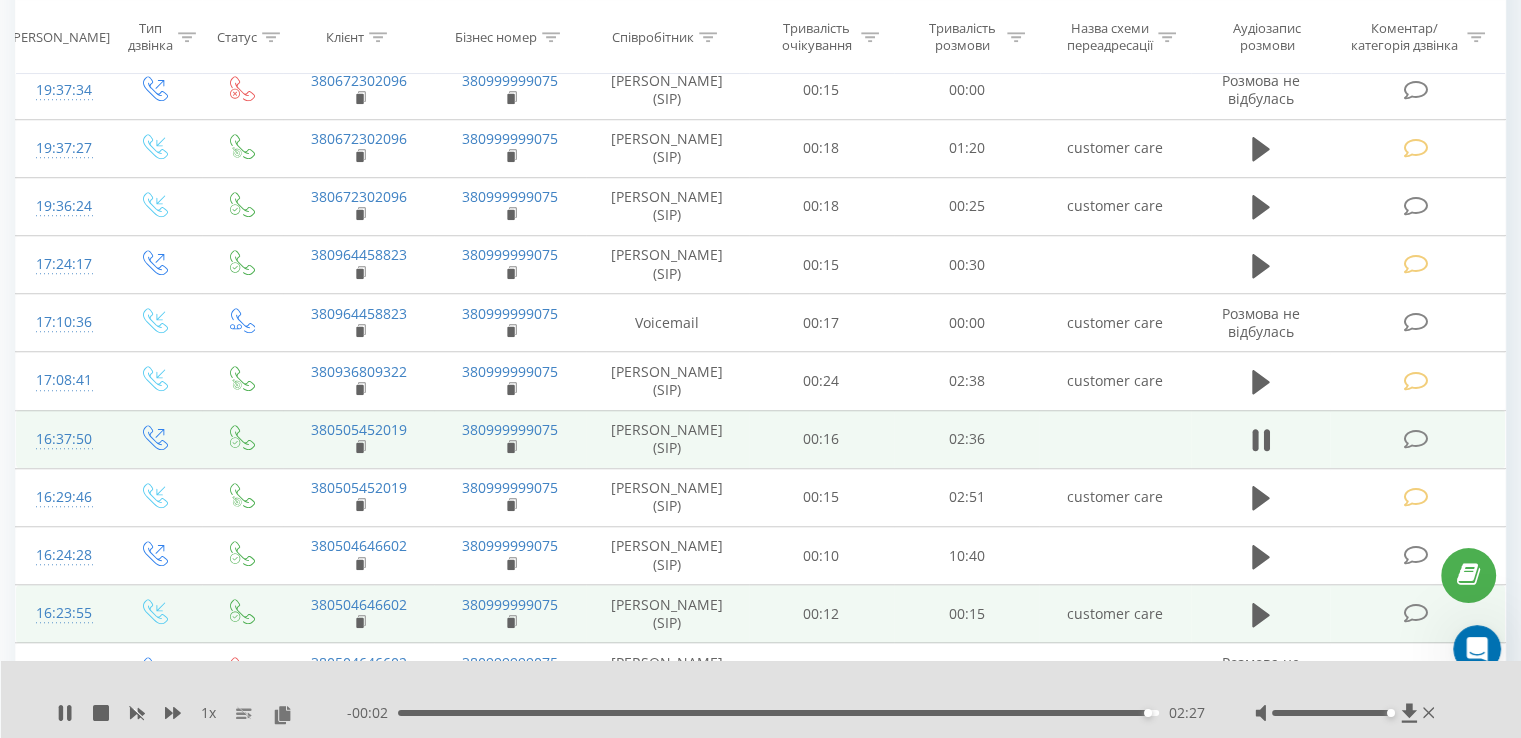 click on "- 00:02 02:27   02:27" at bounding box center [776, 713] 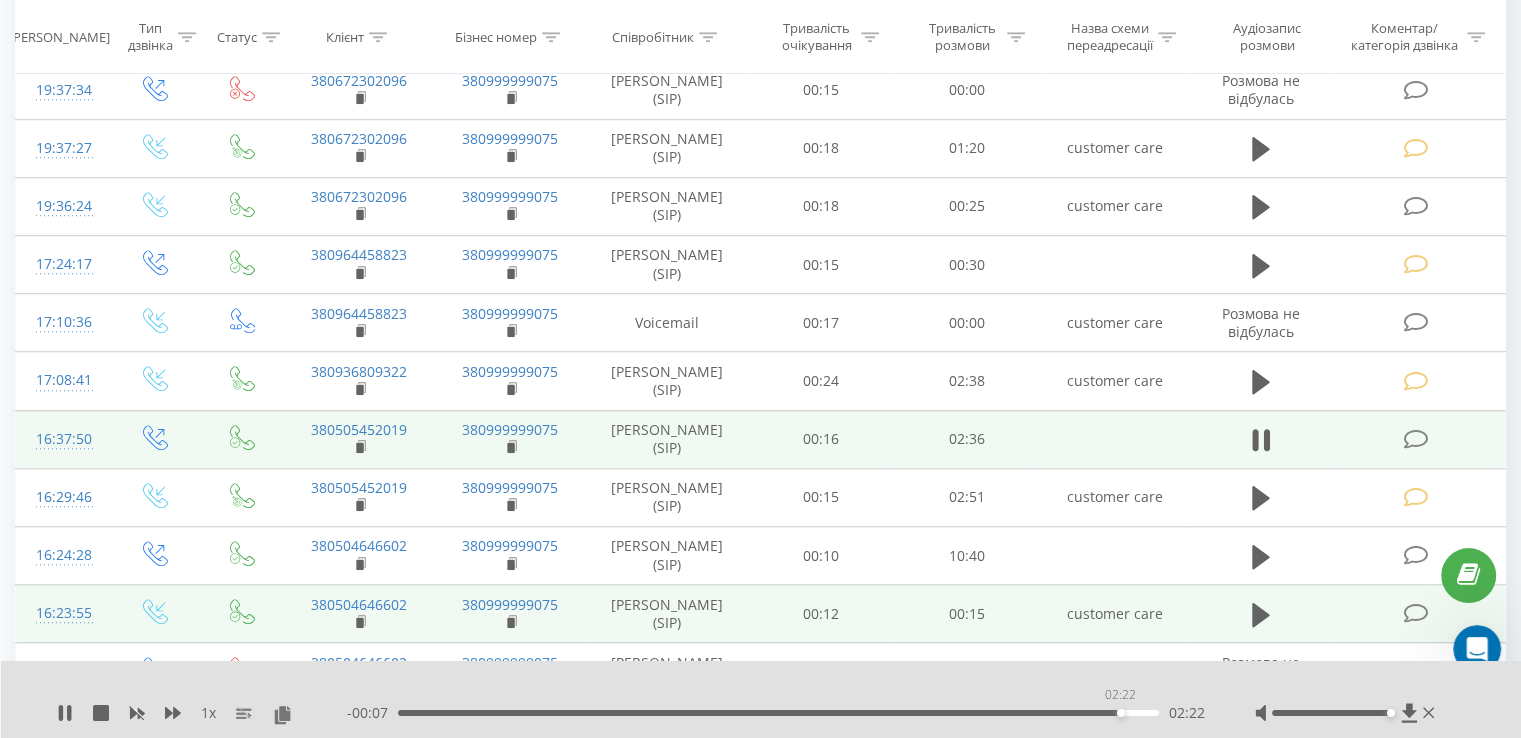 click on "02:22" at bounding box center (778, 713) 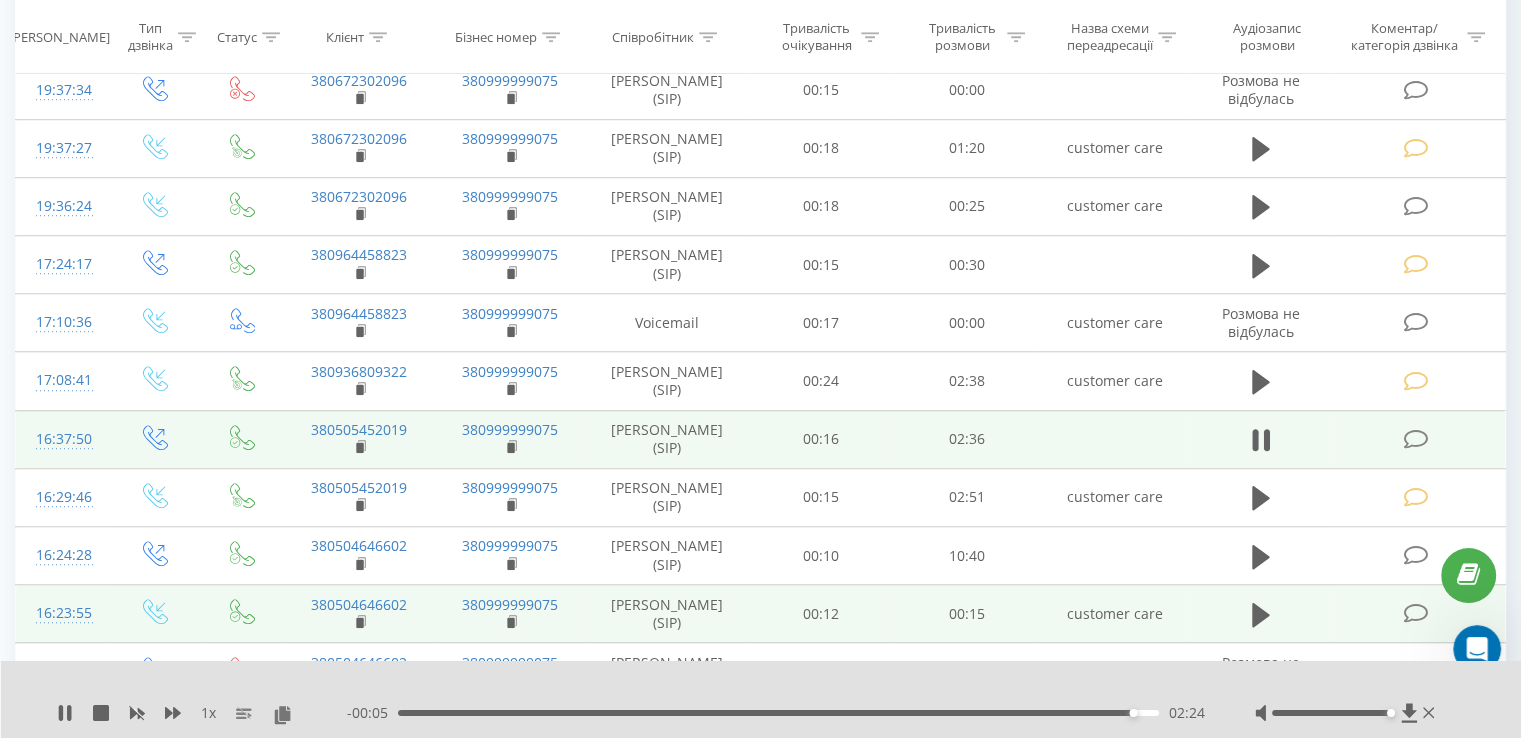 click on "02:24" at bounding box center (778, 713) 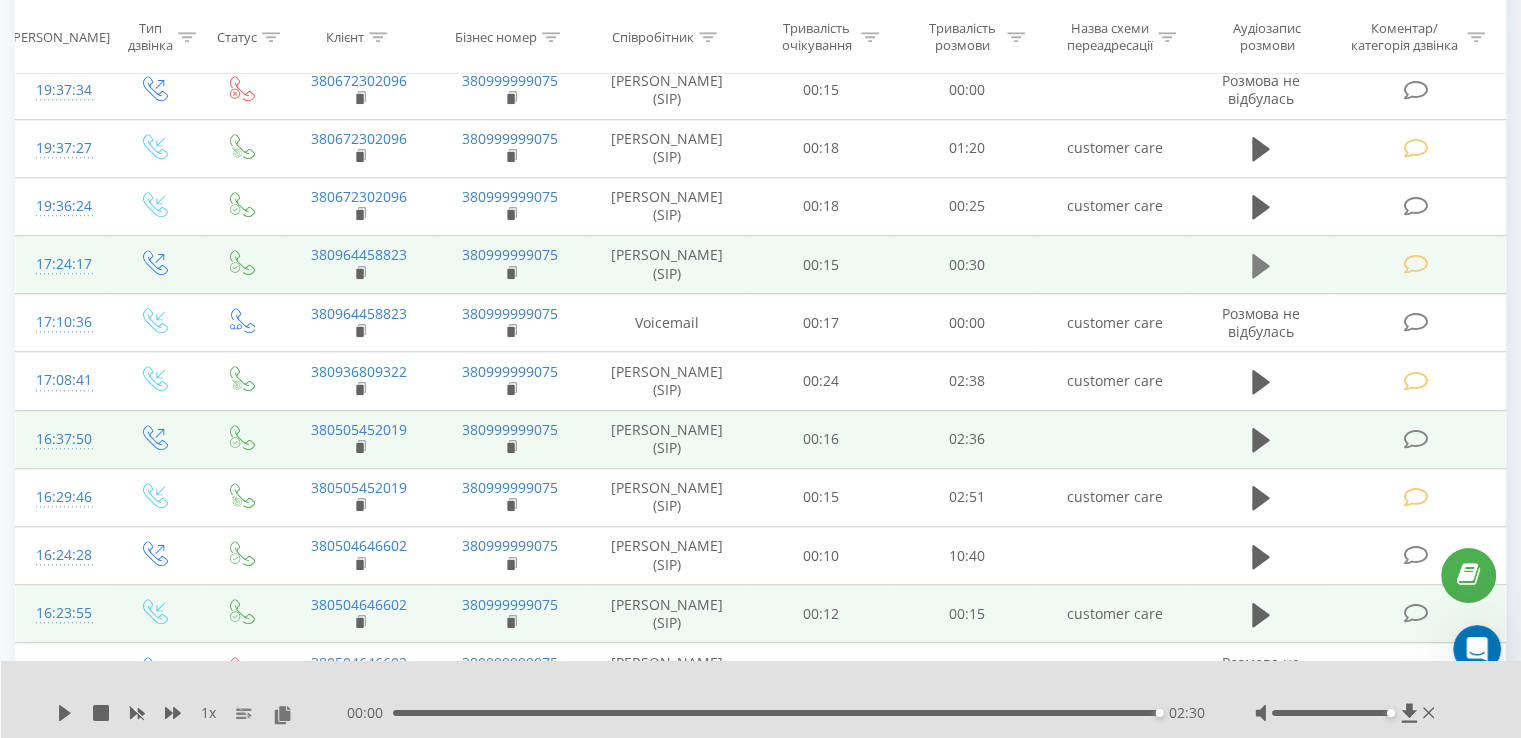click at bounding box center [1261, 266] 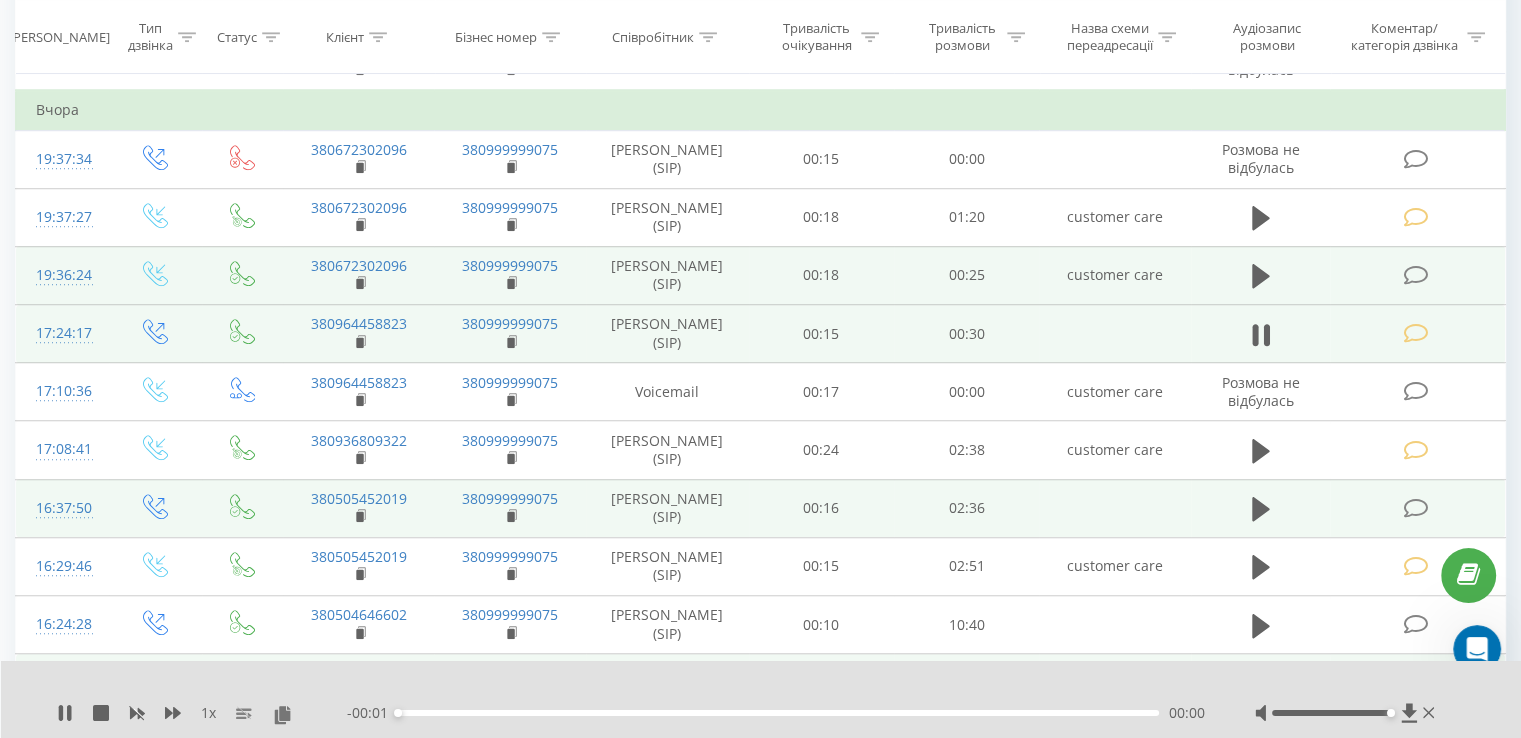 scroll, scrollTop: 1400, scrollLeft: 0, axis: vertical 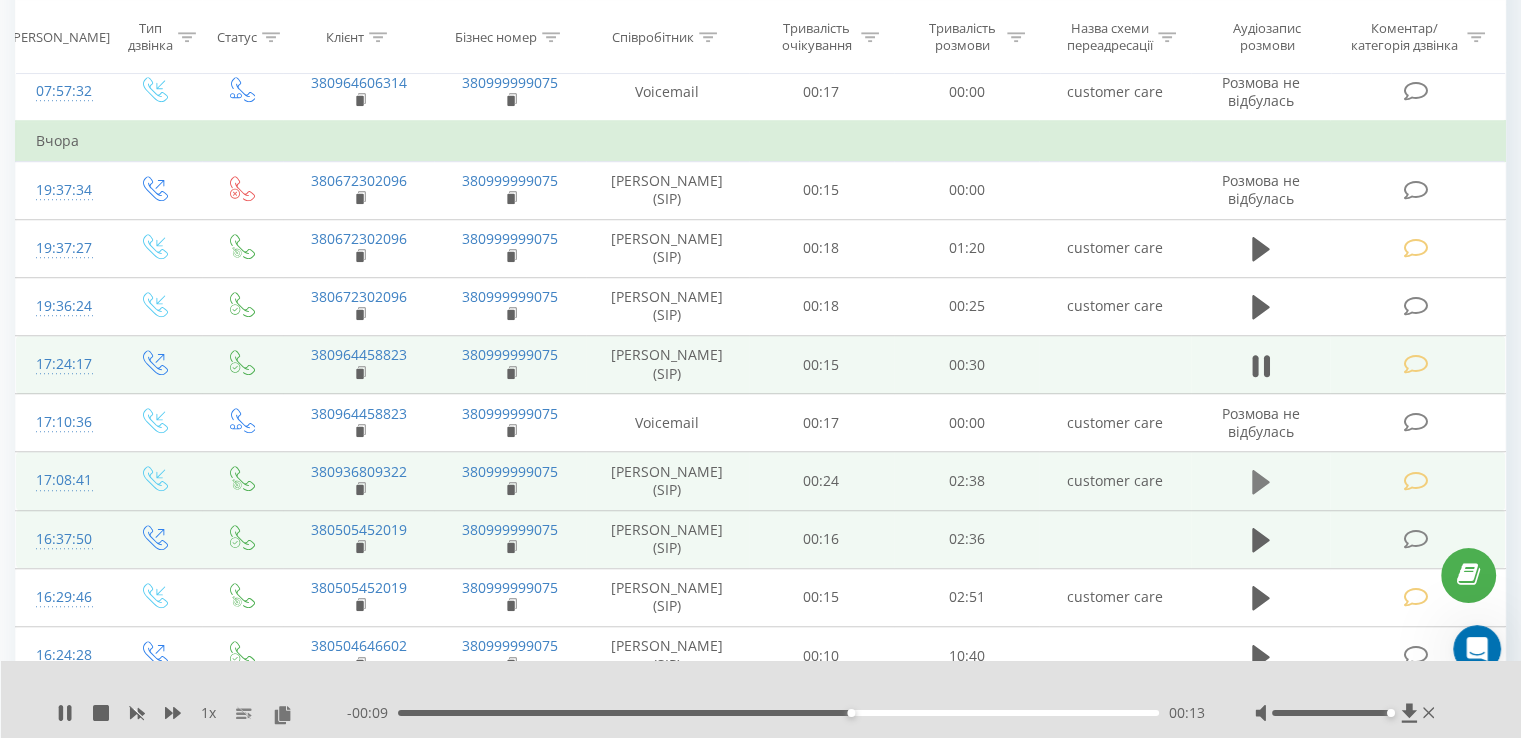 click 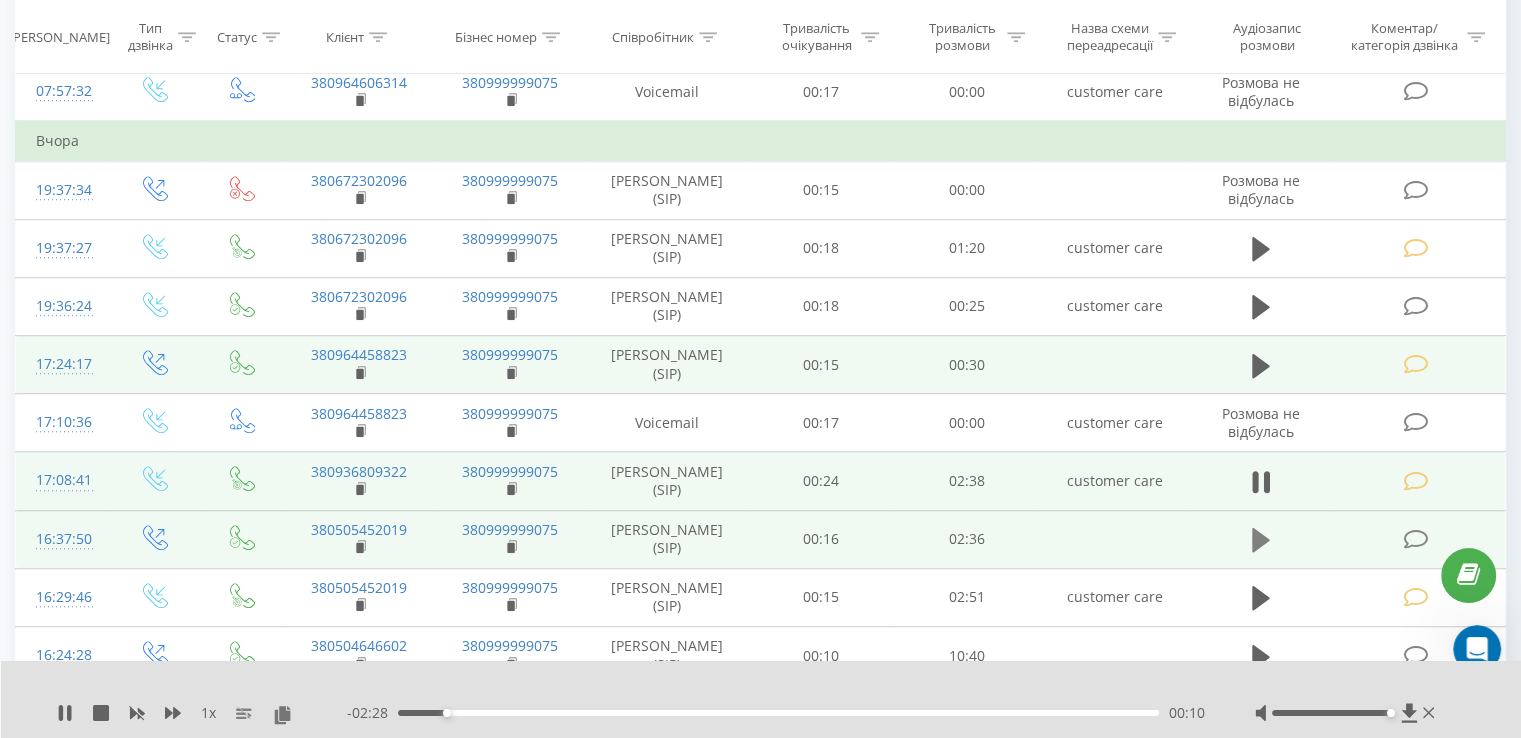 click 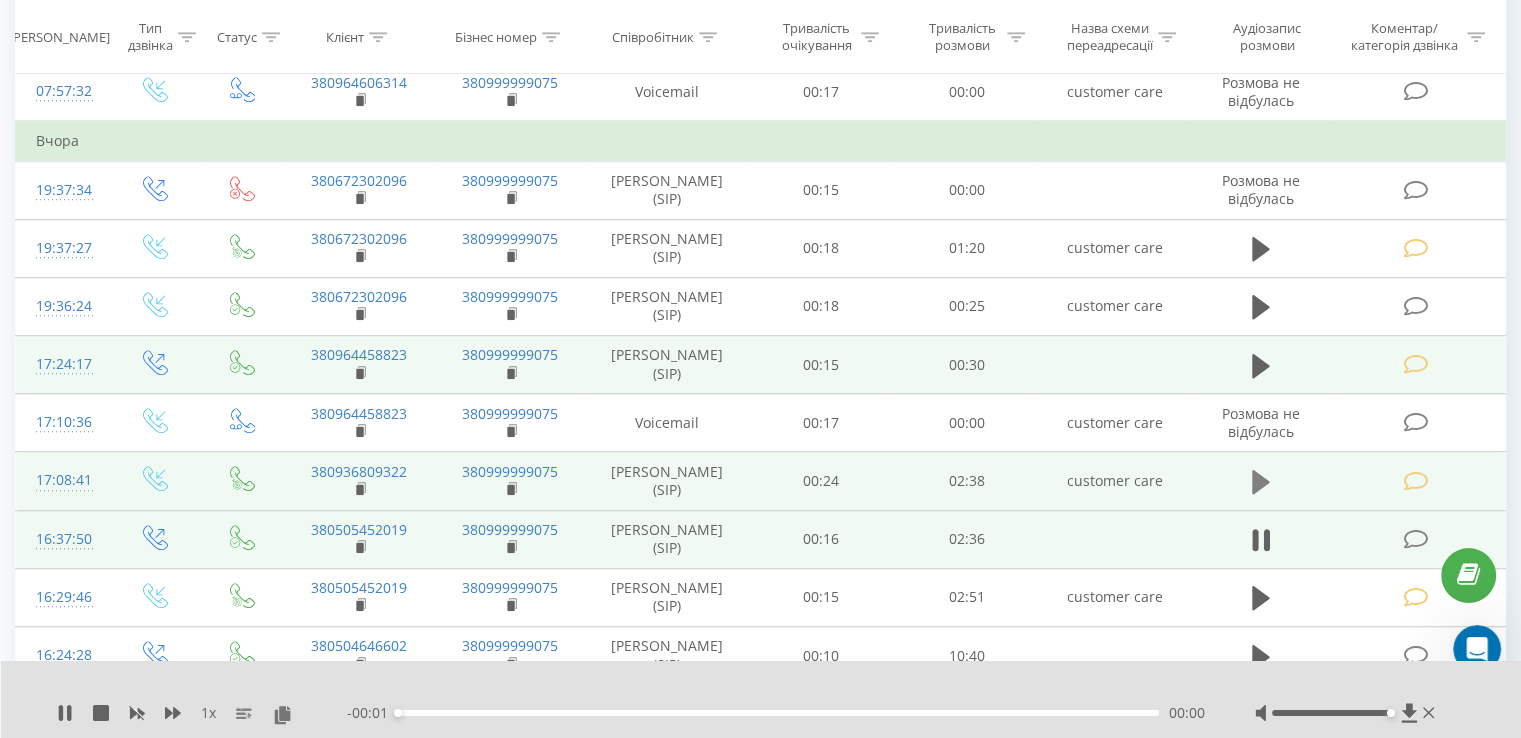 click 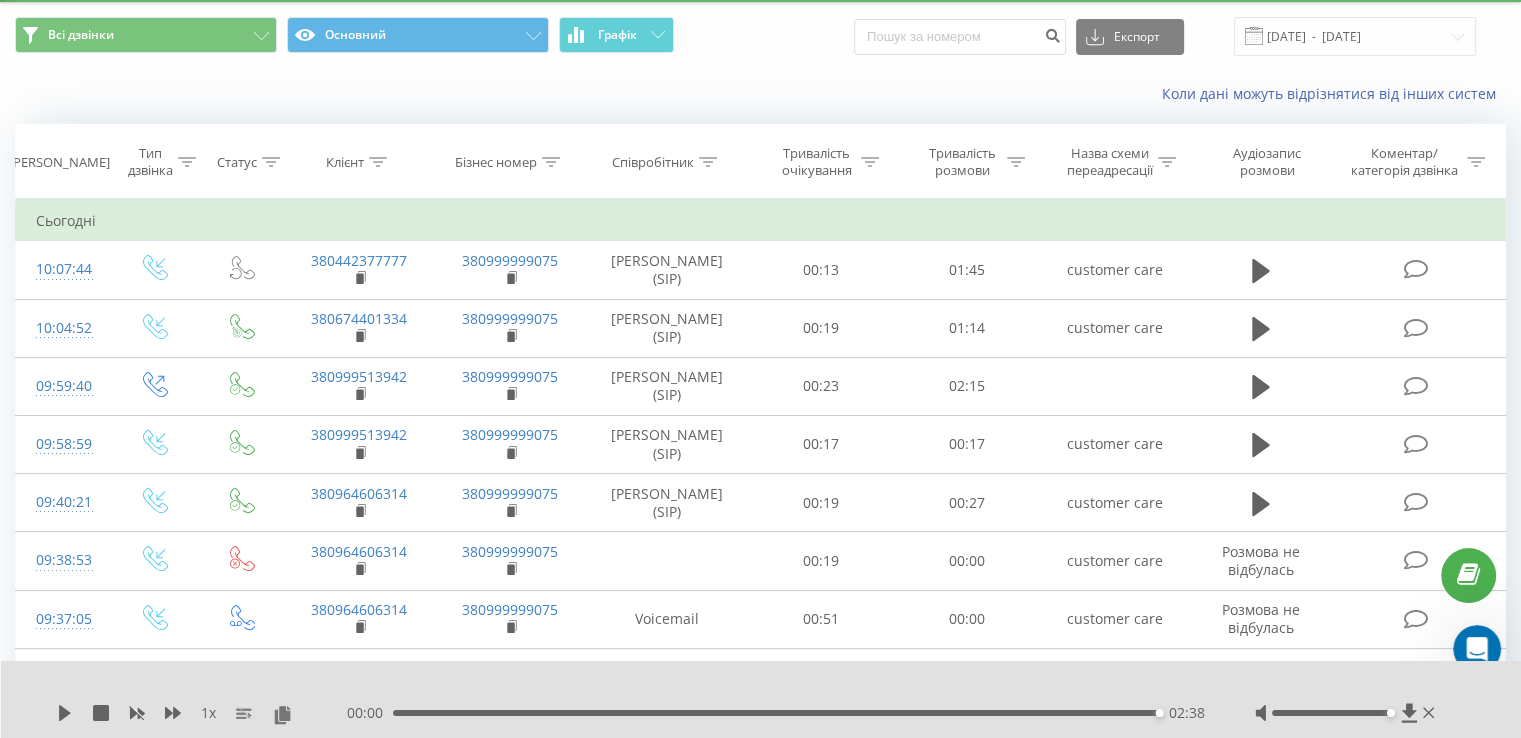 scroll, scrollTop: 0, scrollLeft: 0, axis: both 